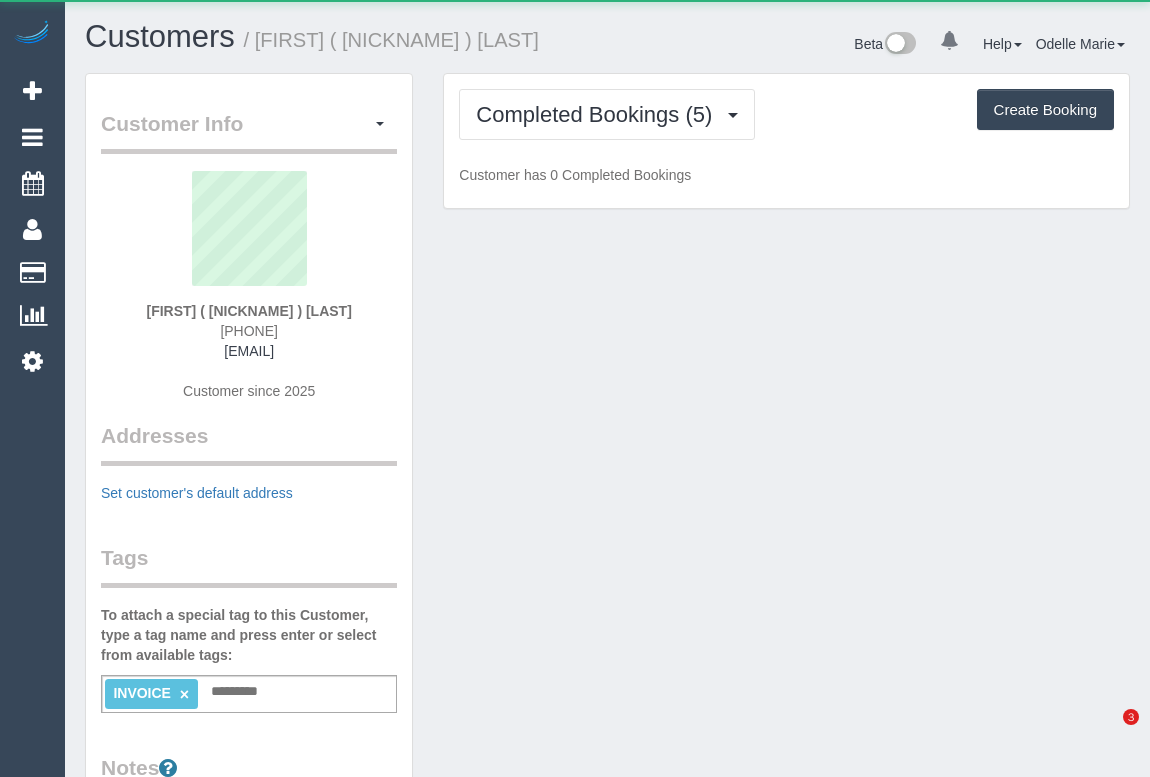 scroll, scrollTop: 0, scrollLeft: 0, axis: both 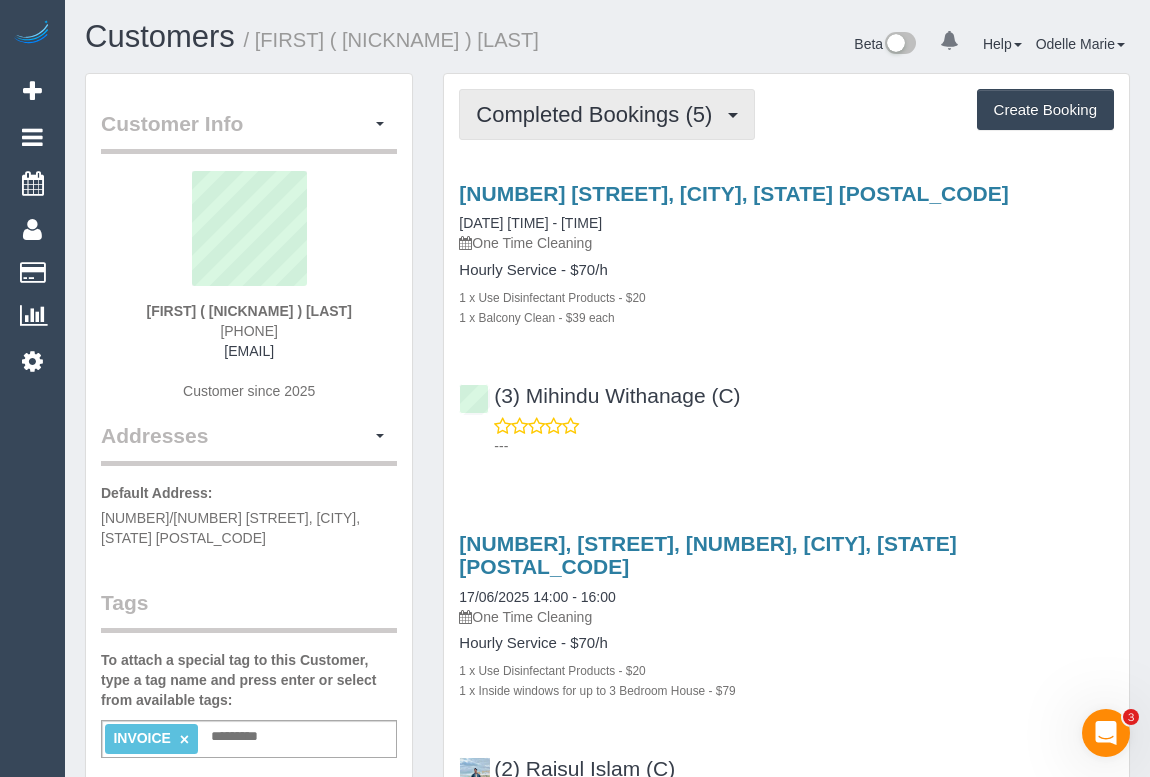 click on "Completed Bookings (5)" at bounding box center (599, 114) 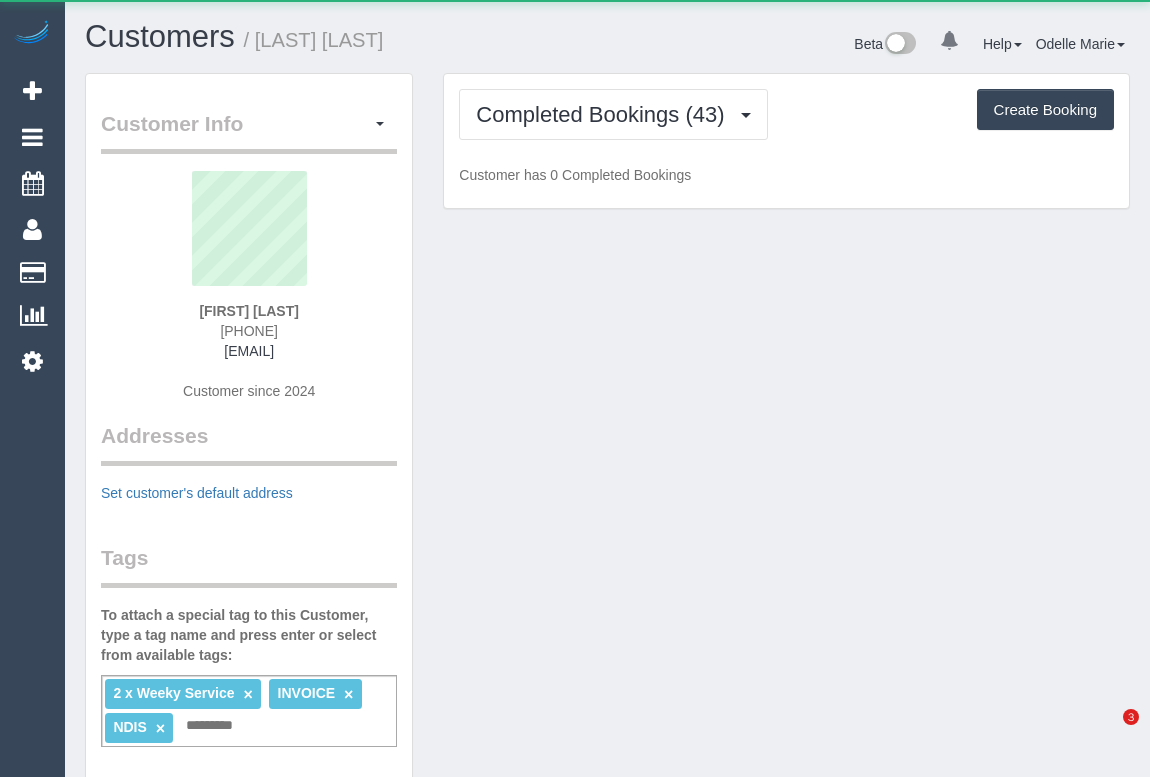 scroll, scrollTop: 0, scrollLeft: 0, axis: both 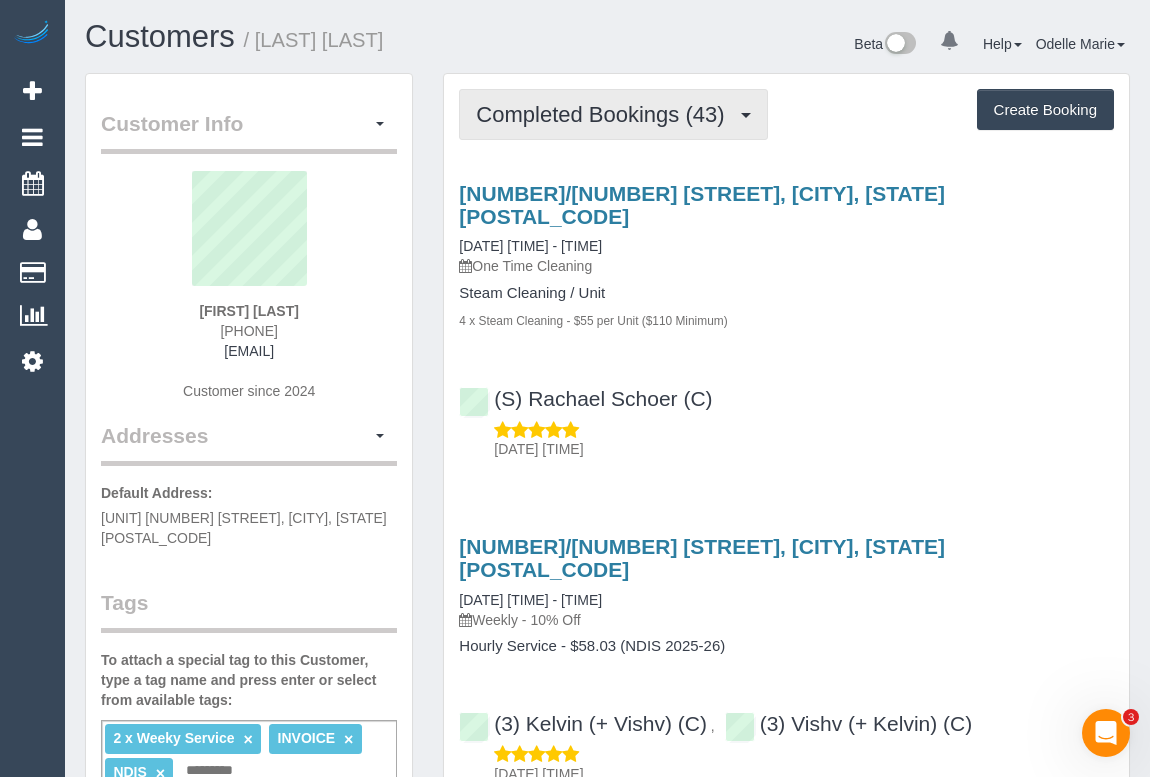 click on "Completed Bookings (43)" at bounding box center (605, 114) 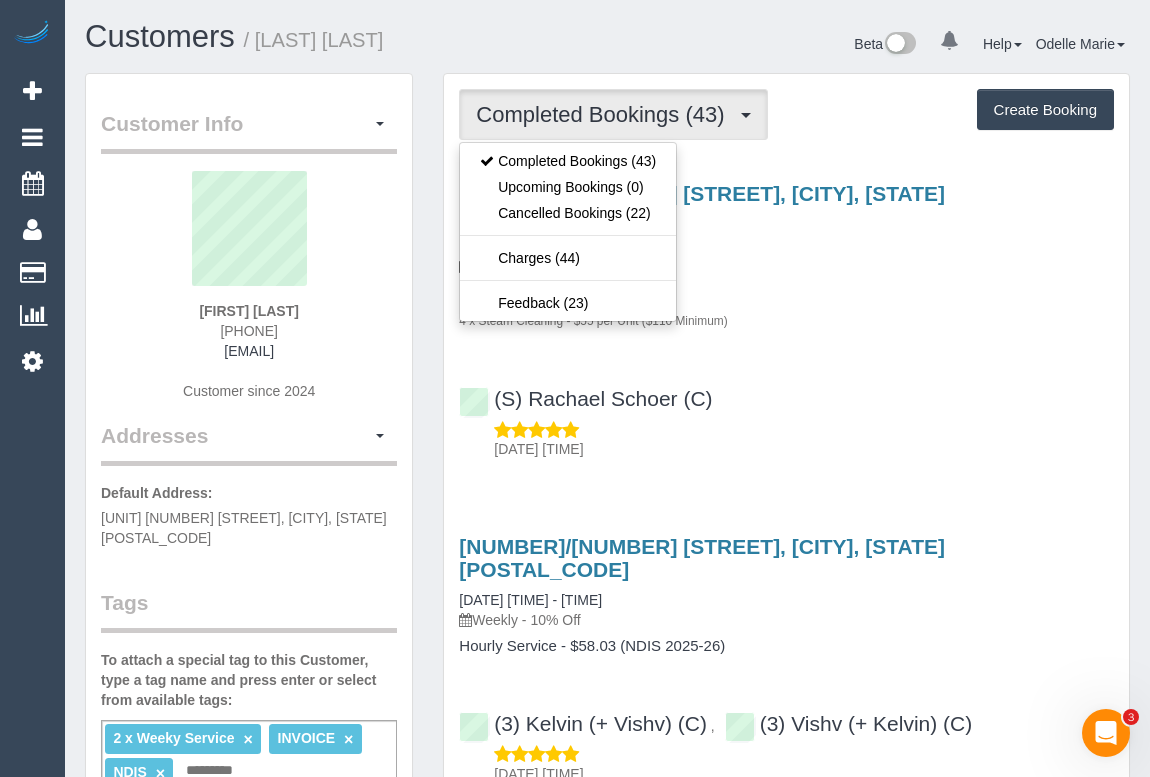 click on "(S) Rachael Schoer (C)
11/07/2025 06:58" at bounding box center (786, 415) 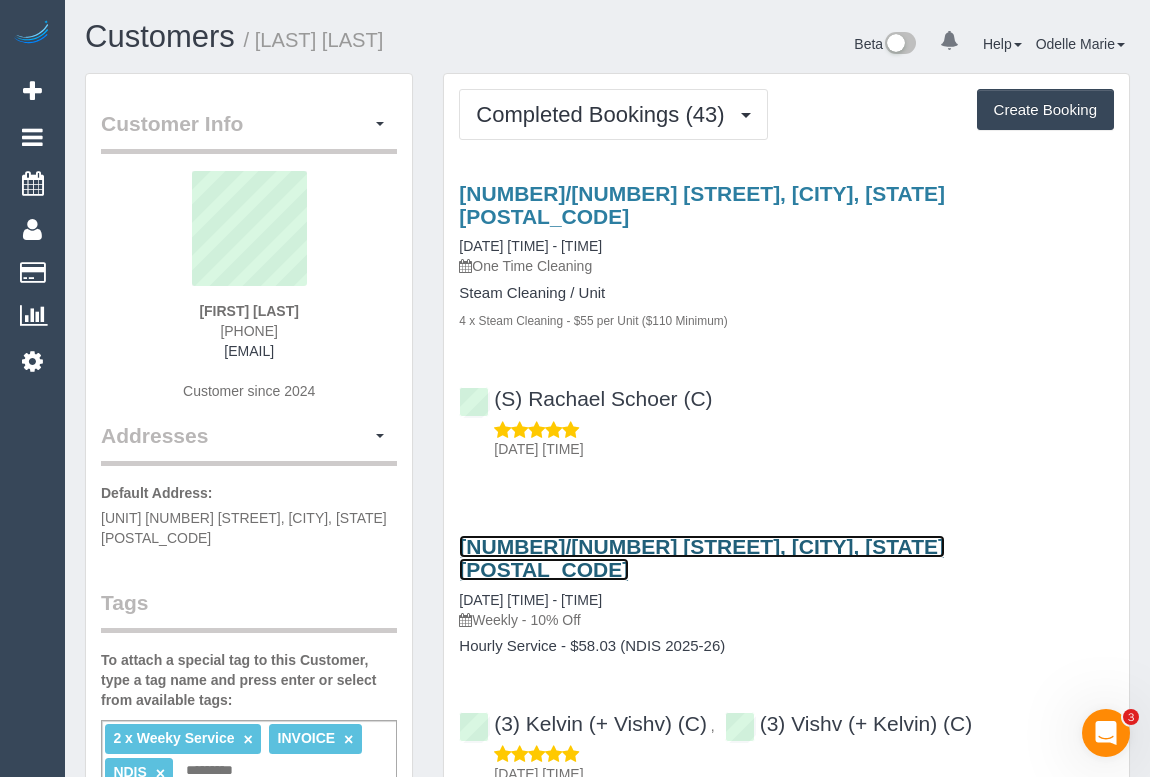 click on "305/175 Kangaroo Road, Hughesdale, VIC 3166" at bounding box center (702, 558) 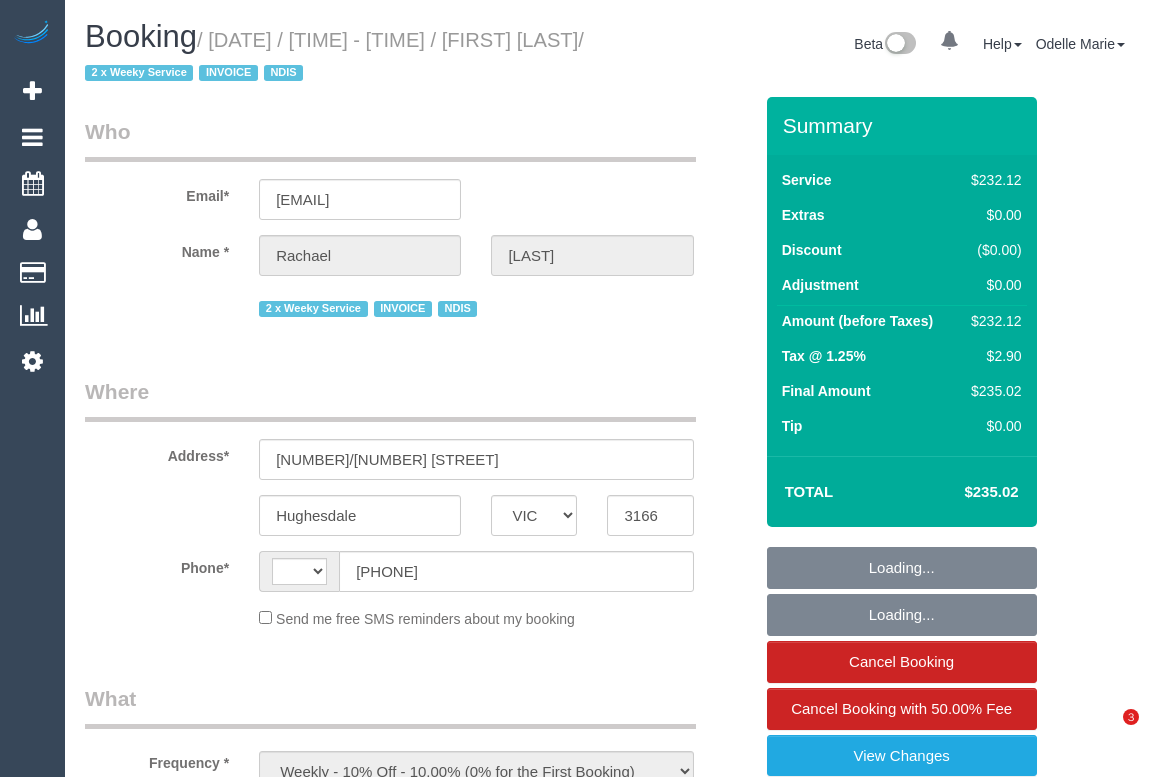 select on "VIC" 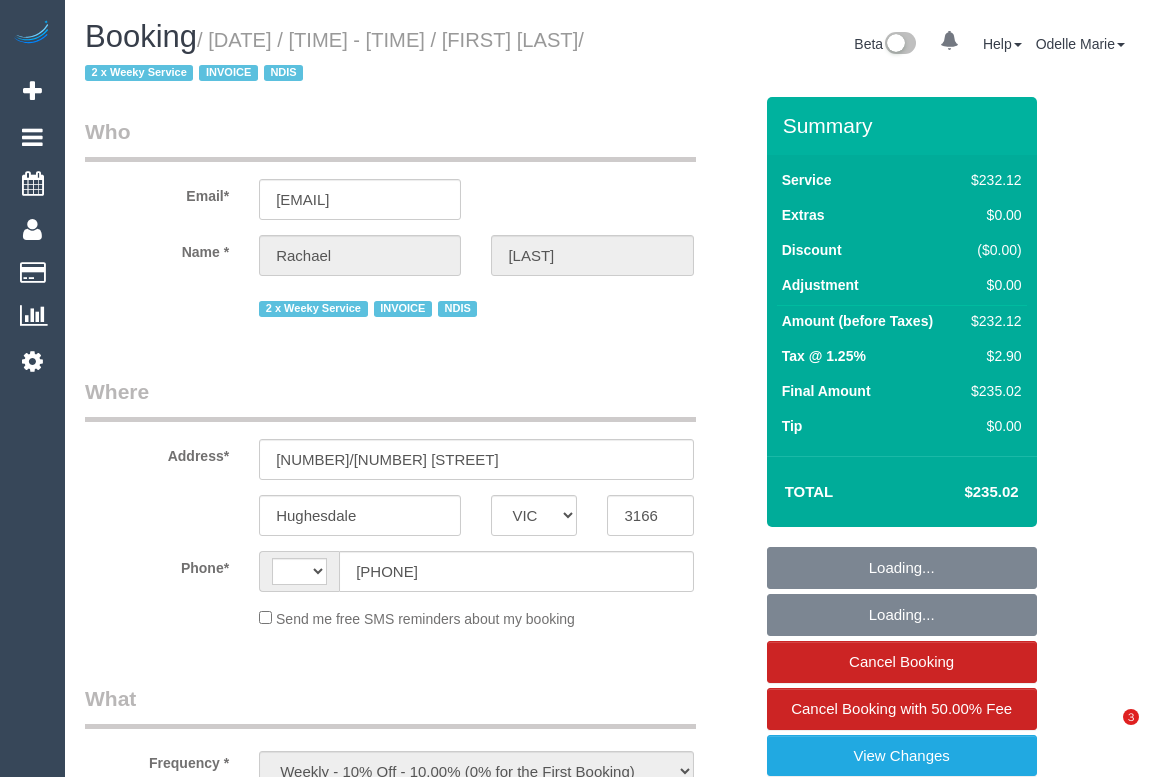 scroll, scrollTop: 0, scrollLeft: 0, axis: both 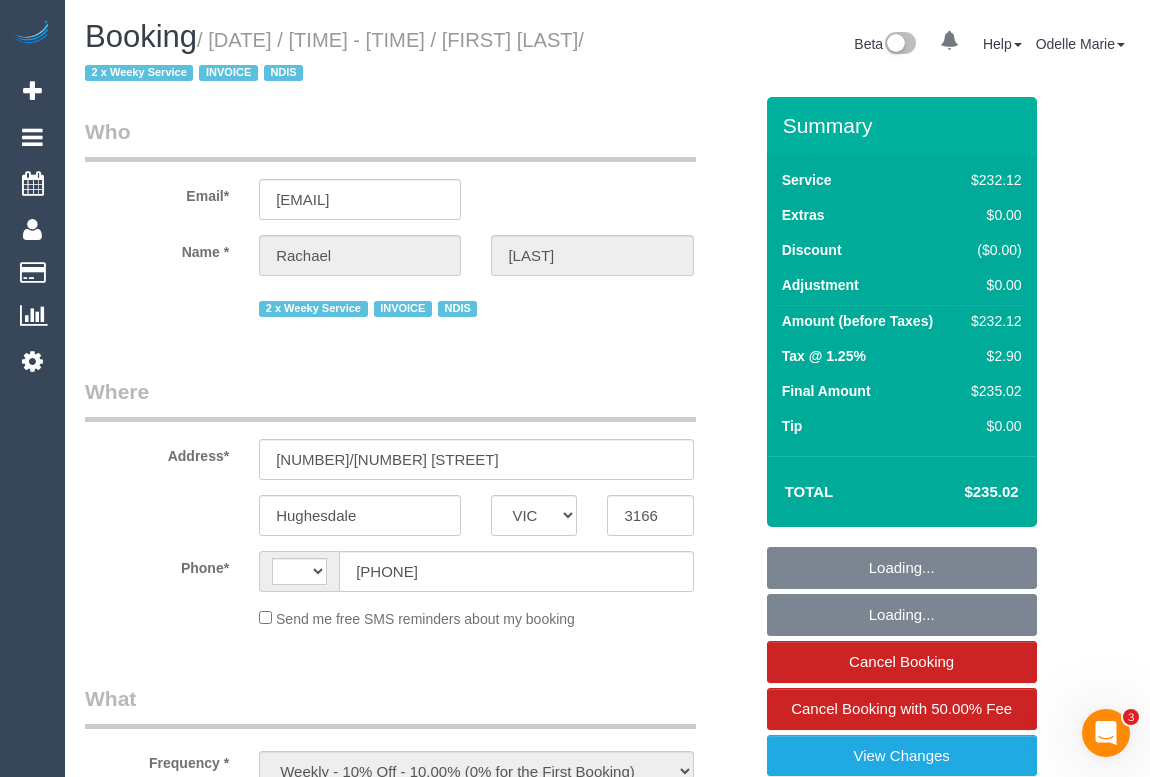 select on "number:28" 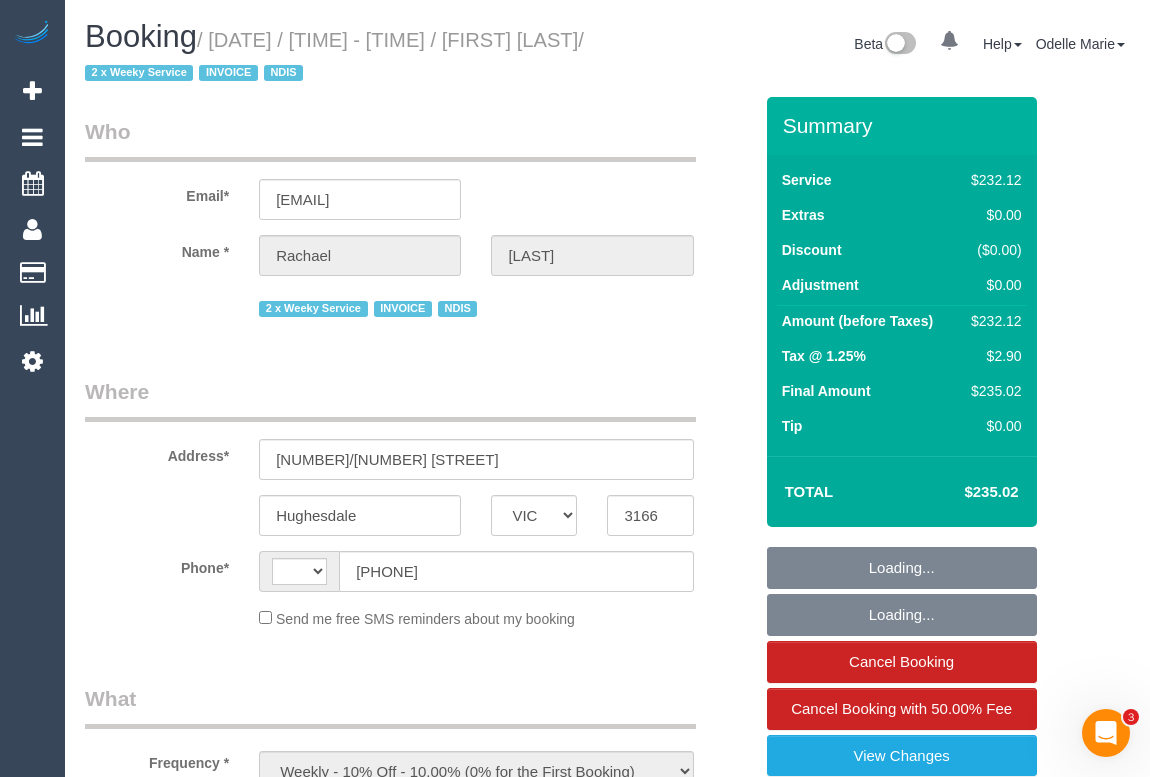 select on "string:AU" 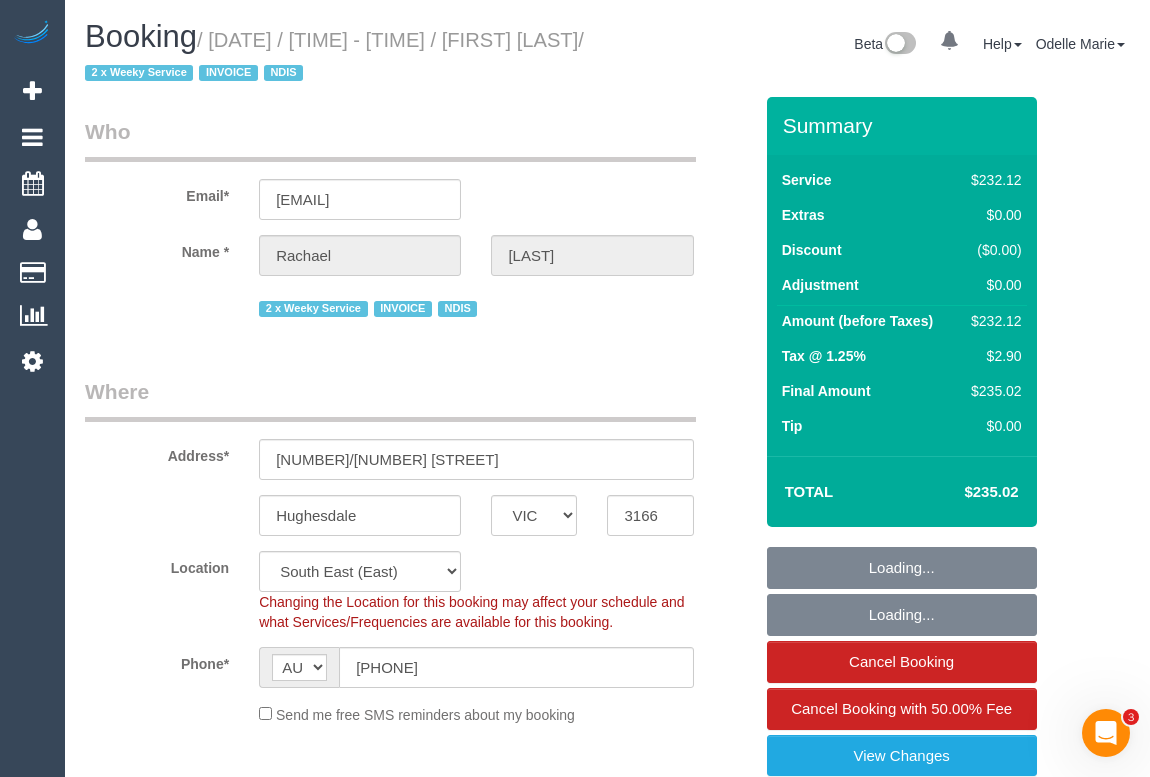 select on "240" 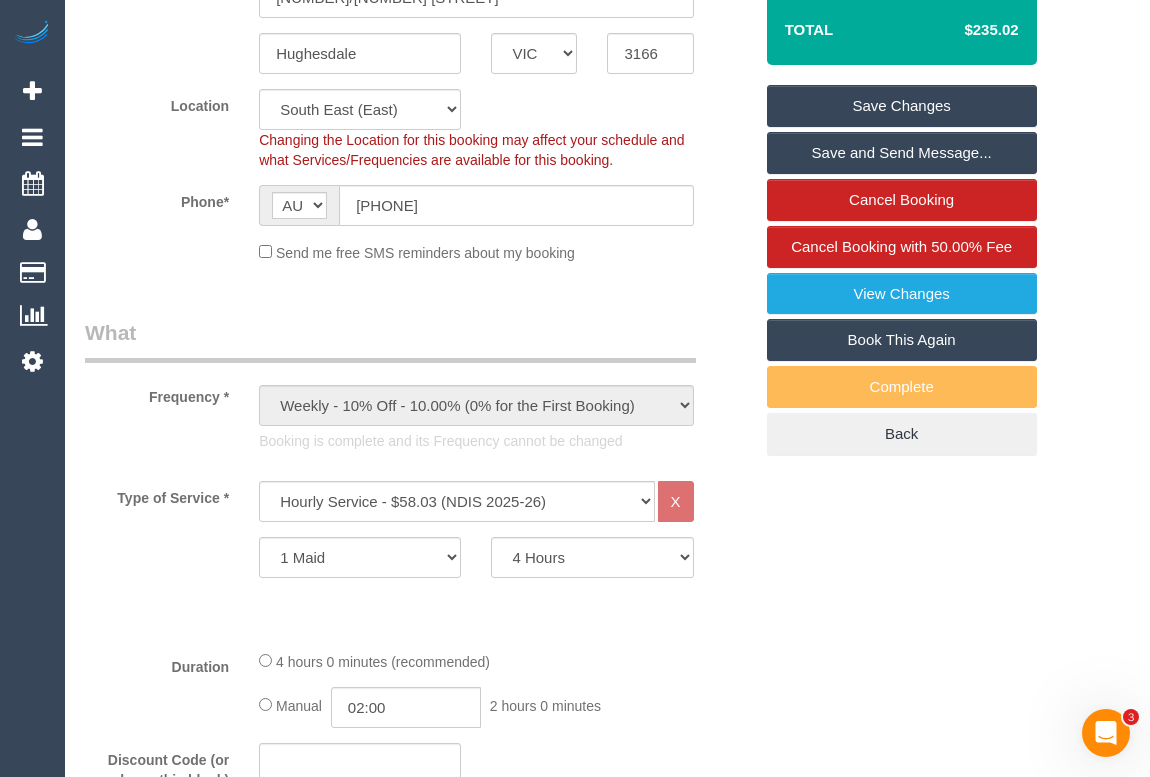 scroll, scrollTop: 181, scrollLeft: 0, axis: vertical 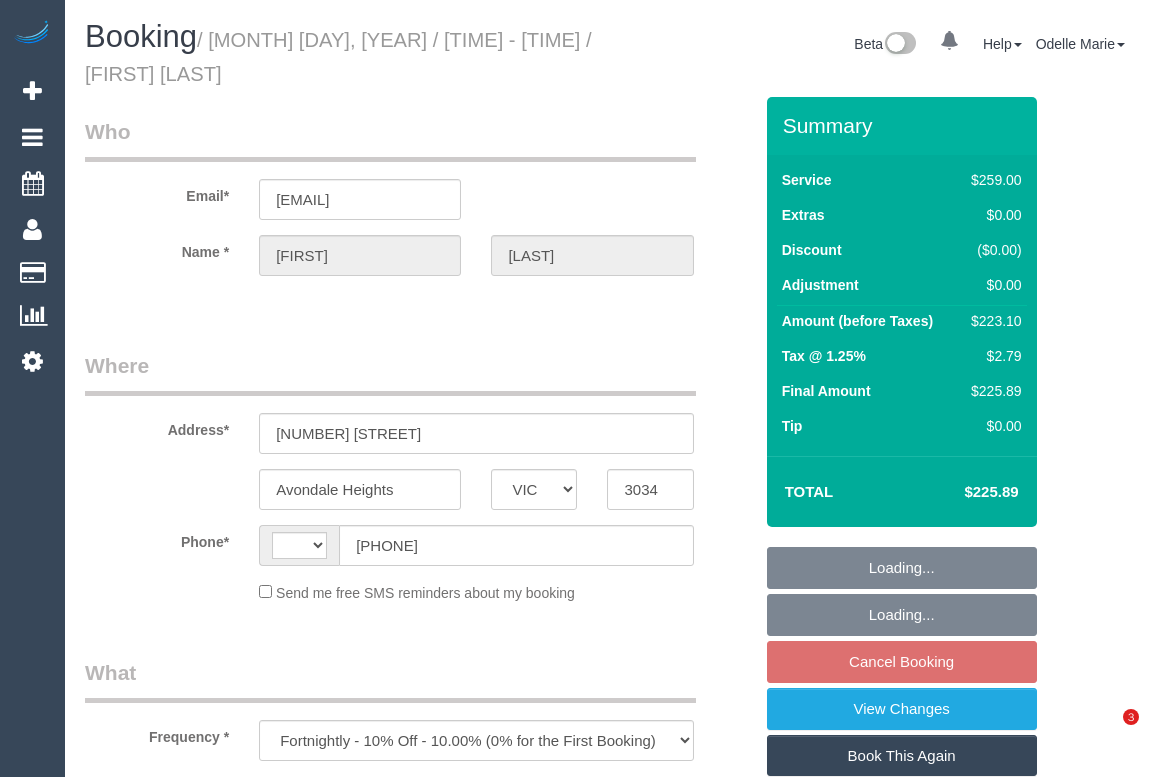 select on "VIC" 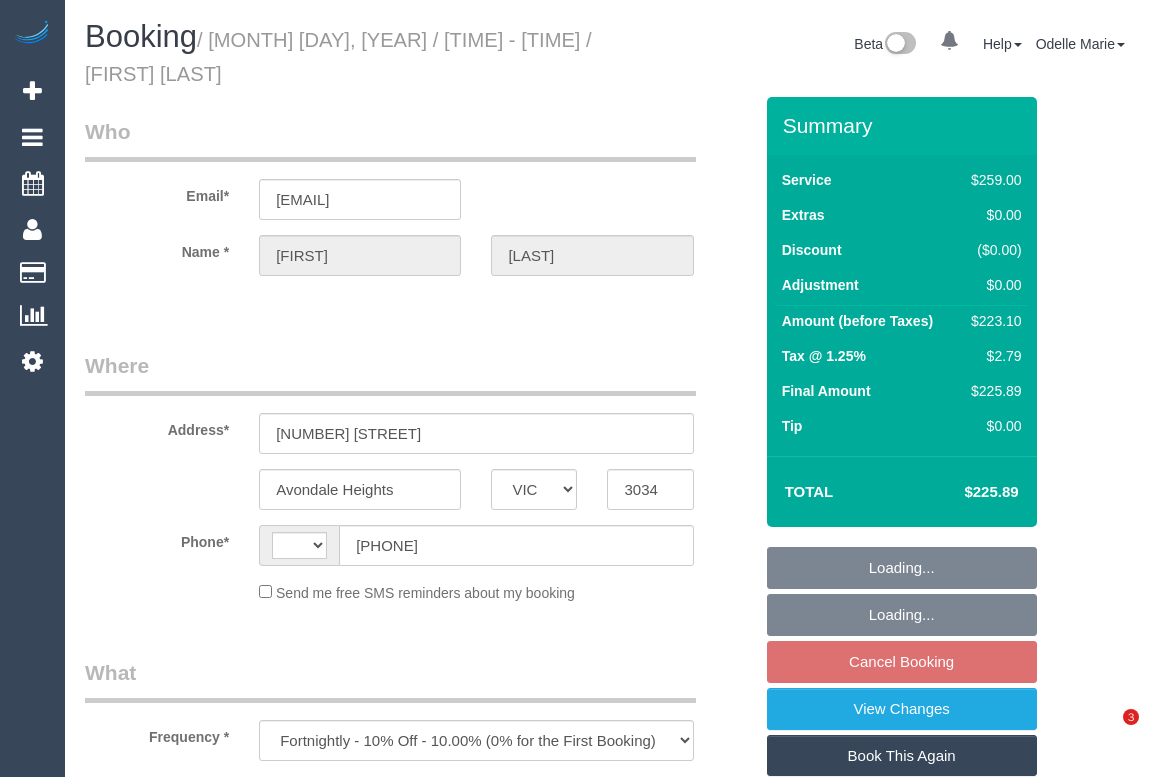 scroll, scrollTop: 0, scrollLeft: 0, axis: both 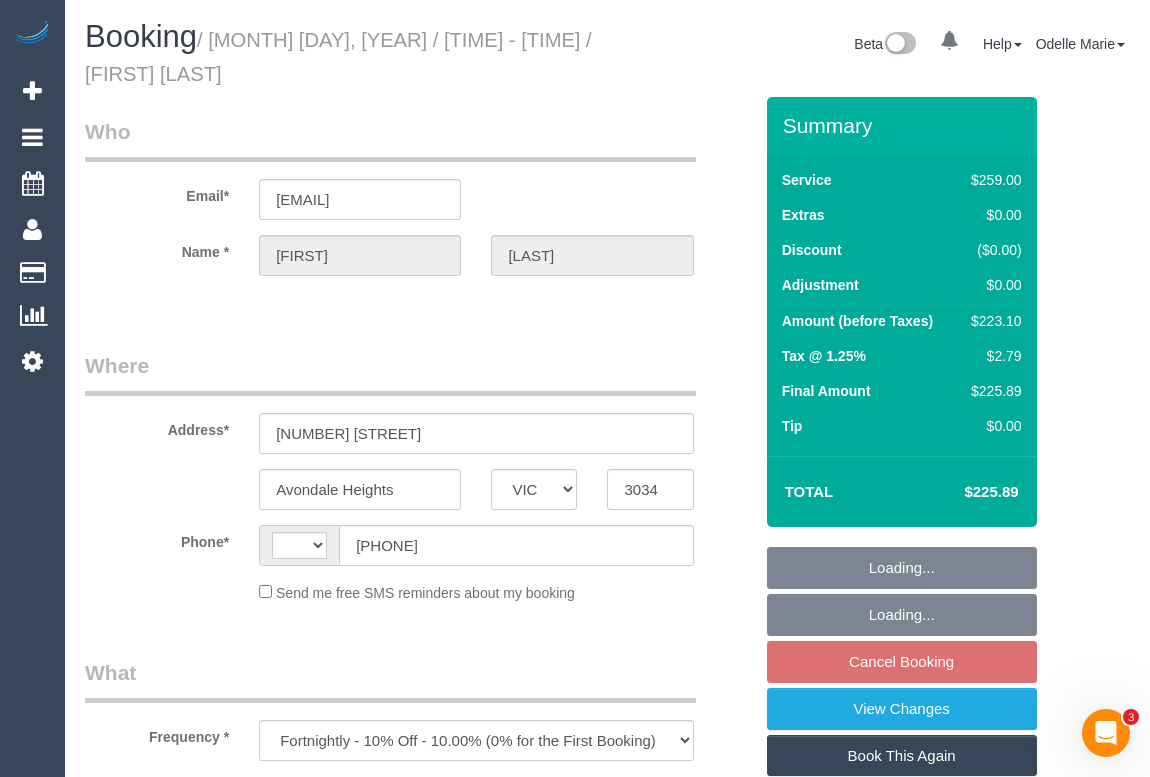 select on "string:AU" 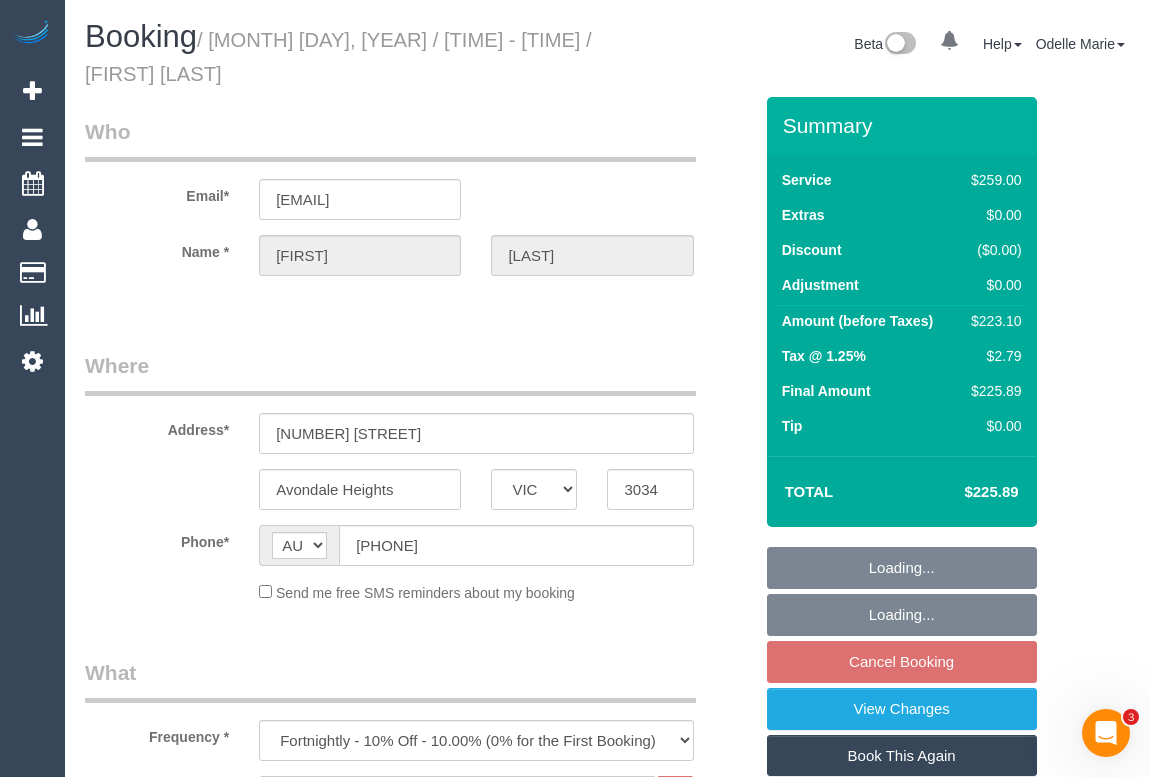 select on "string:stripe-pm_1PR2bg2GScqysDRVvq6gcscy" 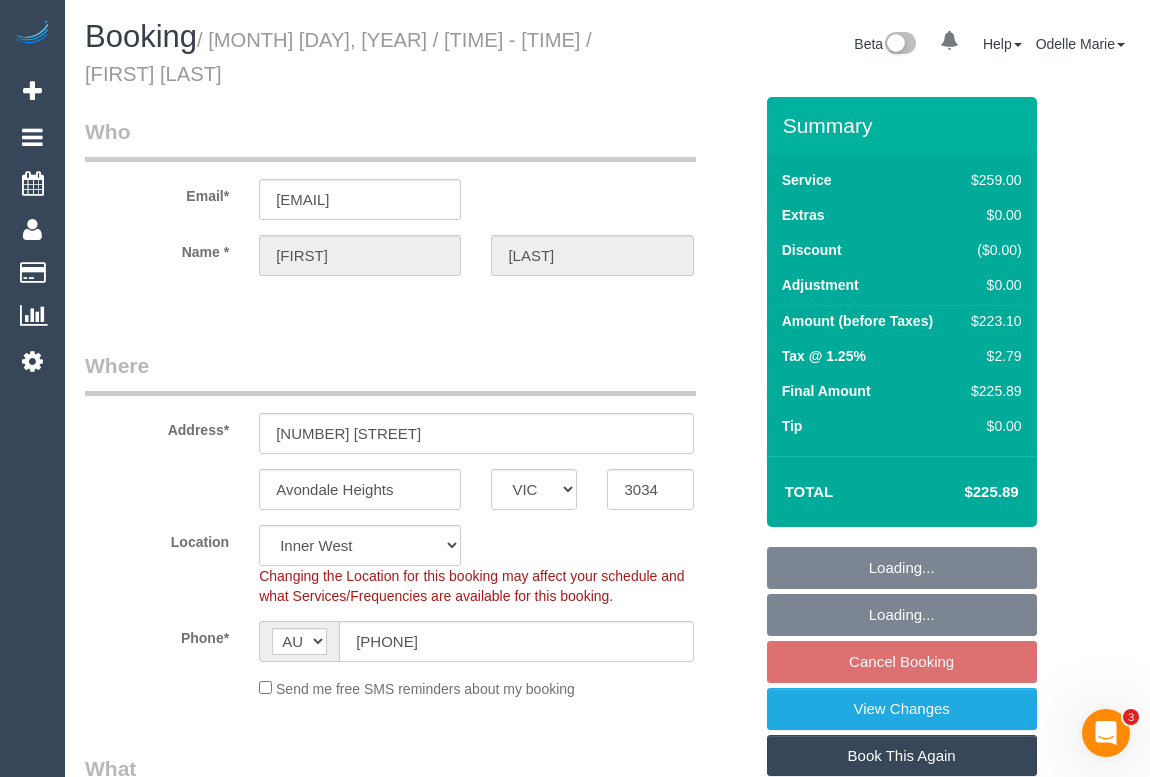 select on "number:28" 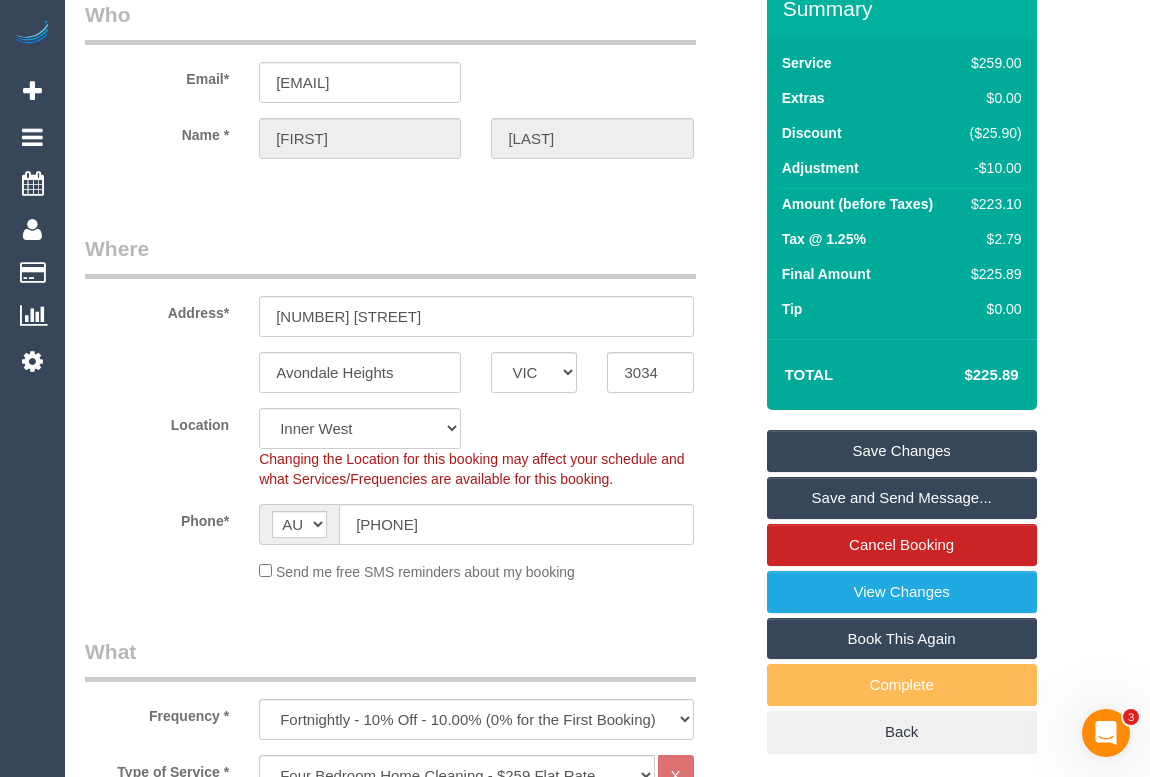 scroll, scrollTop: 454, scrollLeft: 0, axis: vertical 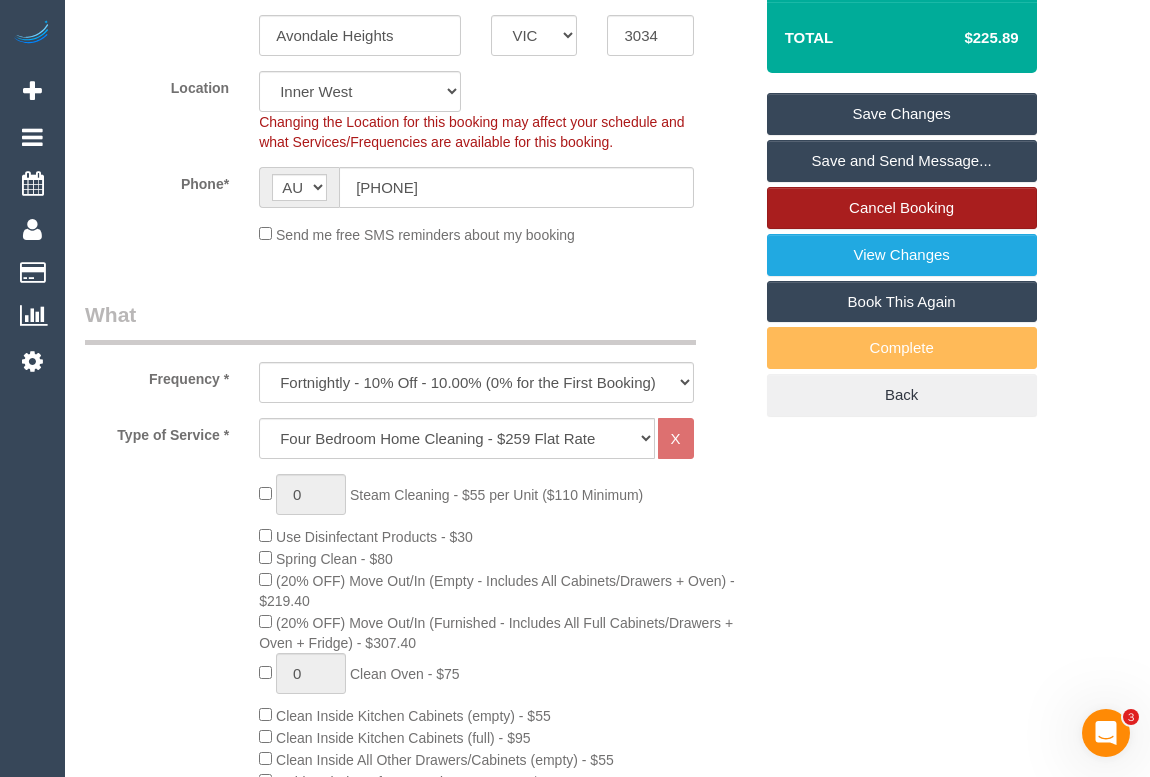 click on "Cancel Booking" at bounding box center [902, 208] 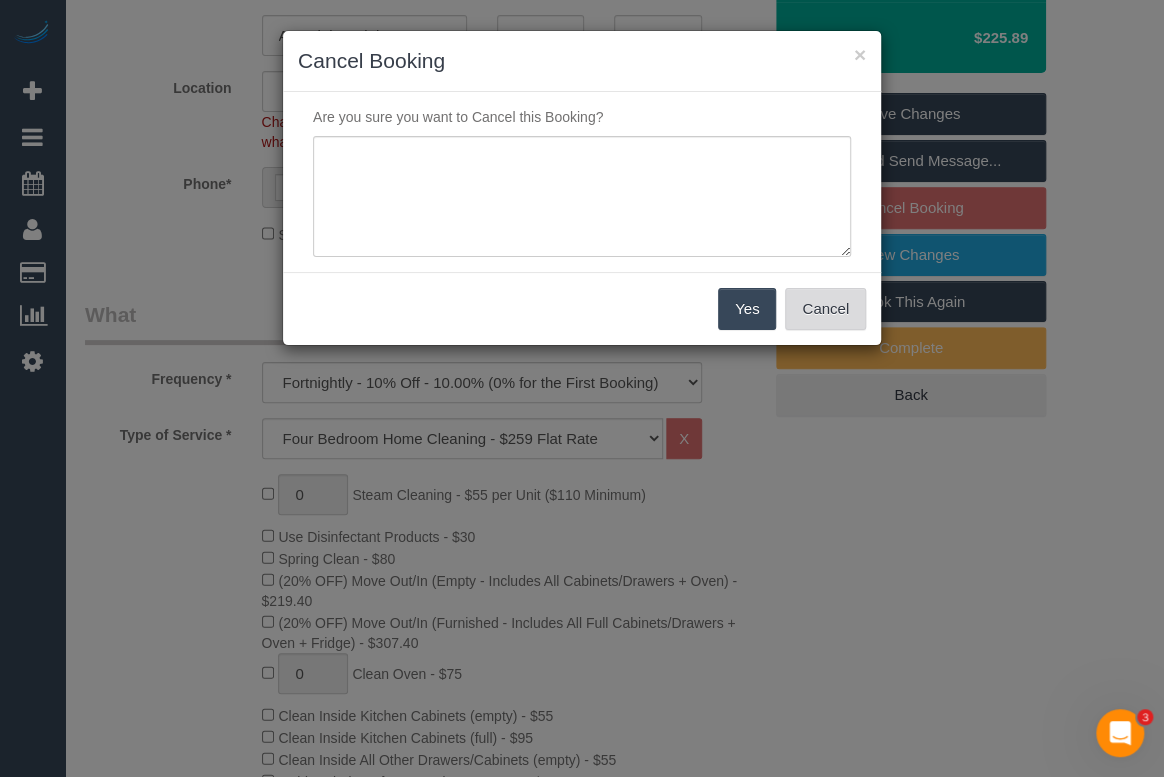 click on "Cancel" at bounding box center [825, 309] 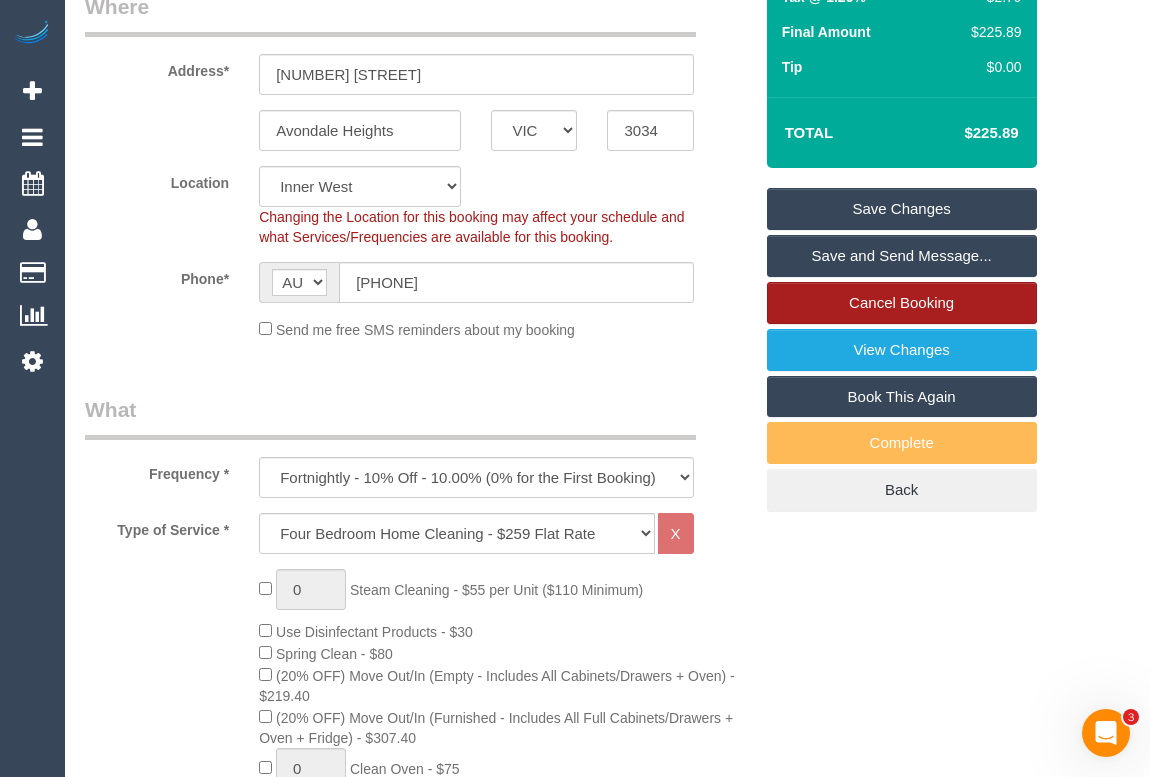 scroll, scrollTop: 380, scrollLeft: 0, axis: vertical 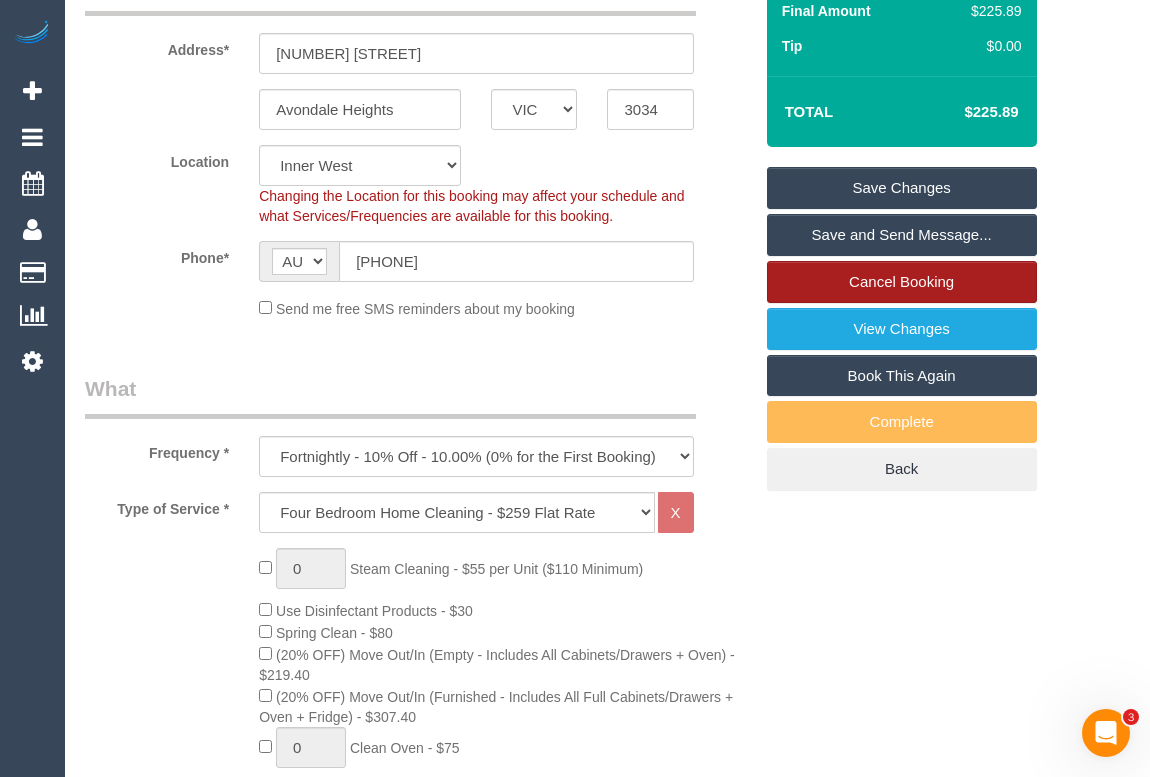click on "Cancel Booking" at bounding box center (902, 282) 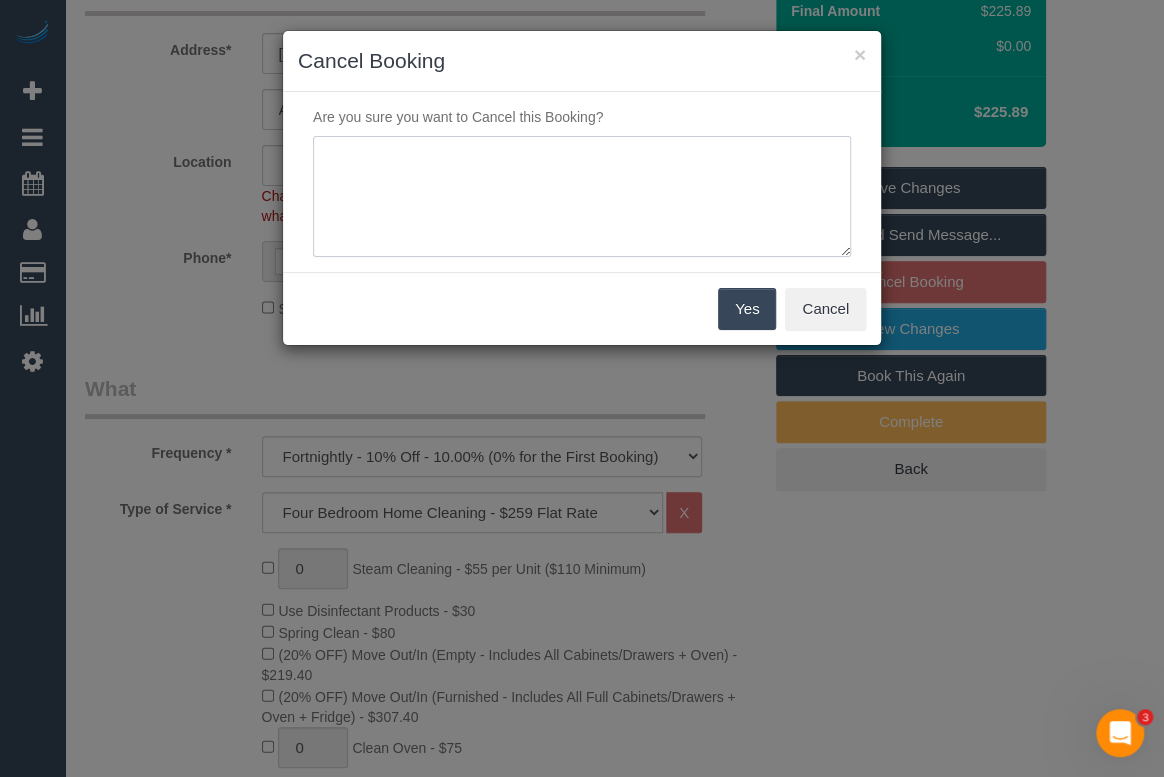 click at bounding box center [582, 197] 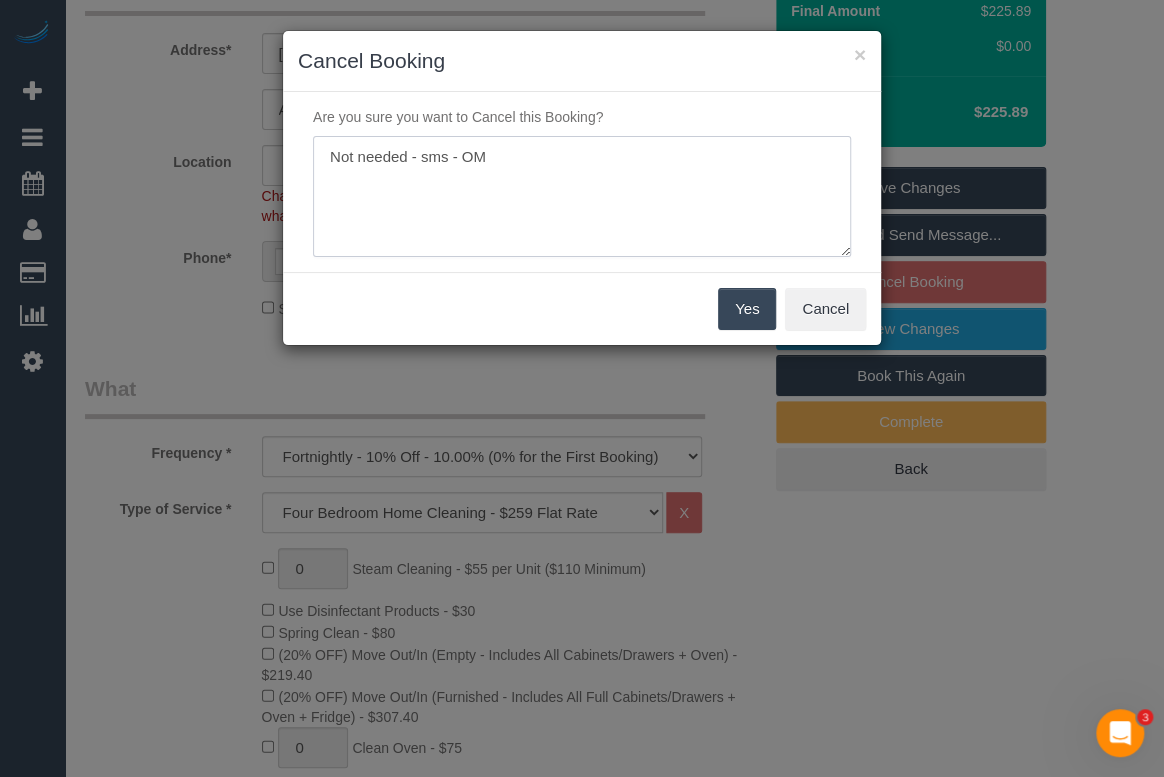 click at bounding box center (582, 197) 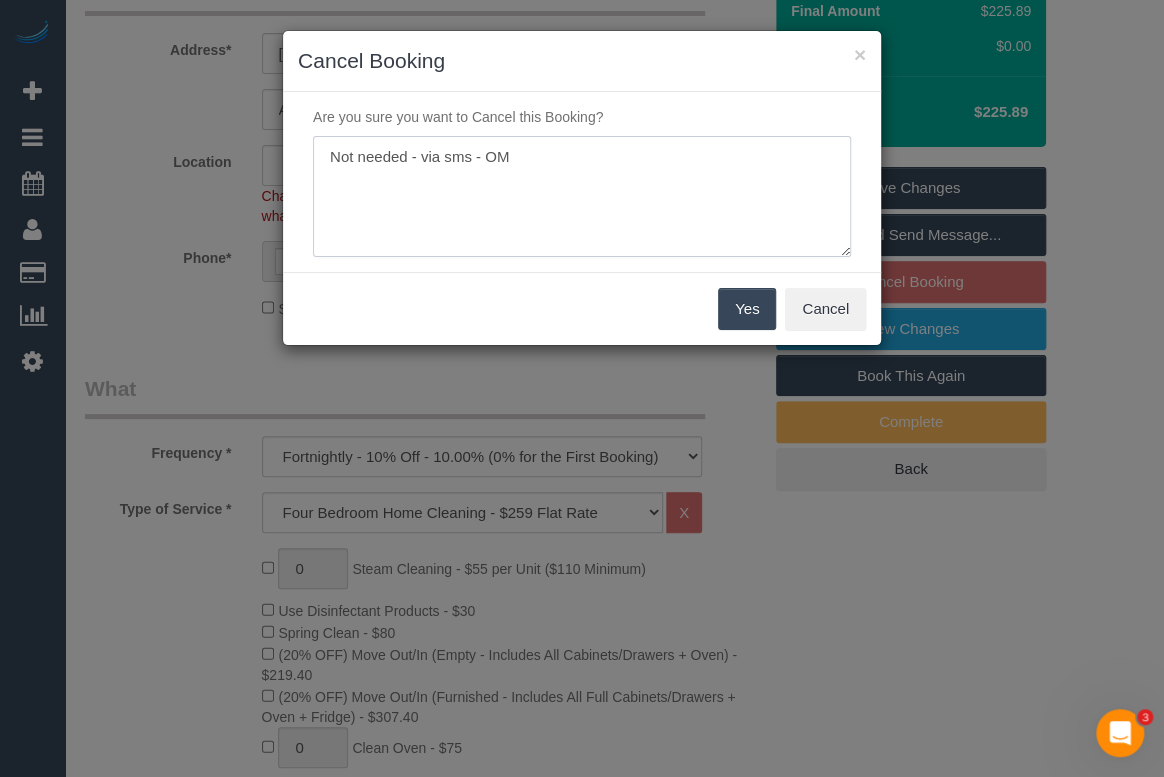 type on "Not needed - via sms - OM" 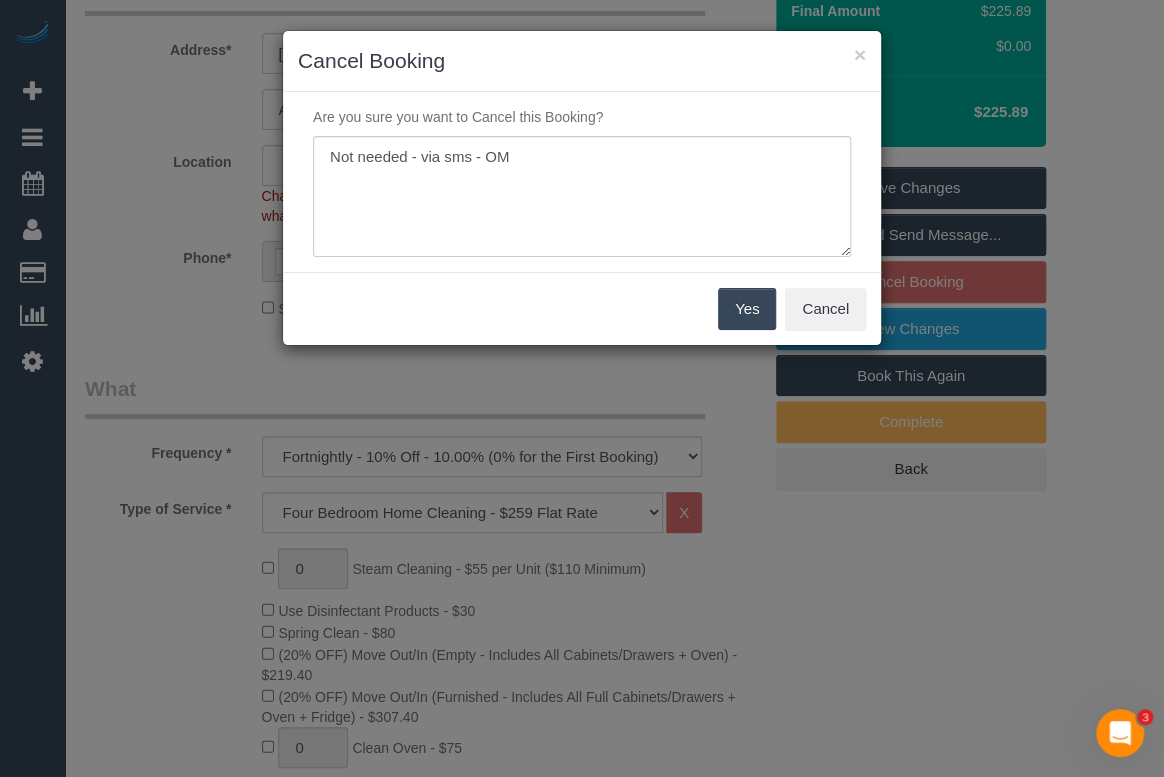 click on "Yes" at bounding box center [747, 309] 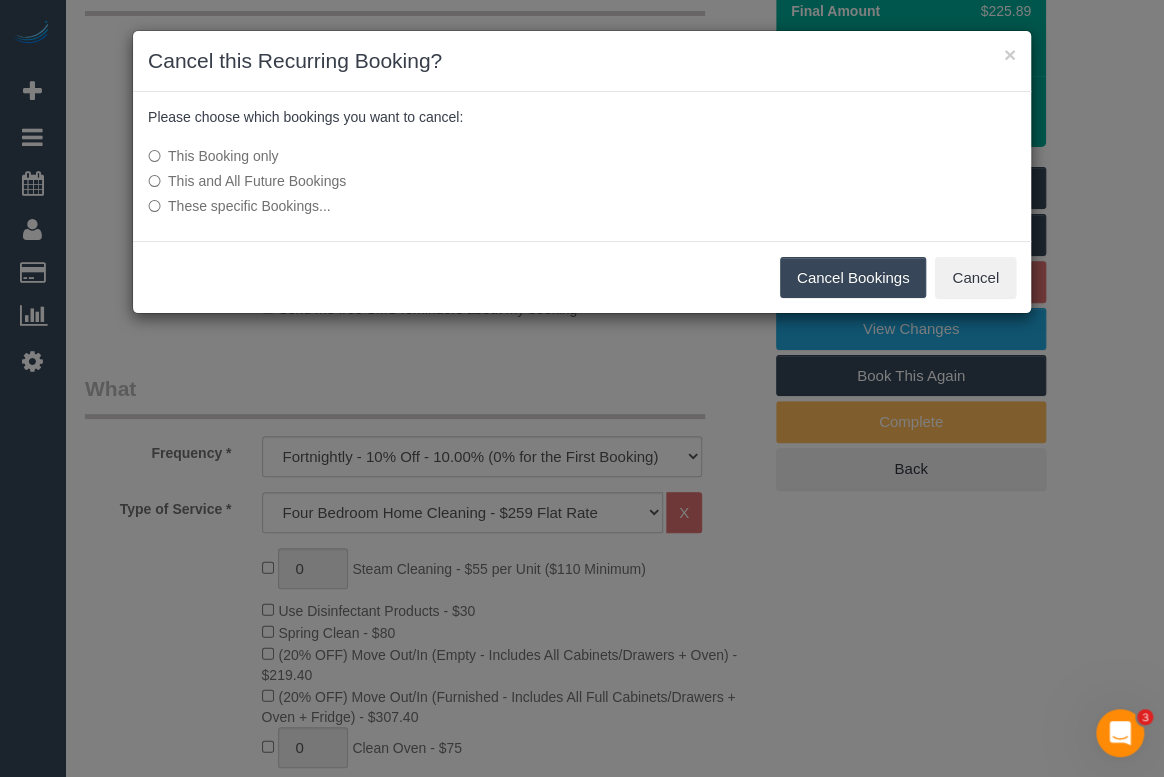 click on "Cancel Bookings" at bounding box center [853, 278] 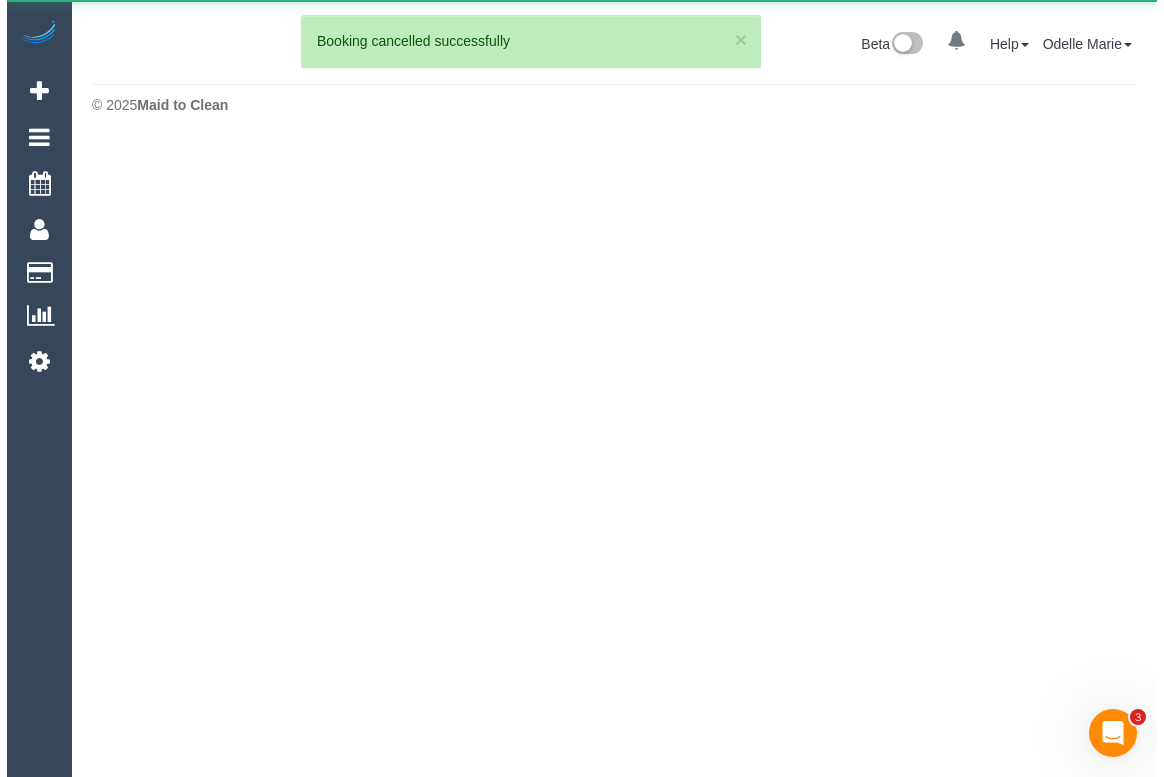 scroll, scrollTop: 0, scrollLeft: 0, axis: both 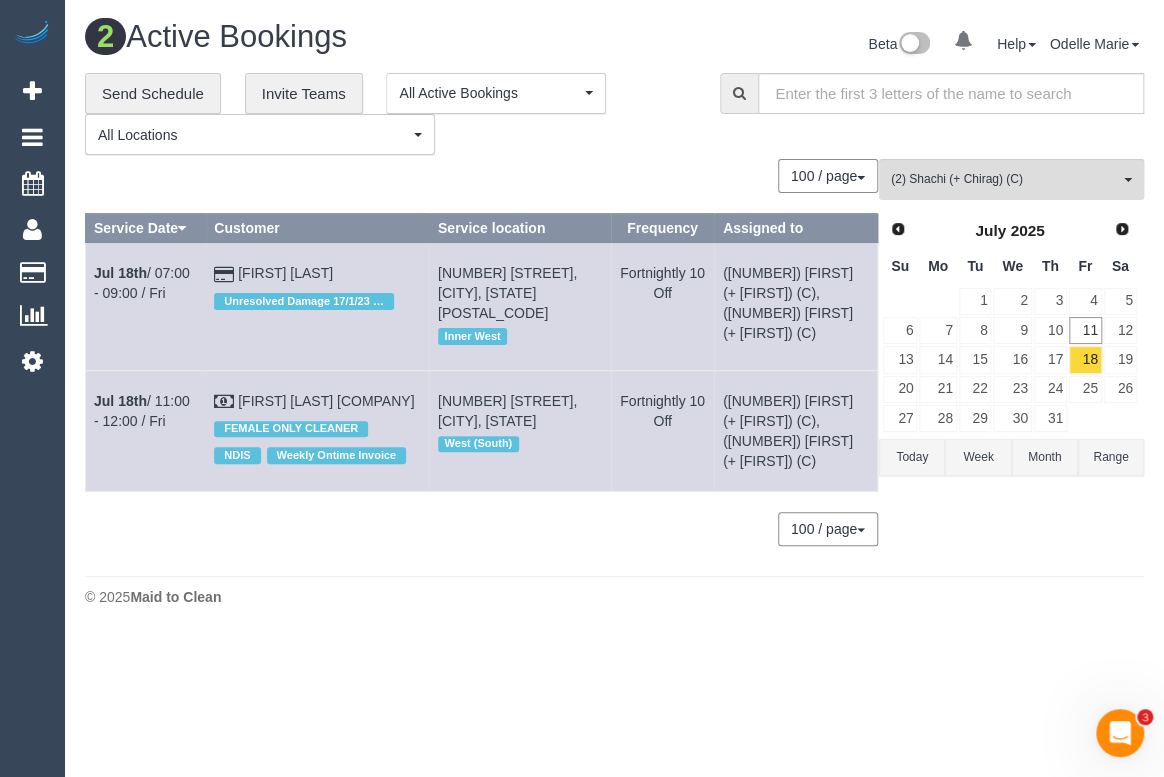 click on "100 / page
10 / page
20 / page
30 / page
40 / page
50 / page
100 / page" at bounding box center [481, 176] 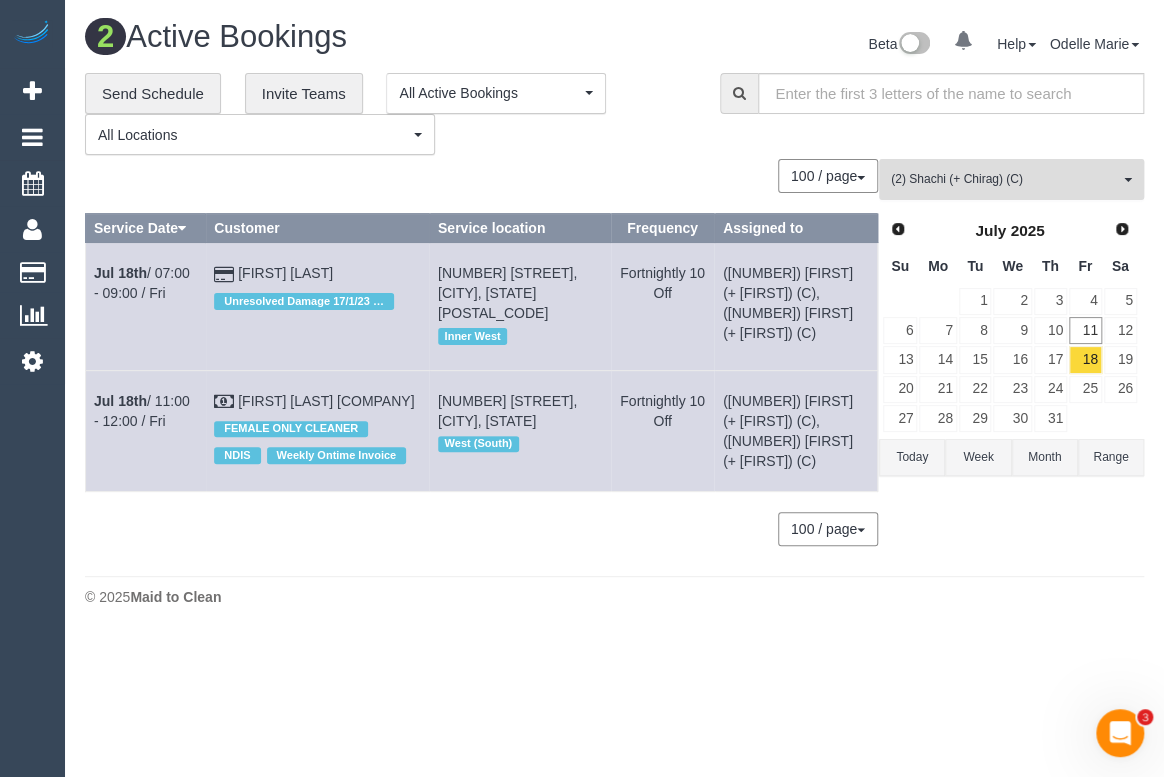 click on "(2) Shachi (+ Chirag) (C)" at bounding box center [1005, 179] 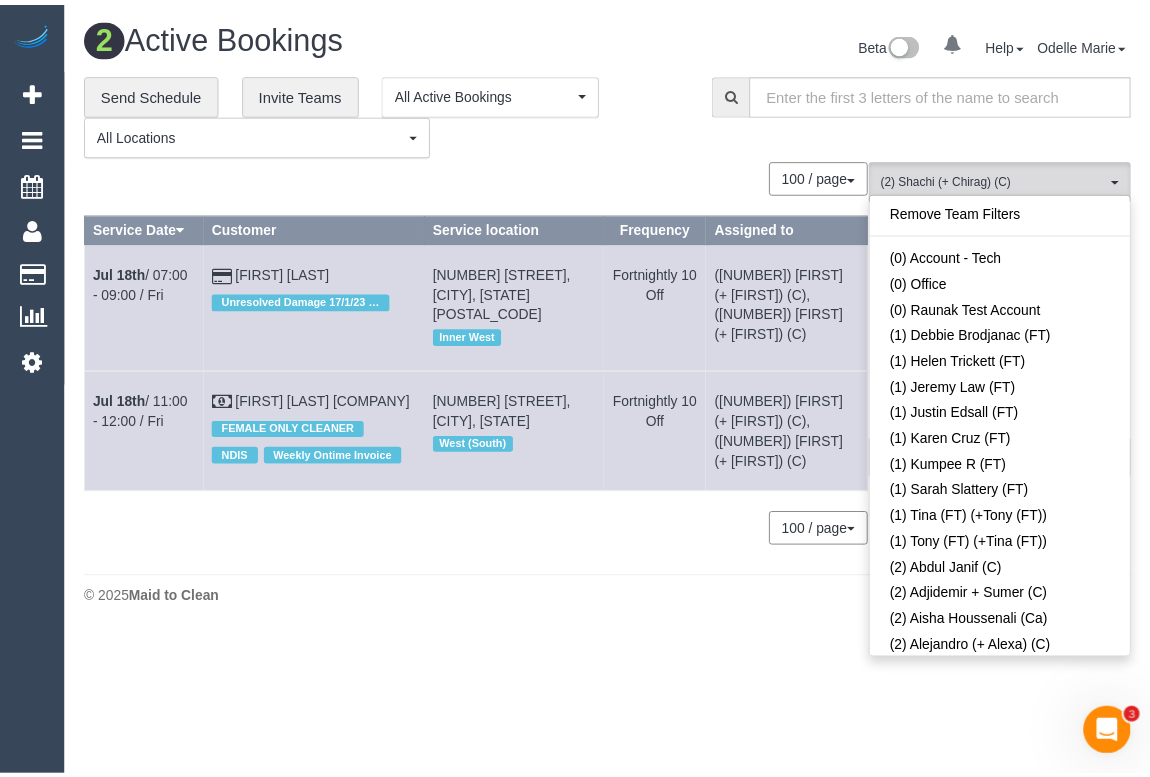 scroll, scrollTop: 1728, scrollLeft: 0, axis: vertical 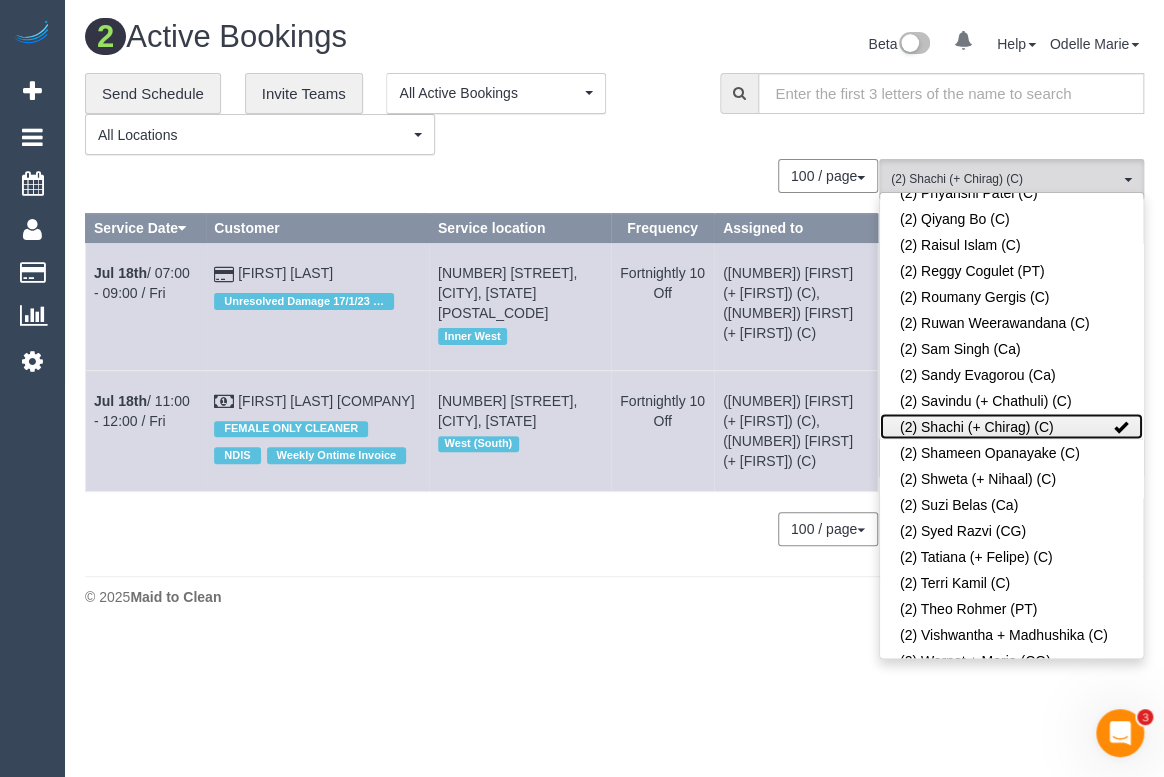 click at bounding box center (1121, 426) 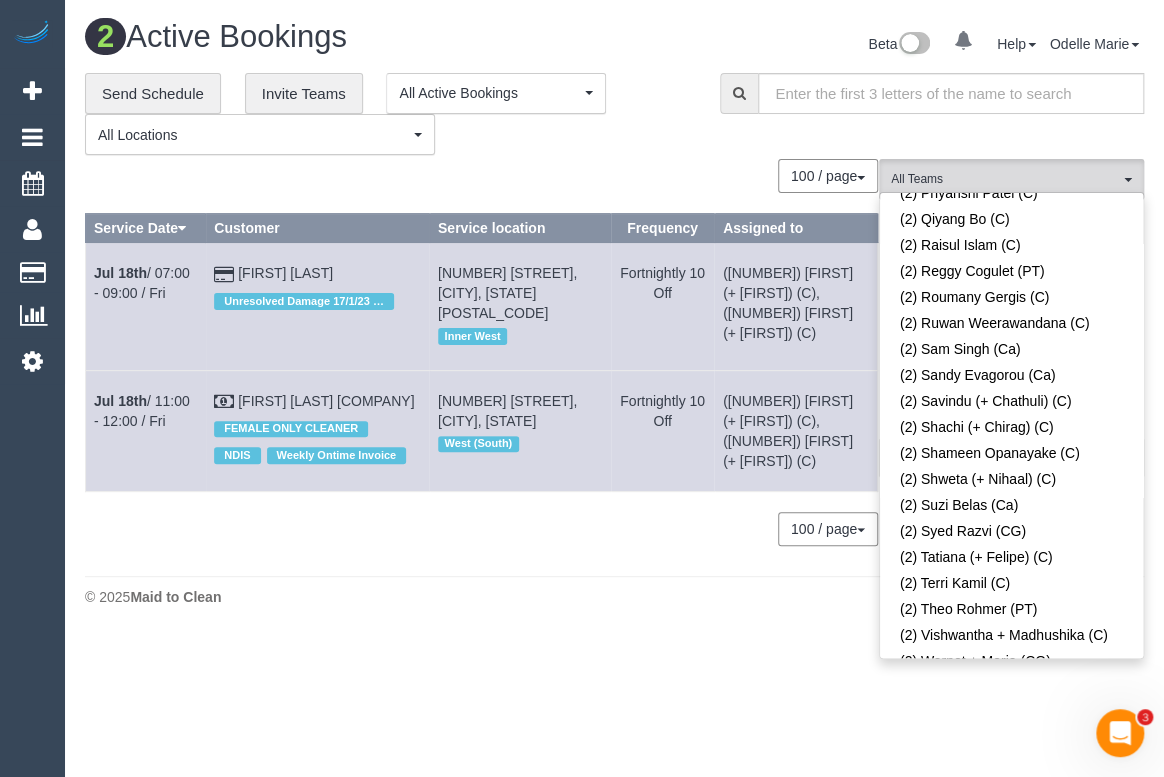 click on "Beta
0
Your Notifications
You have 0 alerts
Help
Help Docs
Take a Tour
Contact Support
Odelle Marie
My Account
Change Password
Email Preferences
Community
Log Out" at bounding box center (887, 46) 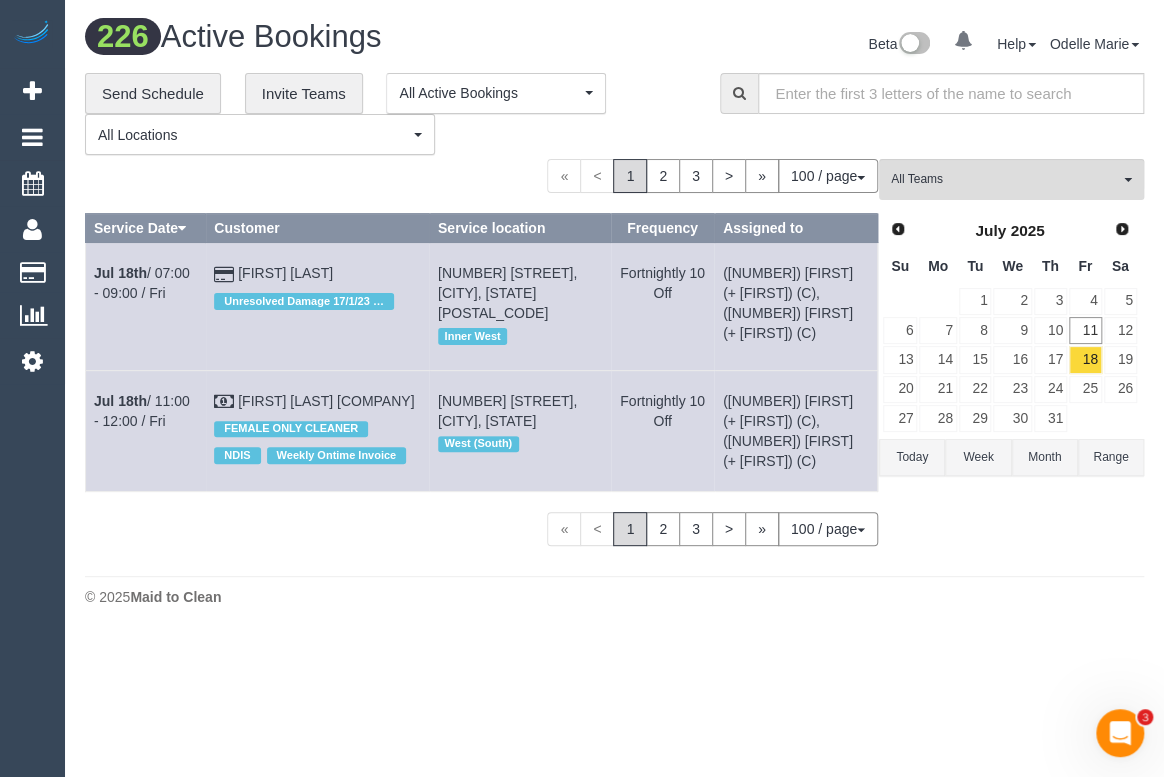 click on "**********" at bounding box center (511, 93) 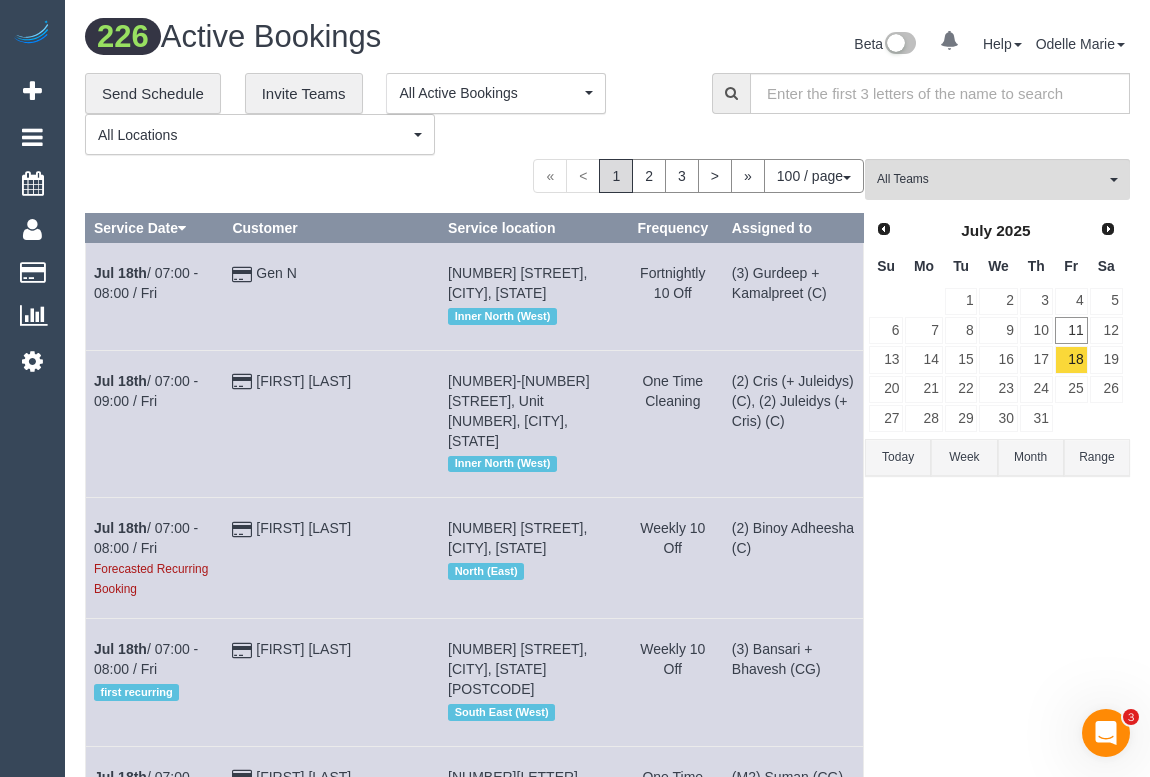 scroll, scrollTop: 7057, scrollLeft: 0, axis: vertical 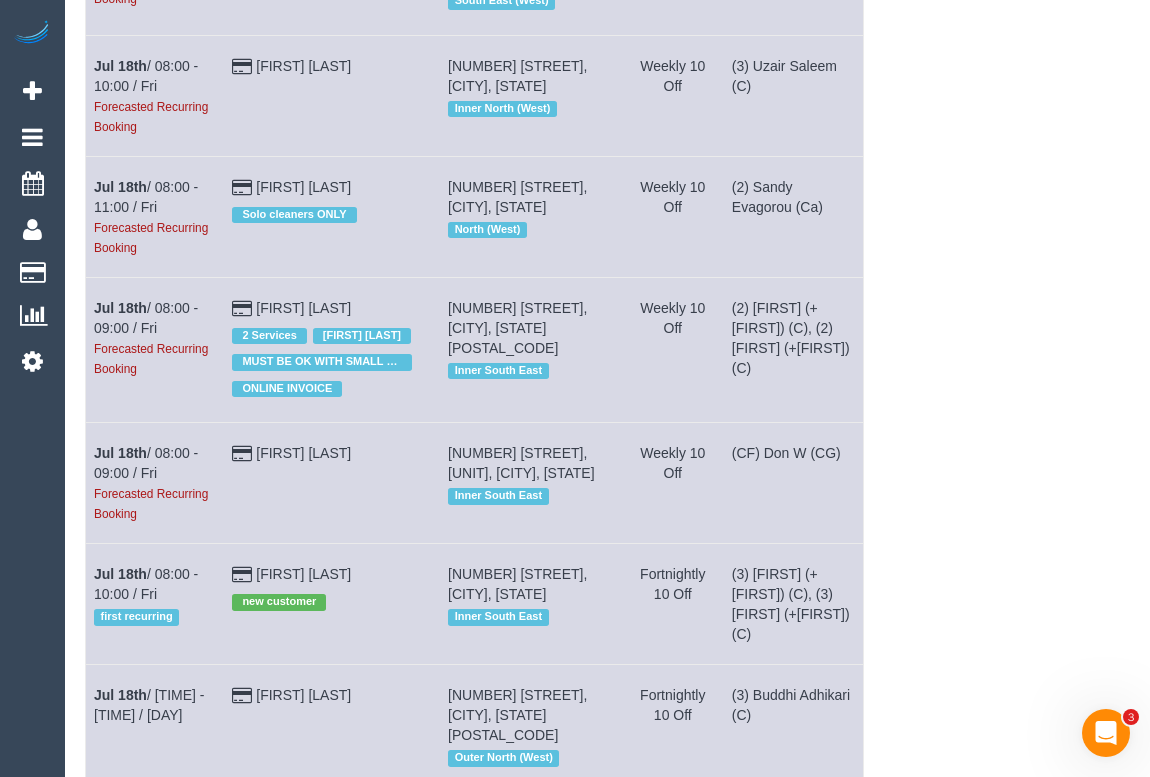 click on "(2) Kerry Welfare (C)" at bounding box center (793, 983) 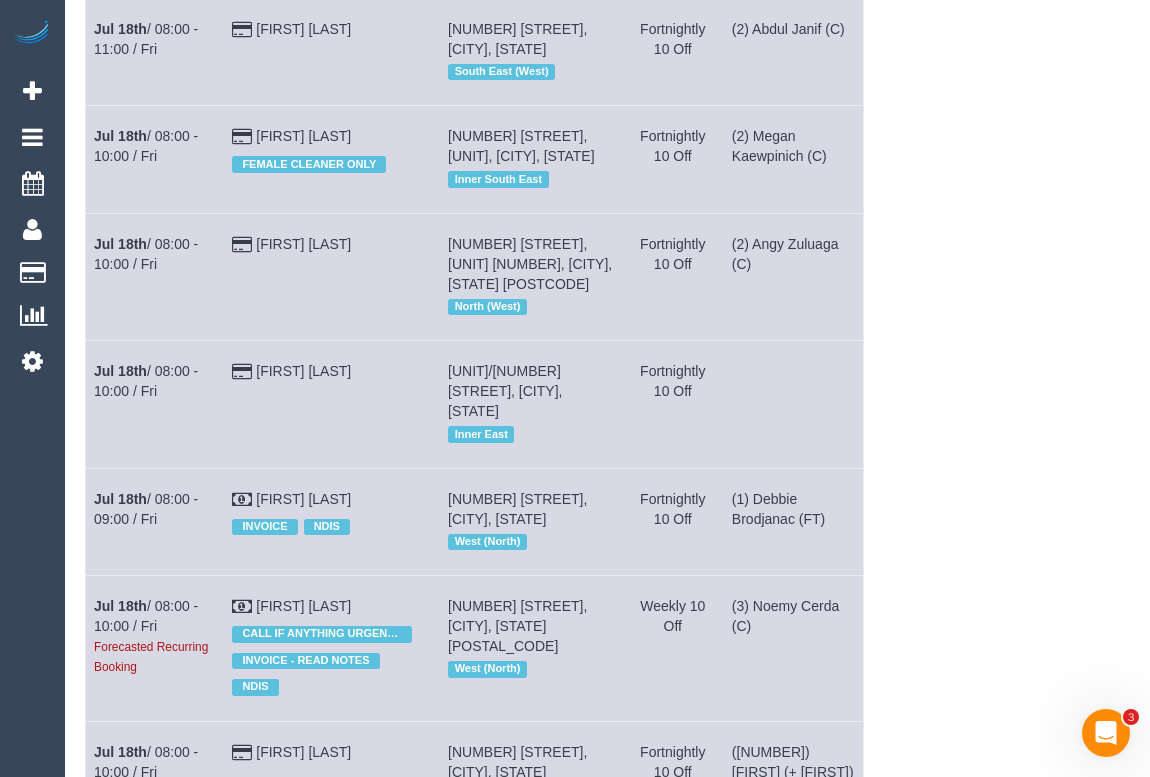 scroll, scrollTop: 5239, scrollLeft: 0, axis: vertical 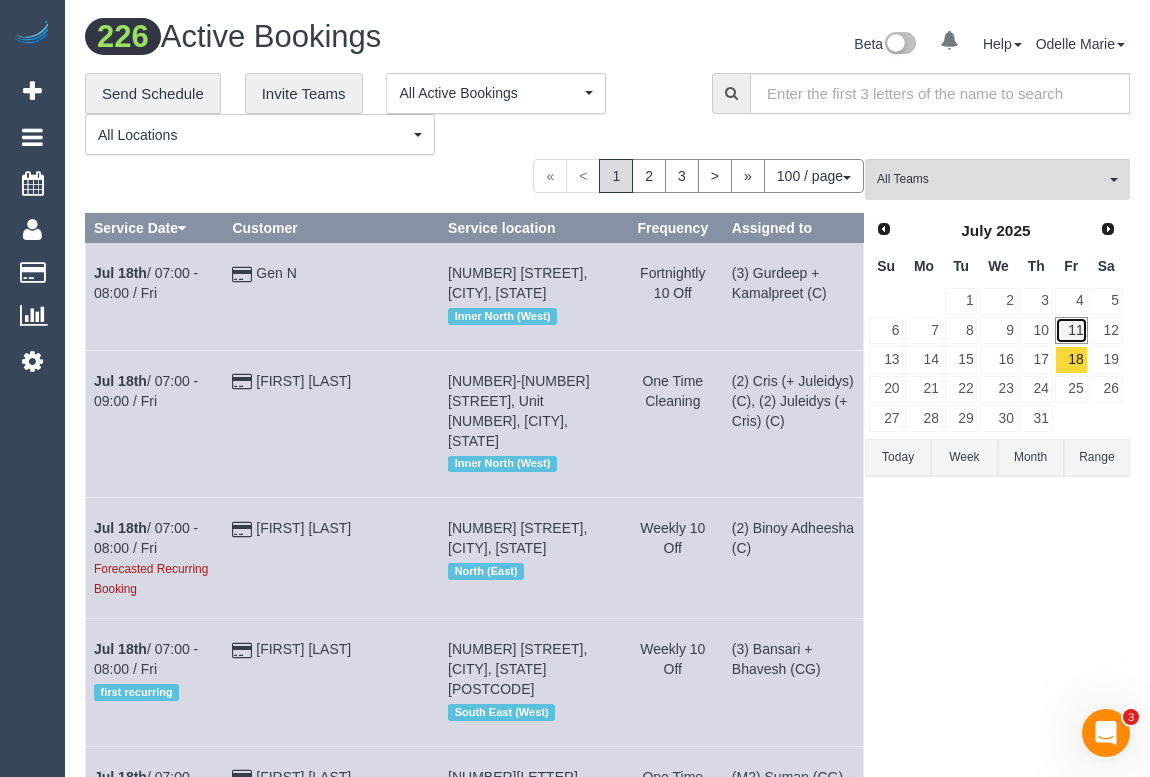 click on "11" at bounding box center (1071, 330) 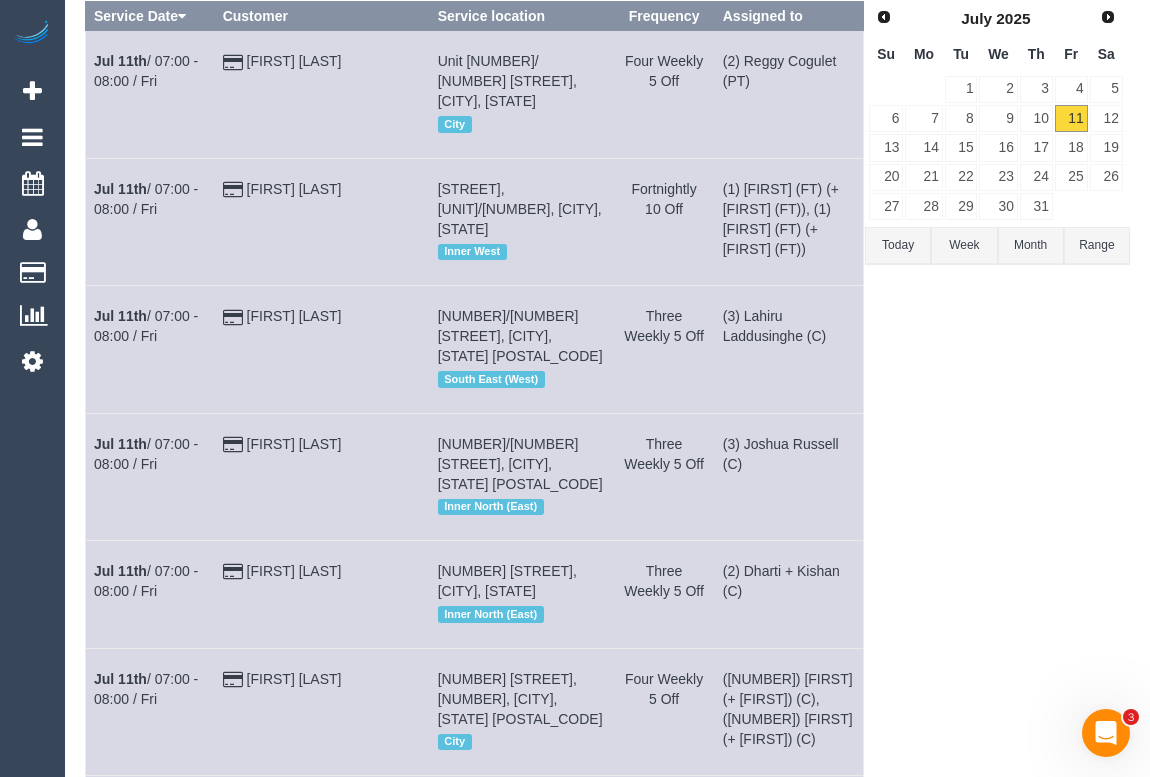scroll, scrollTop: 0, scrollLeft: 0, axis: both 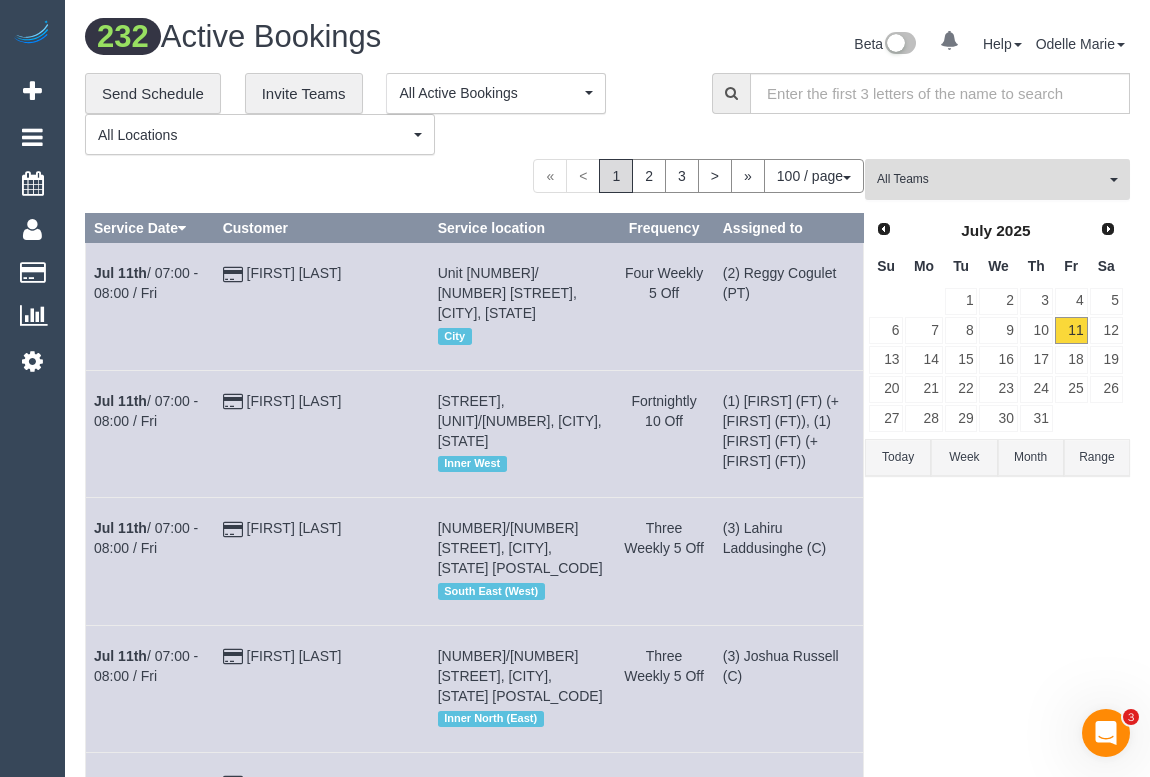 click on "All Teams" at bounding box center (991, 179) 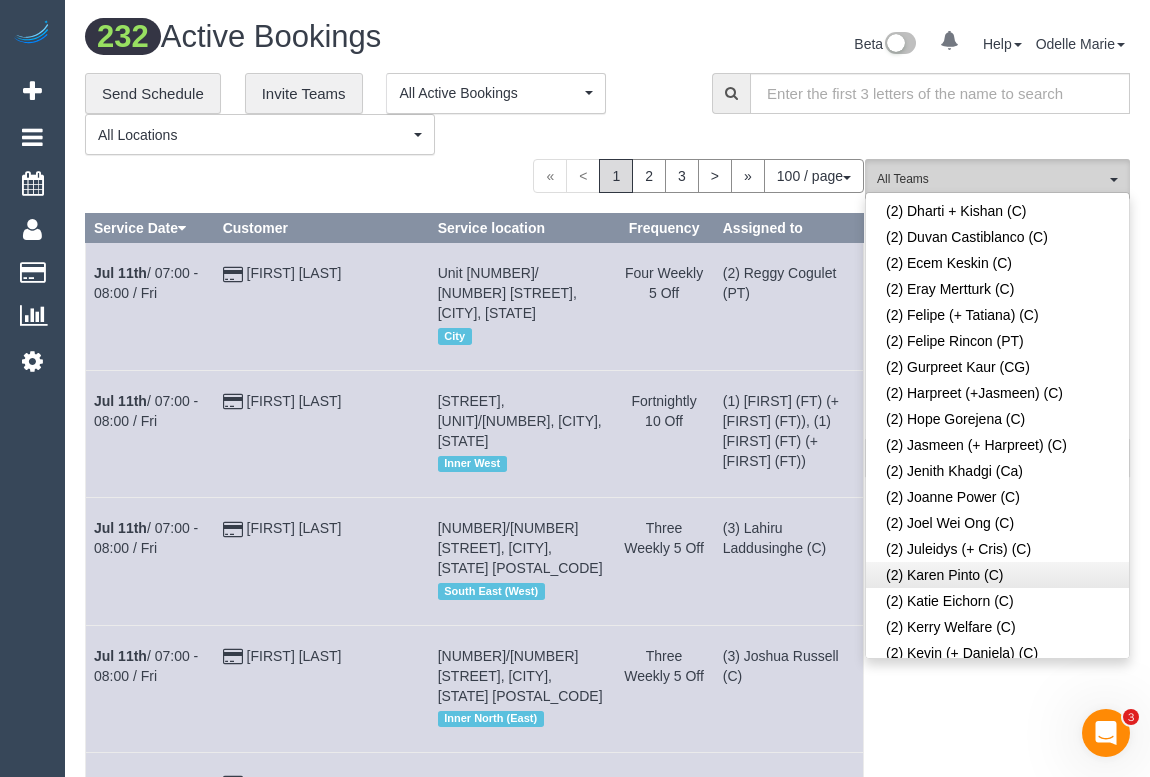 scroll, scrollTop: 1091, scrollLeft: 0, axis: vertical 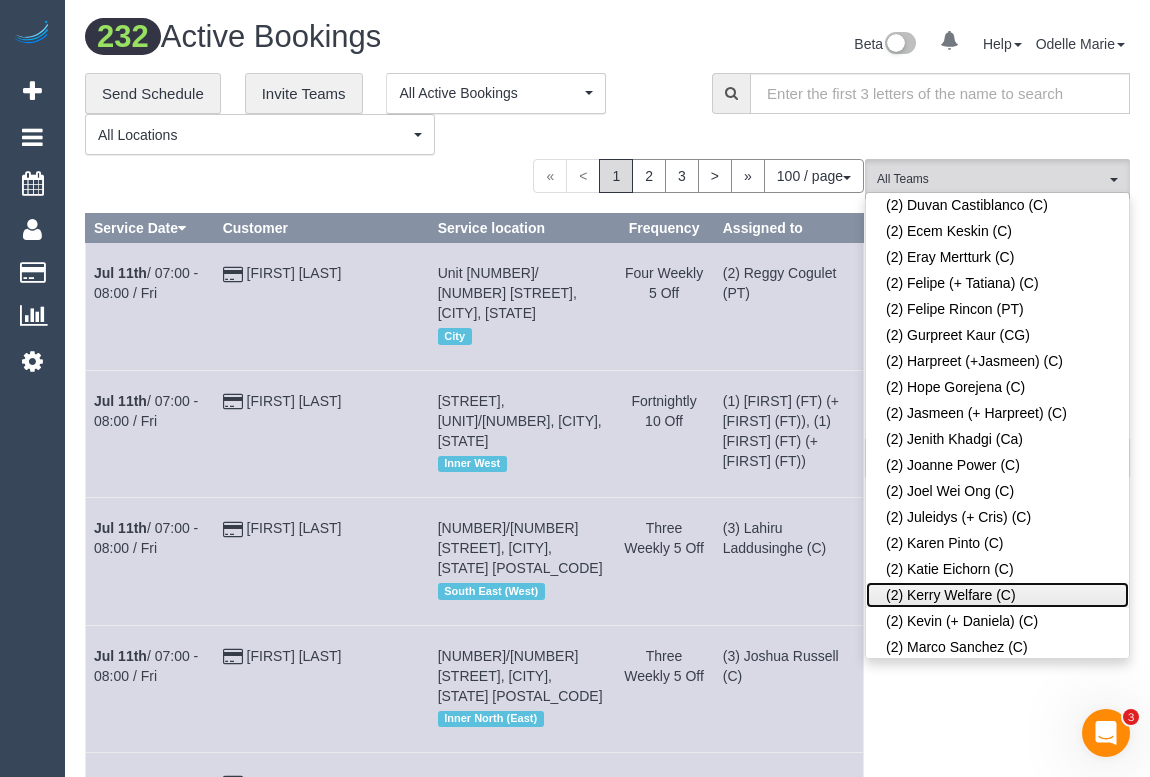 click on "(2) Kerry Welfare (C)" at bounding box center [997, 595] 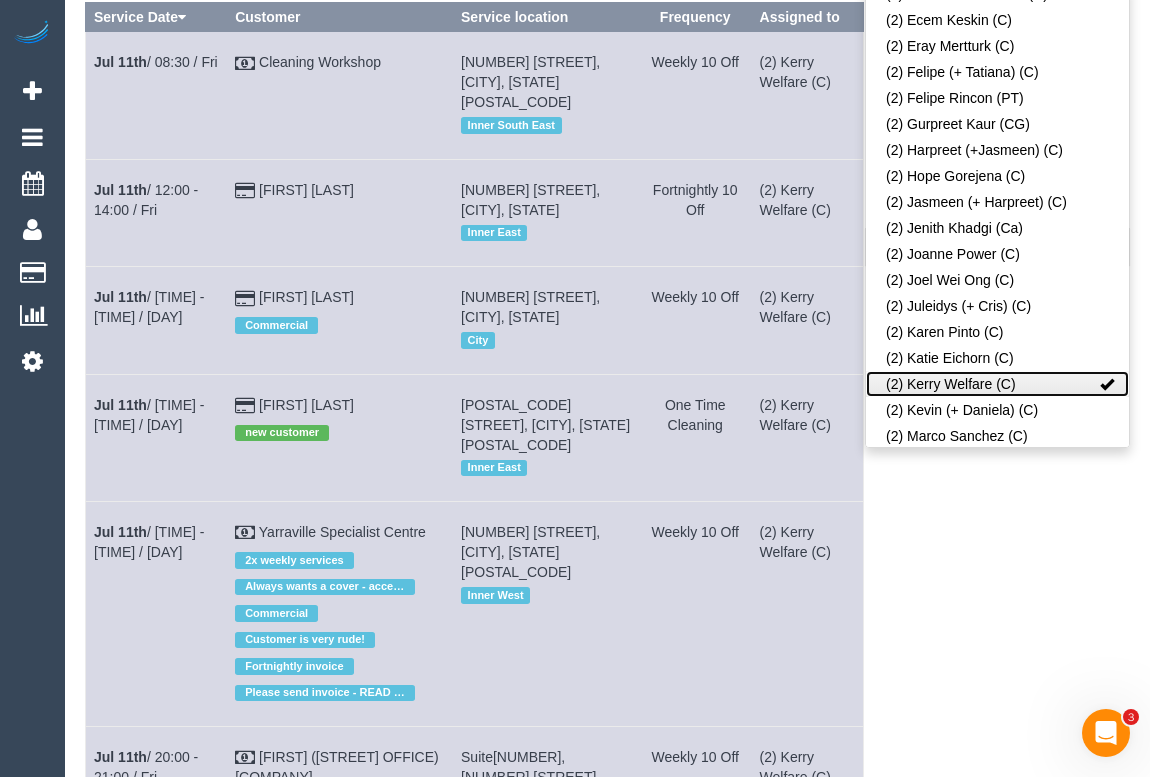 scroll, scrollTop: 181, scrollLeft: 0, axis: vertical 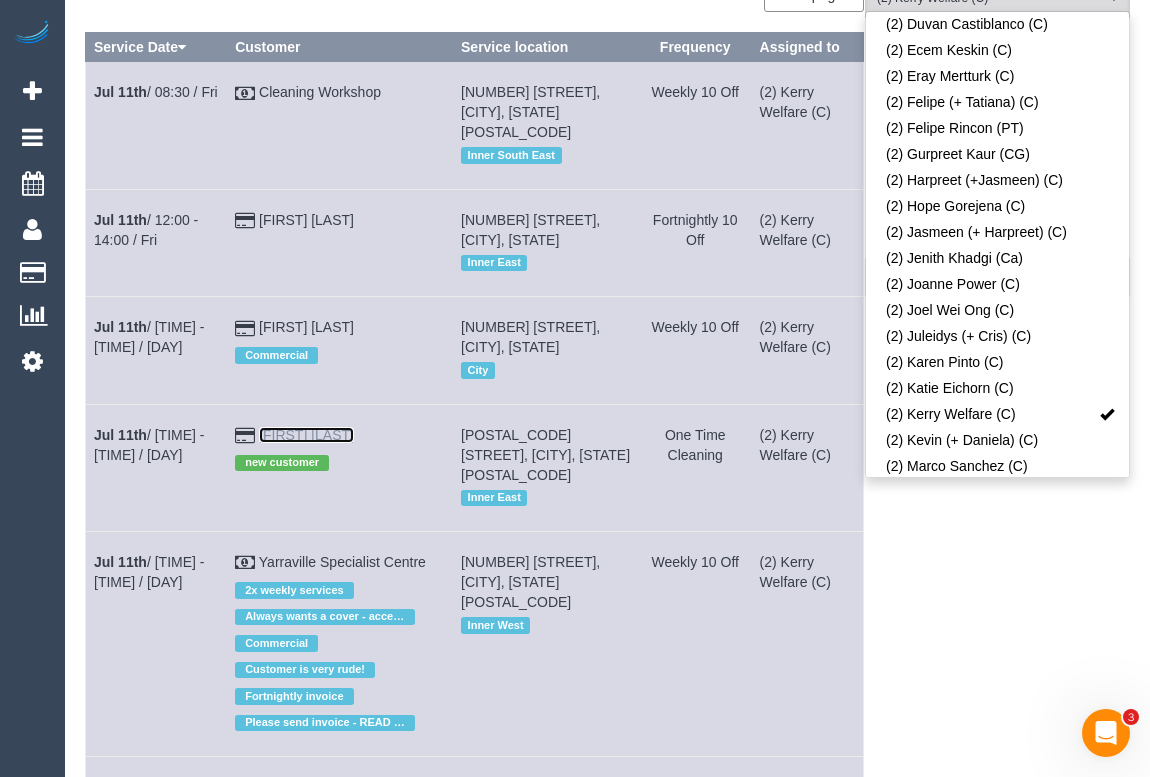 click on "Kaye Bee" at bounding box center [306, 435] 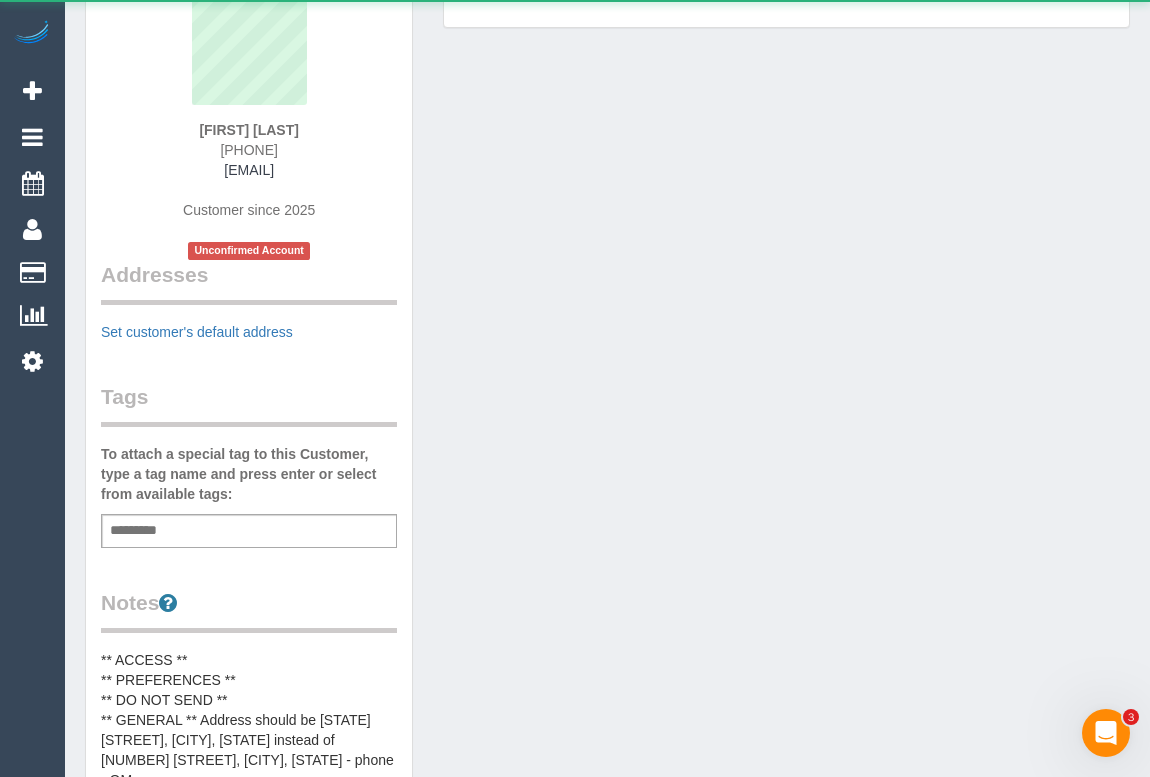scroll, scrollTop: 0, scrollLeft: 0, axis: both 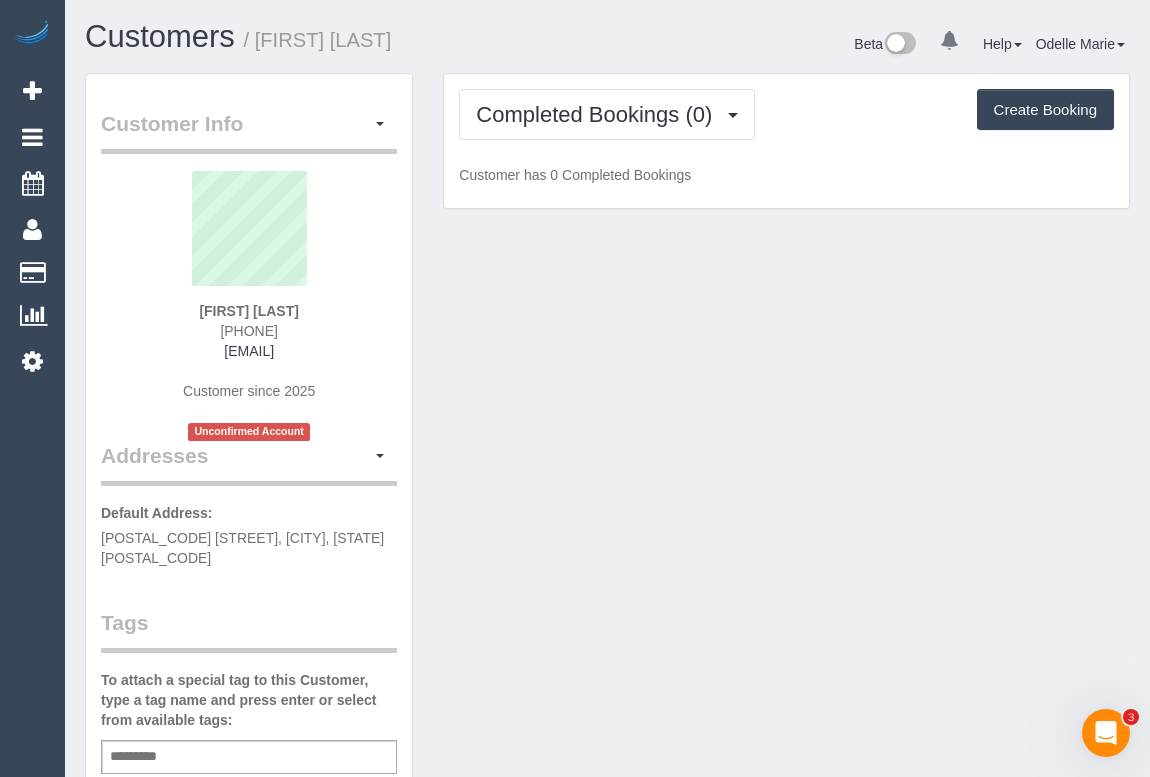 drag, startPoint x: 195, startPoint y: 328, endPoint x: 329, endPoint y: 322, distance: 134.13426 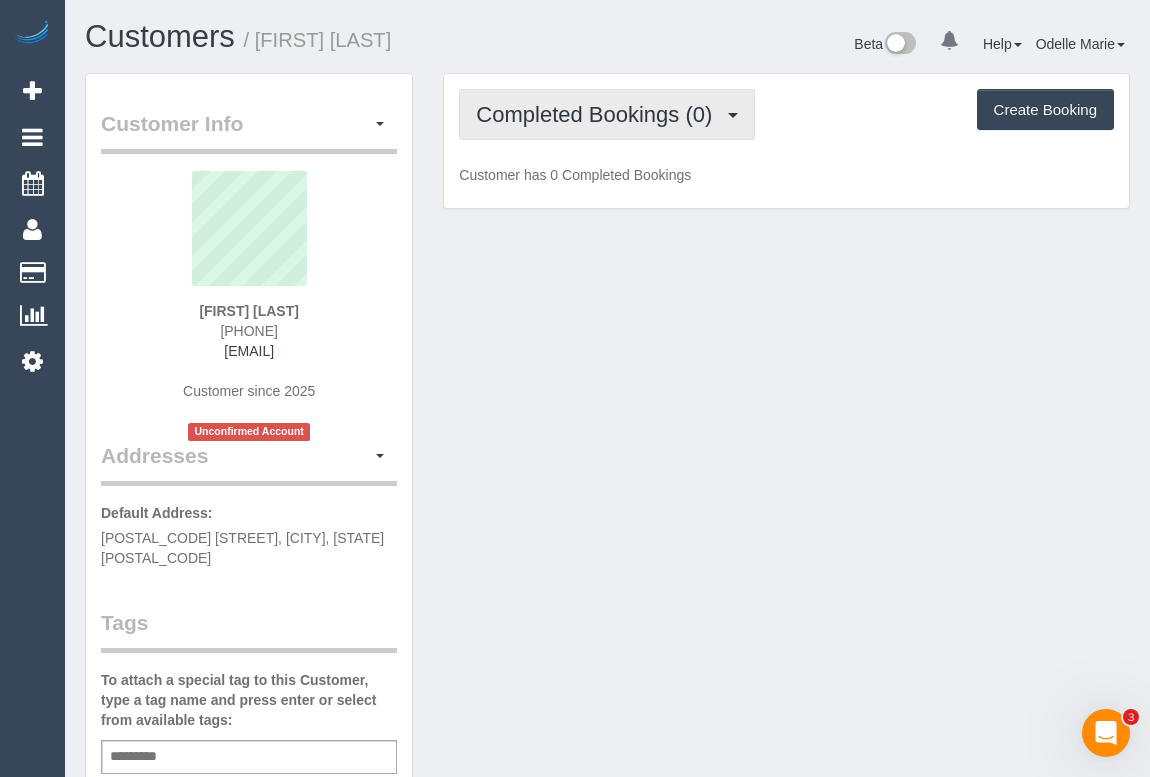 click on "Completed Bookings (0)" at bounding box center (599, 114) 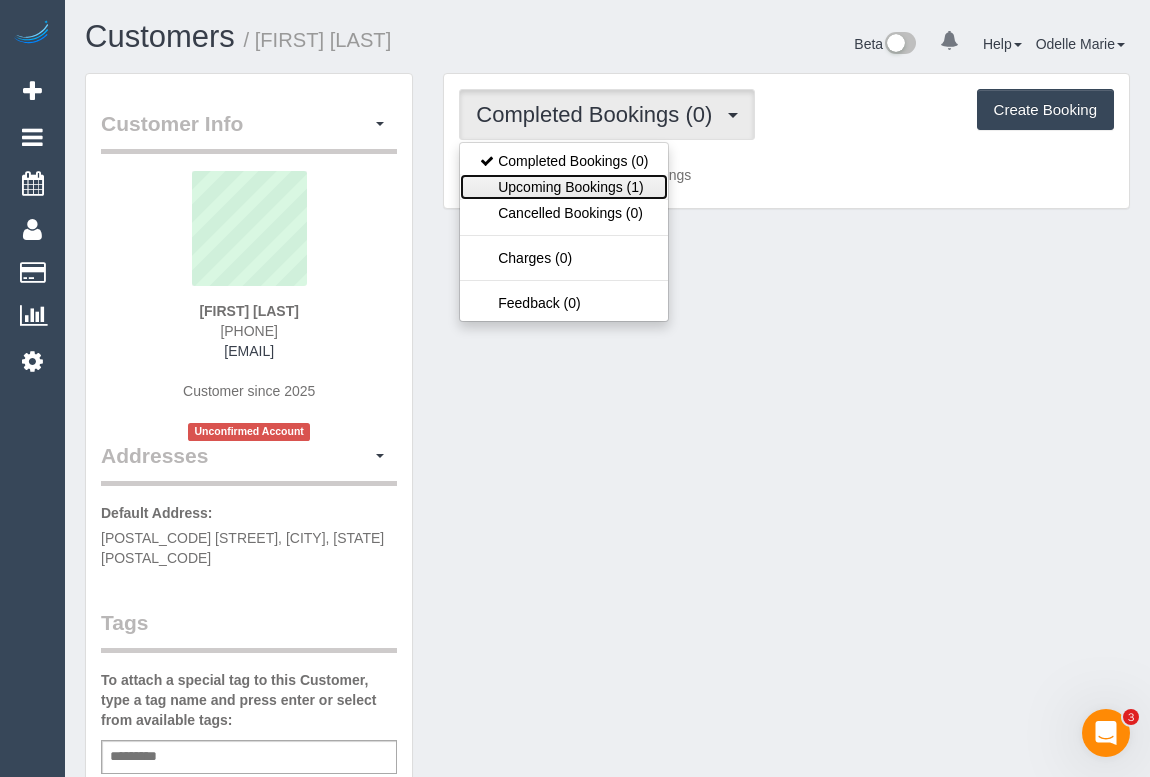 click on "Upcoming Bookings (1)" at bounding box center [564, 187] 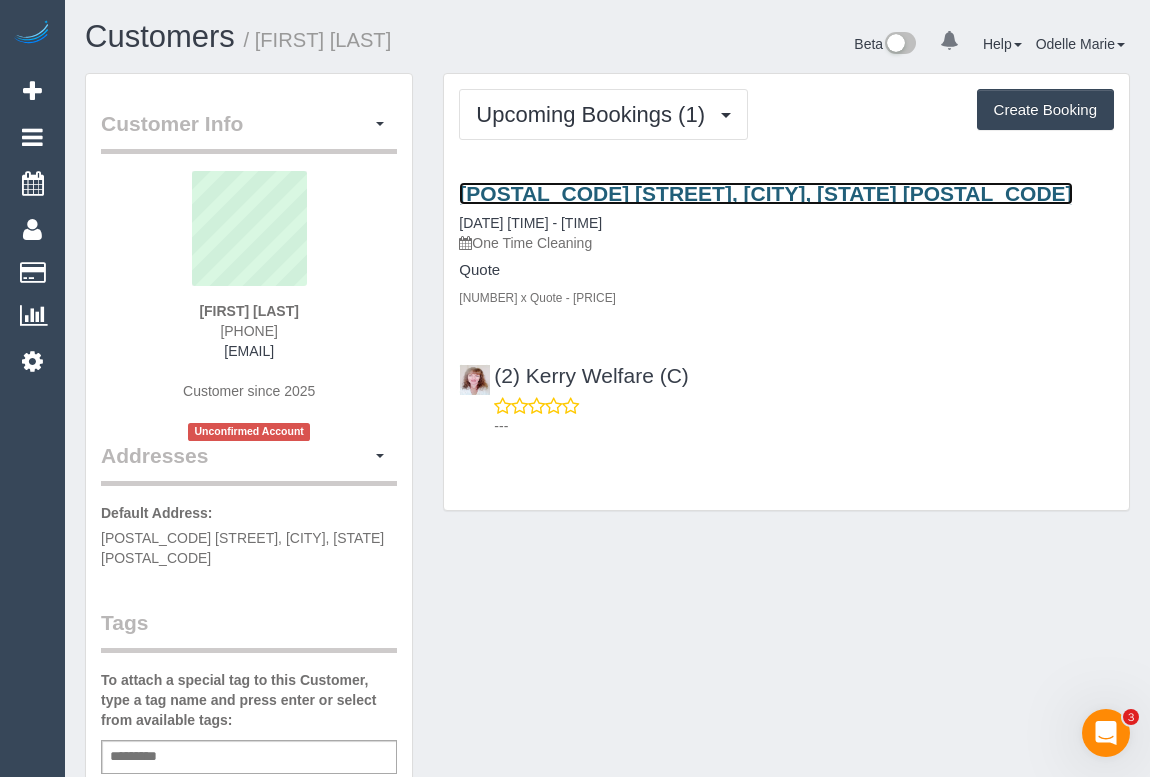 click on "3147 Station Ave, Ashwood, VIC 3124" at bounding box center [765, 193] 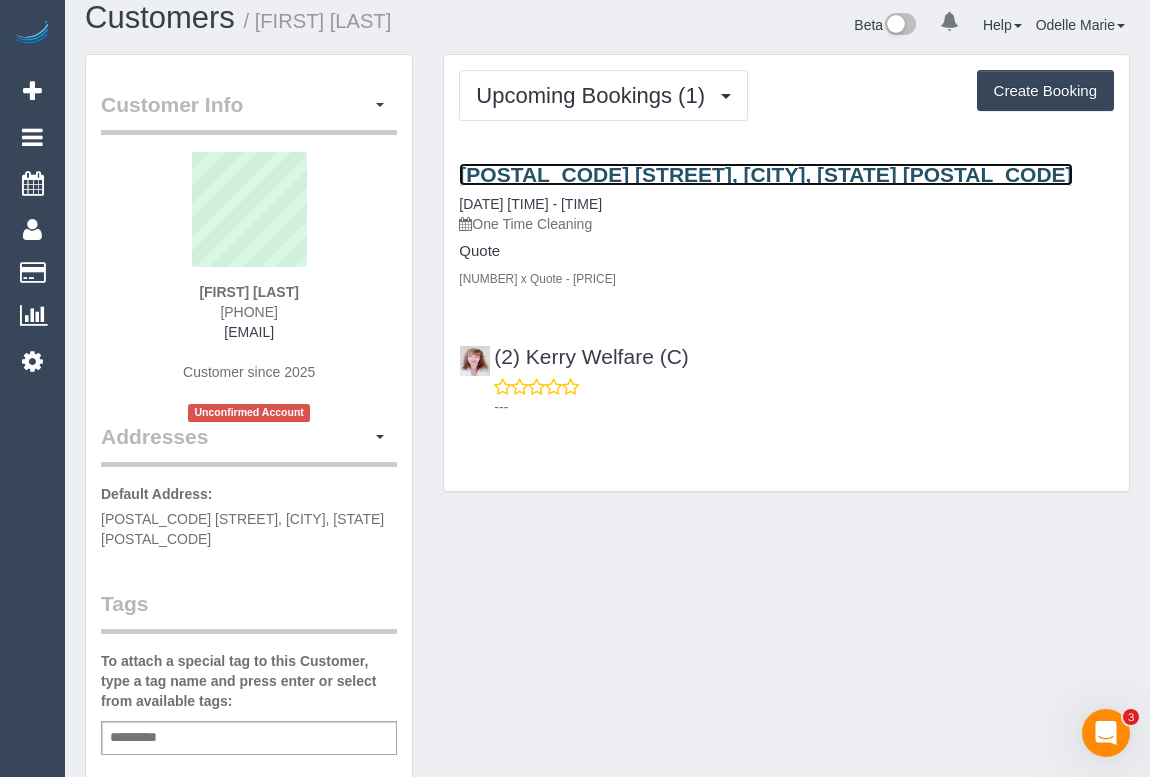 scroll, scrollTop: 0, scrollLeft: 0, axis: both 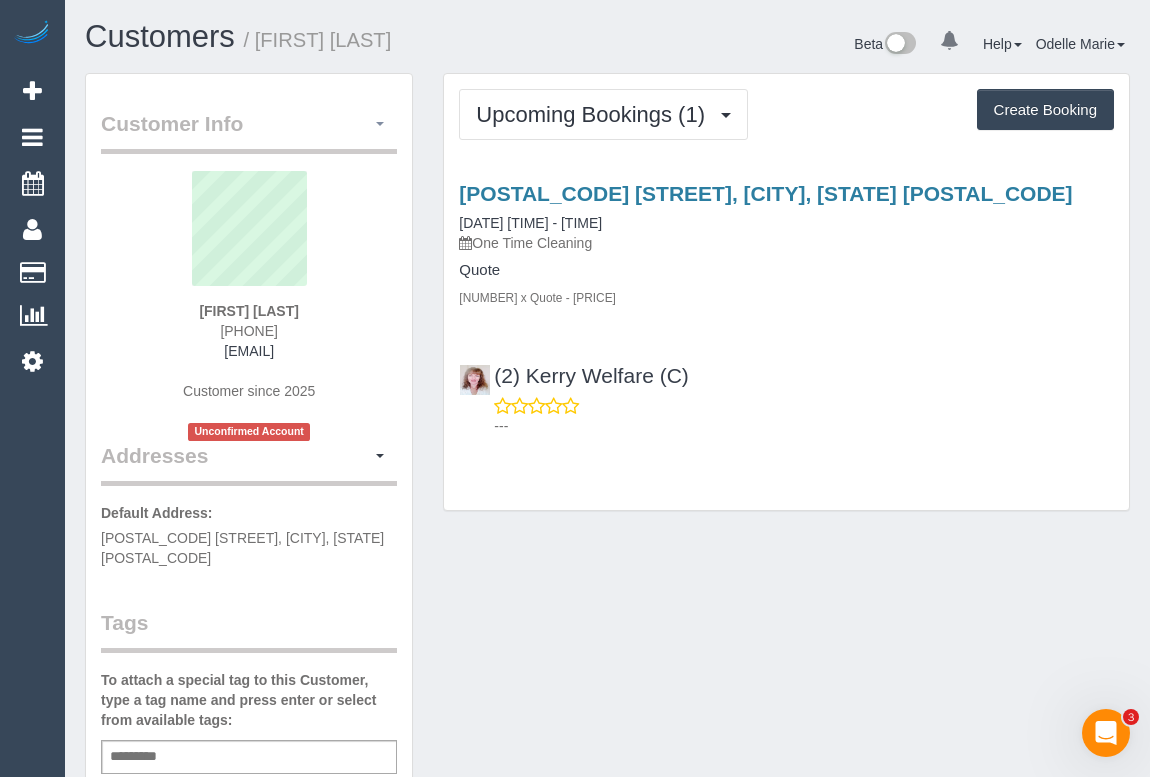 click at bounding box center [380, 124] 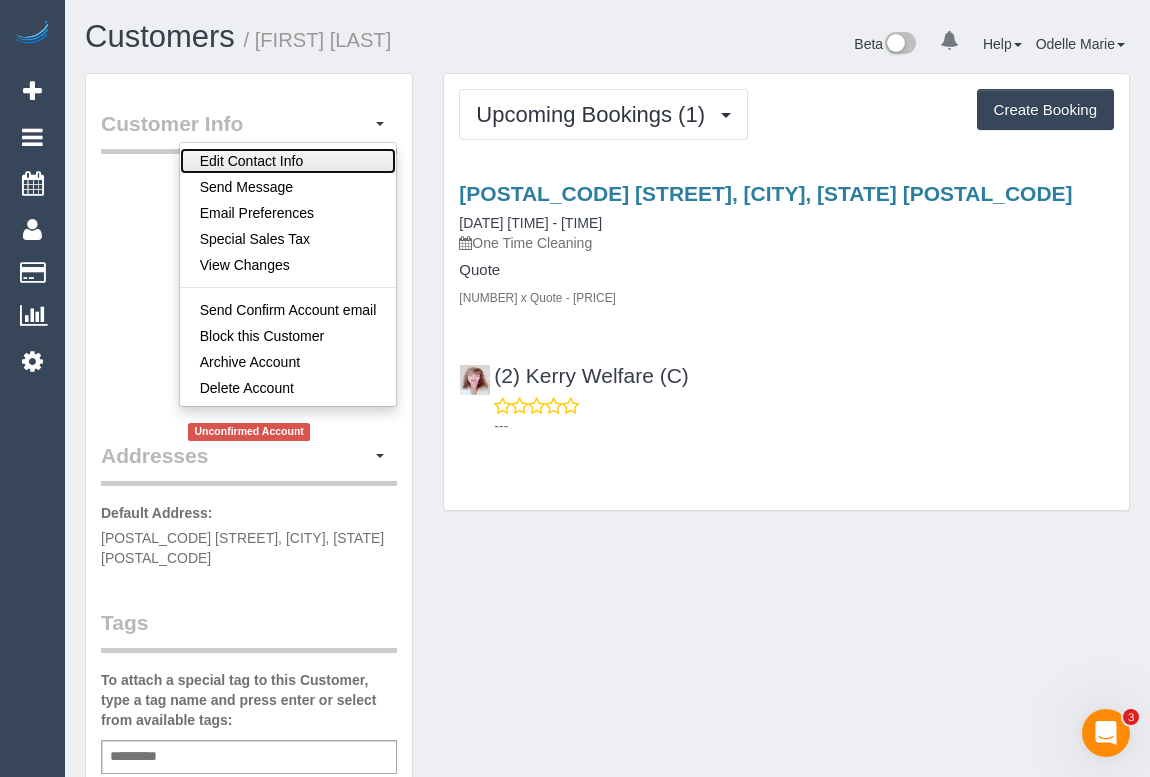 click on "Edit Contact Info" at bounding box center (288, 161) 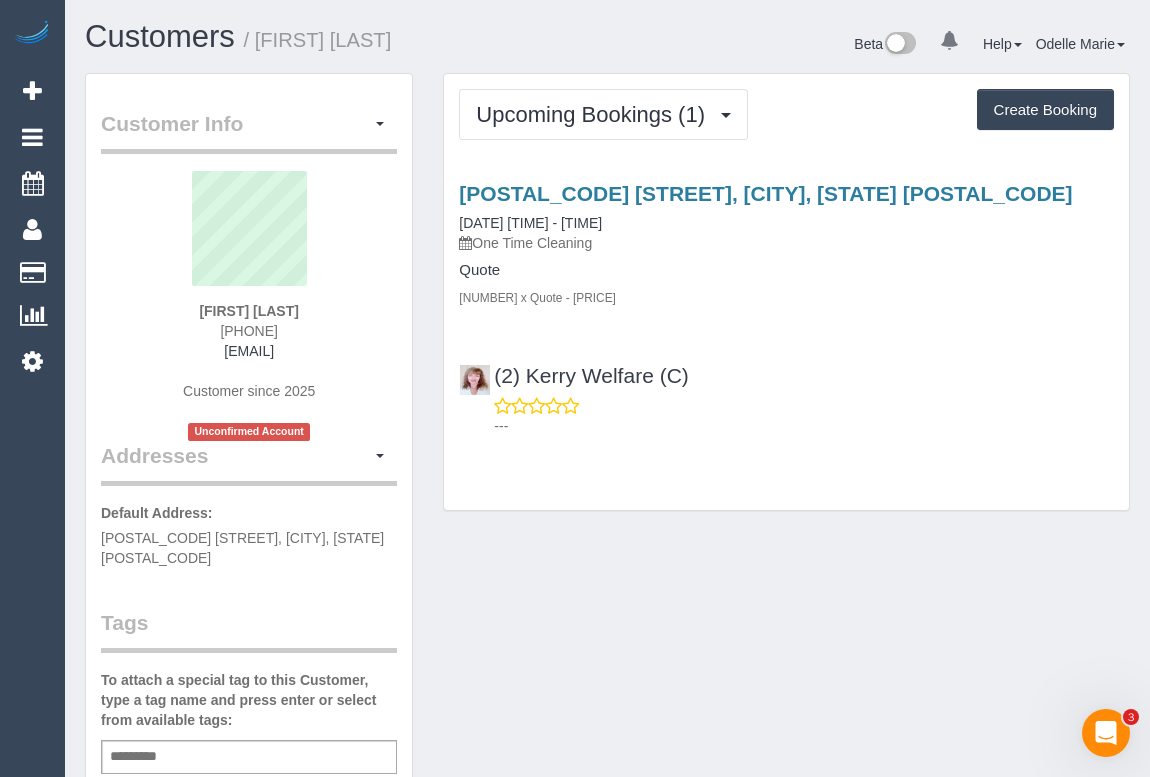 select on "VIC" 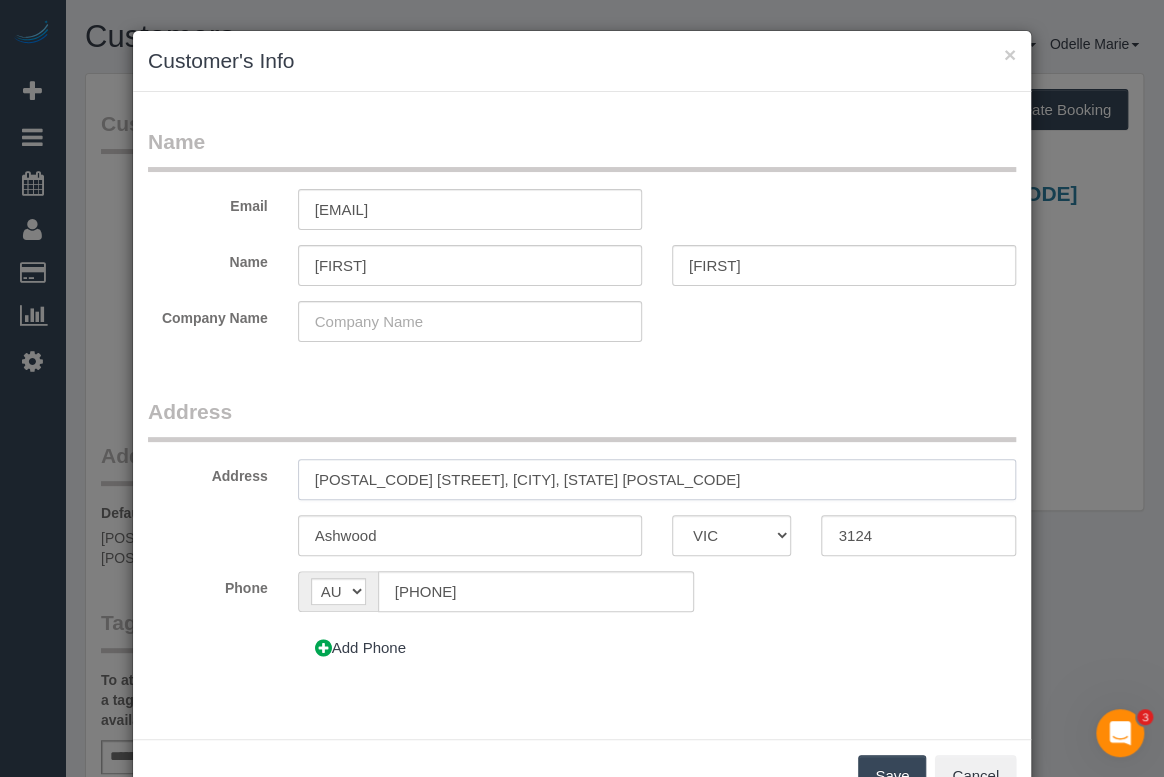 drag, startPoint x: 339, startPoint y: 476, endPoint x: 303, endPoint y: 470, distance: 36.496574 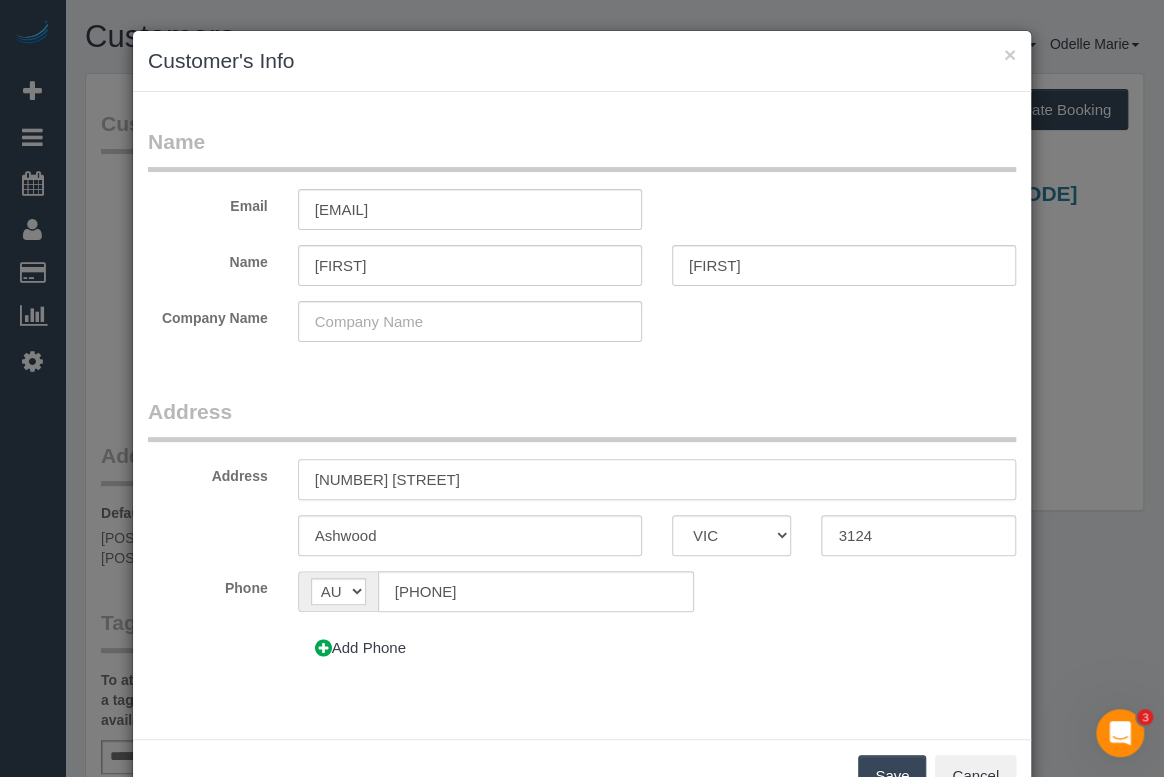type on "14 Station Ave" 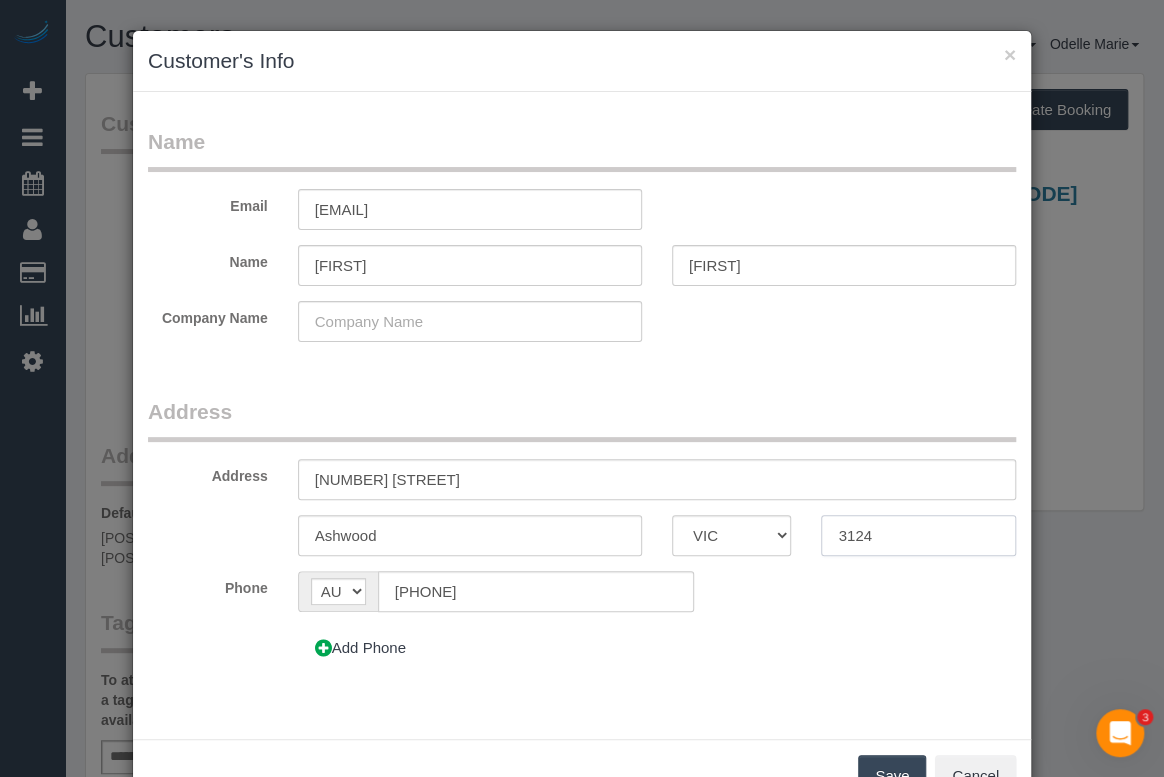 drag, startPoint x: 879, startPoint y: 532, endPoint x: 850, endPoint y: 532, distance: 29 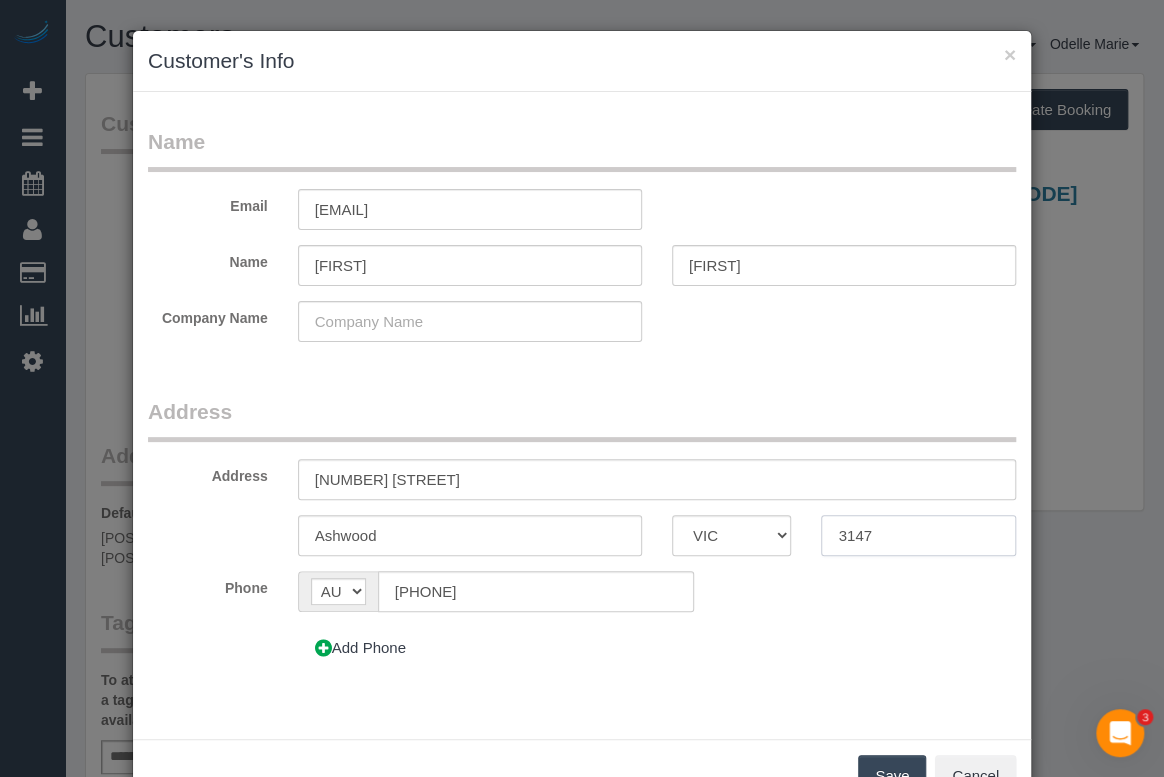 type on "3147" 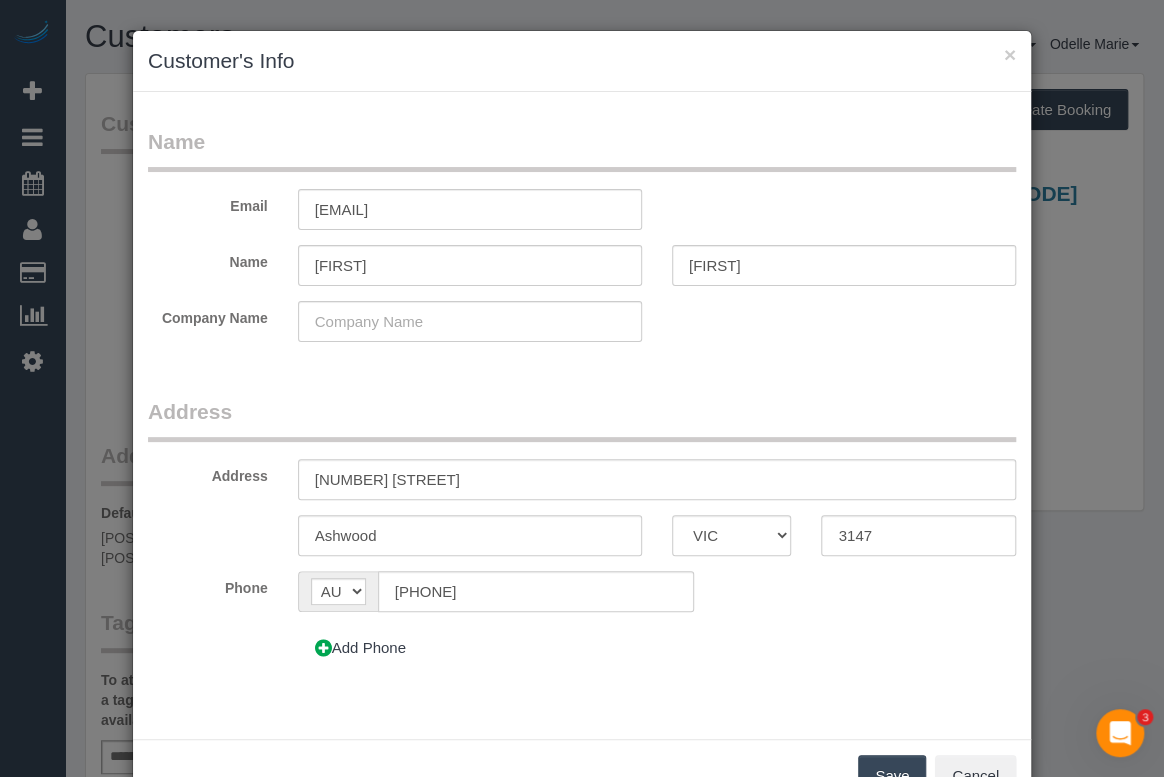 click on "Save" at bounding box center [892, 776] 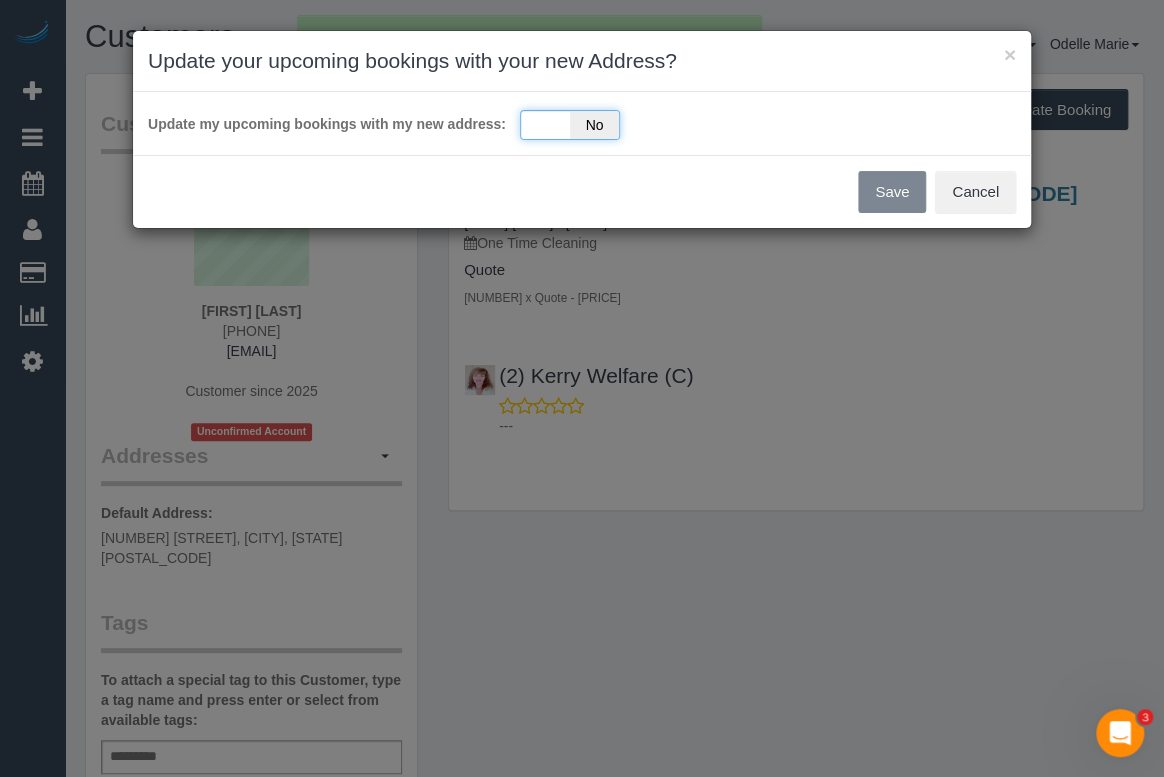 click on "Yes   No" at bounding box center [570, 125] 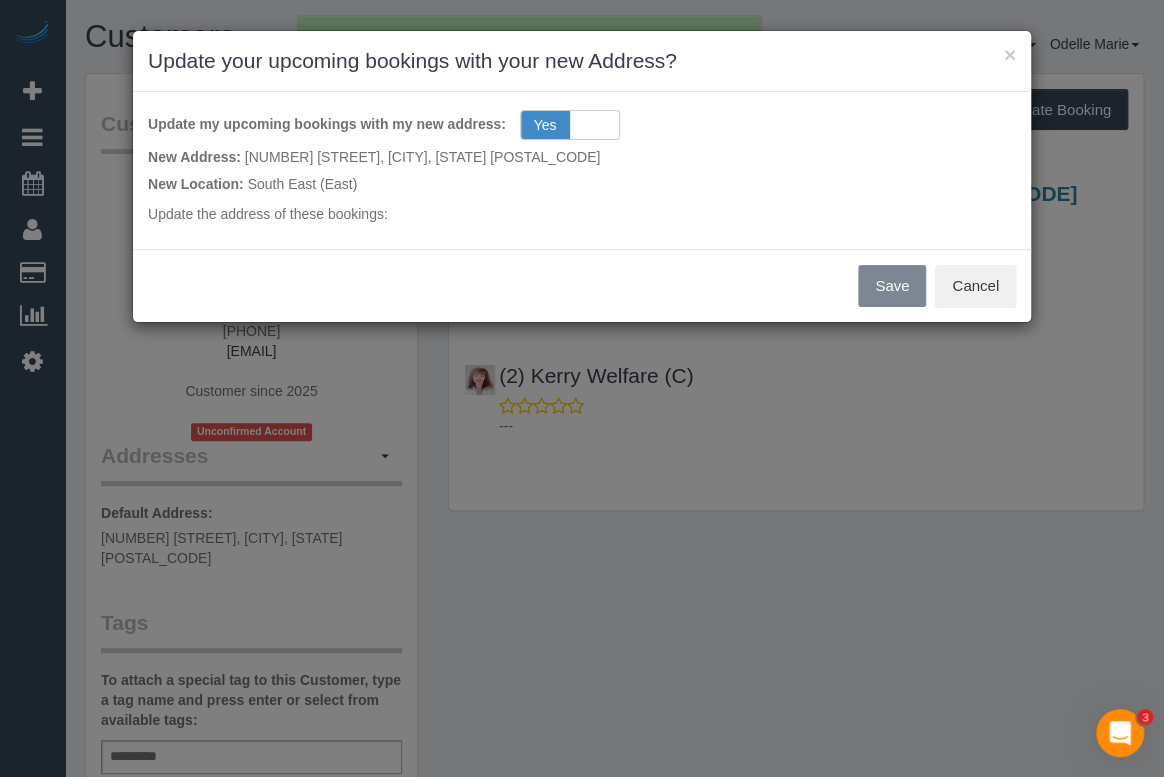 click on "Save
Cancel" at bounding box center [582, 285] 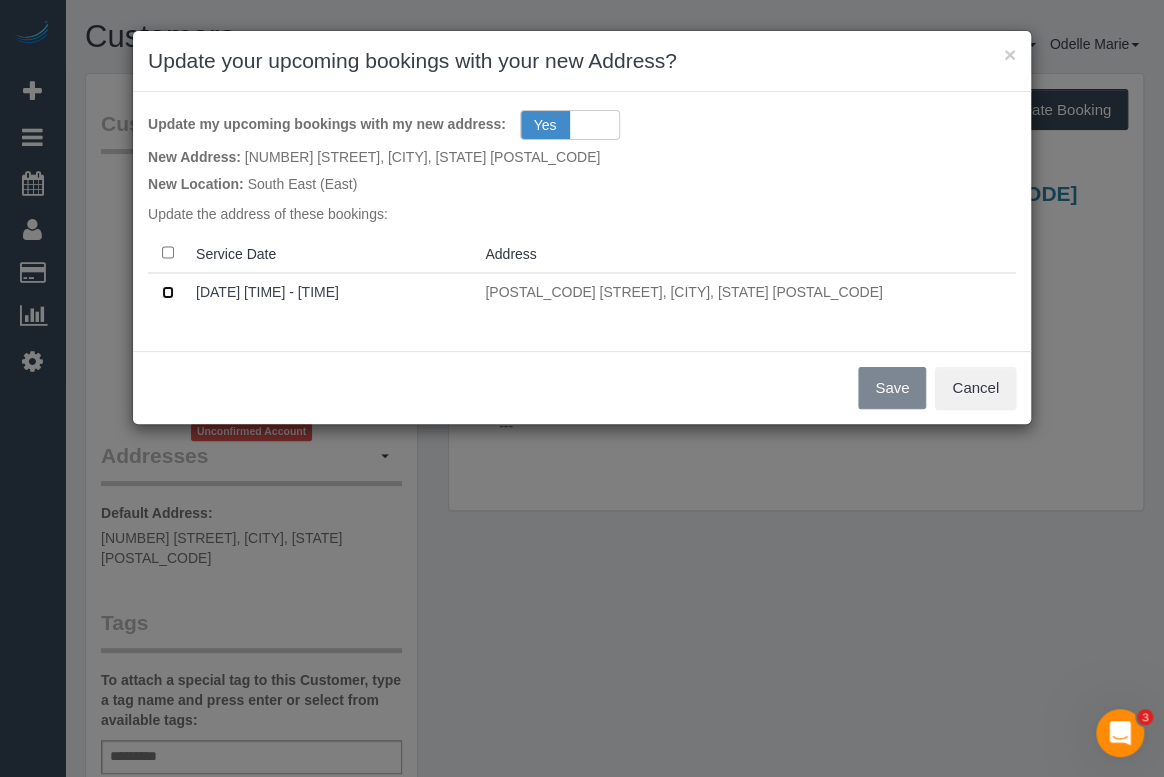 click on "Update my upcoming bookings with my new address:
Yes   No
New Address:
14 Station Ave, Ashwood, VIC 3147
New Location:
South East (East)
Update the address of these bookings:
Service Date
Address
11/07/2025 16:00 - 17:00
3147 Station Ave, Ashwood, VIC 3124" at bounding box center [582, 221] 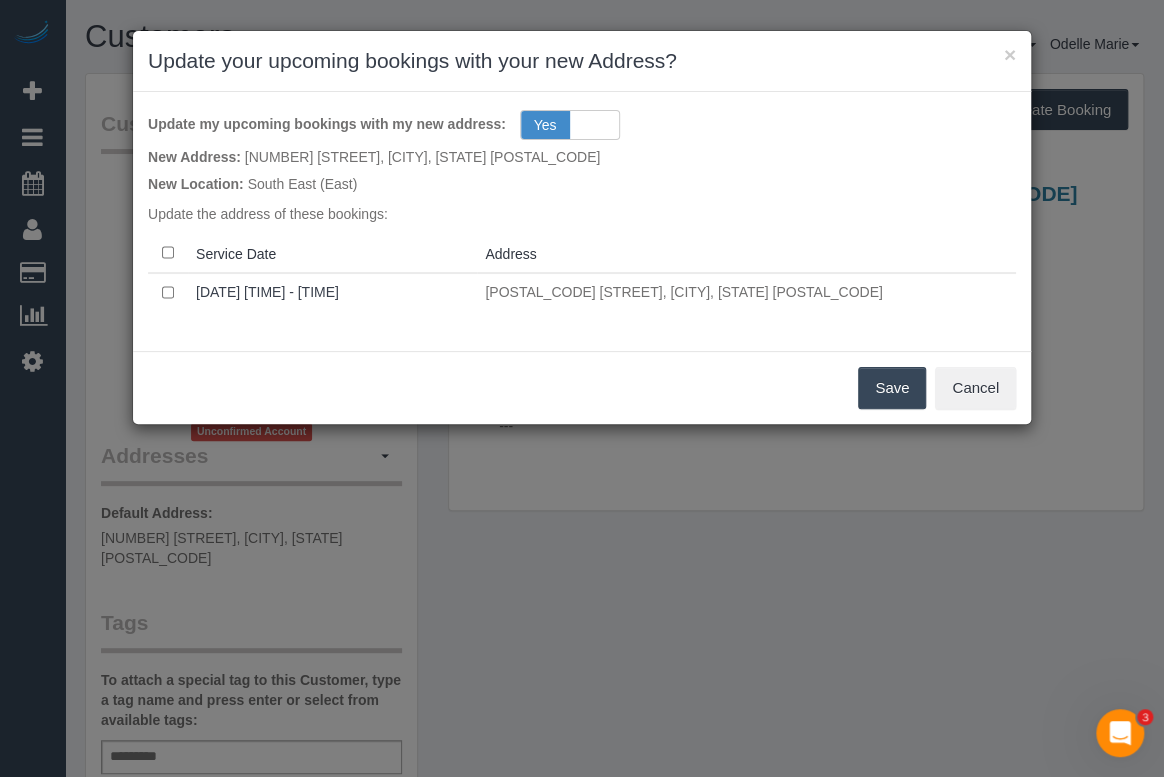 click on "Save" at bounding box center [892, 388] 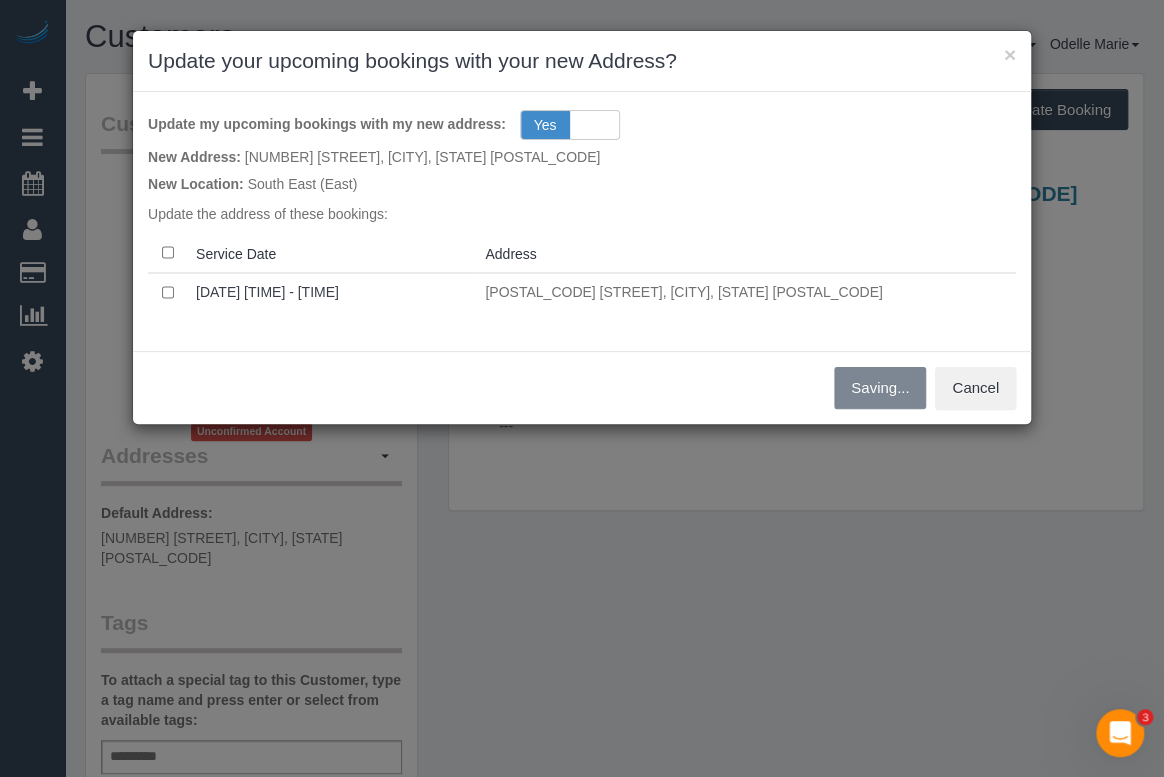 click on "×
Update your upcoming bookings with your new Address?
Update my upcoming bookings with my new address:
Yes   No
New Address:
14 Station Ave, Ashwood, VIC 3147
New Location:
South East (East)
Update the address of these bookings:
Service Date
Address
11/07/2025 16:00 - 17:00
3147 Station Ave, Ashwood, VIC 3124" at bounding box center [582, 388] 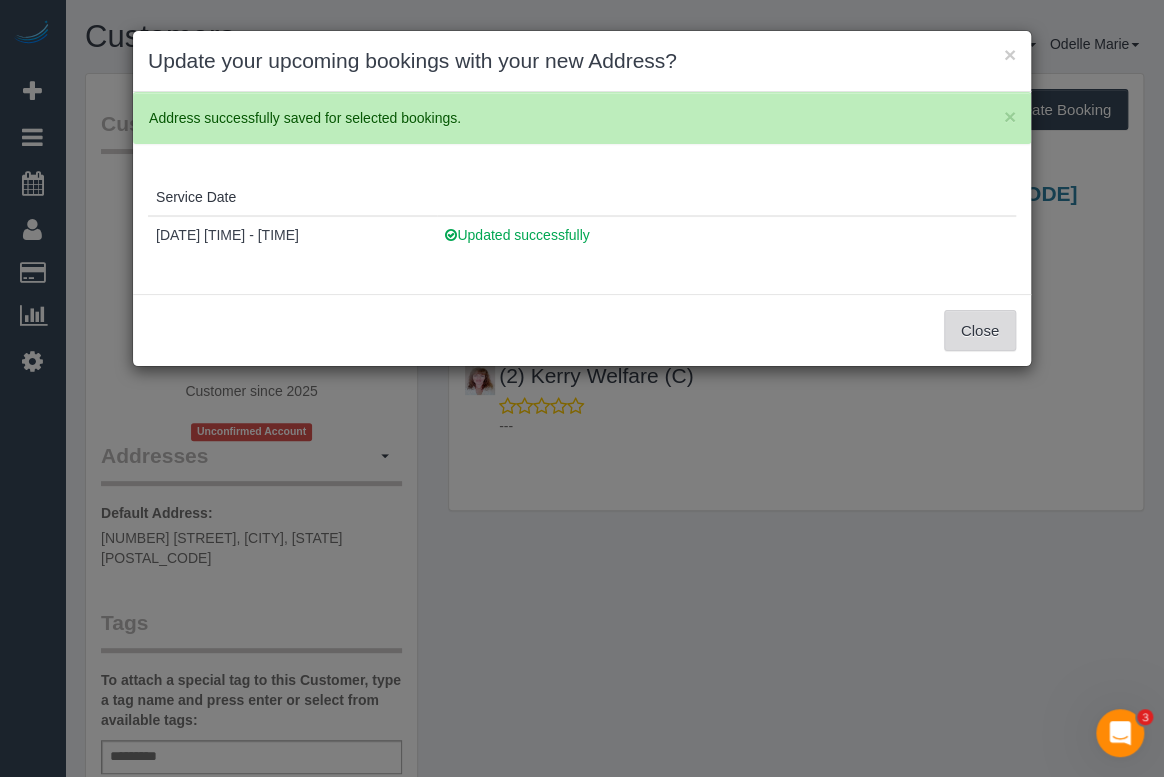 click on "Close" at bounding box center (980, 331) 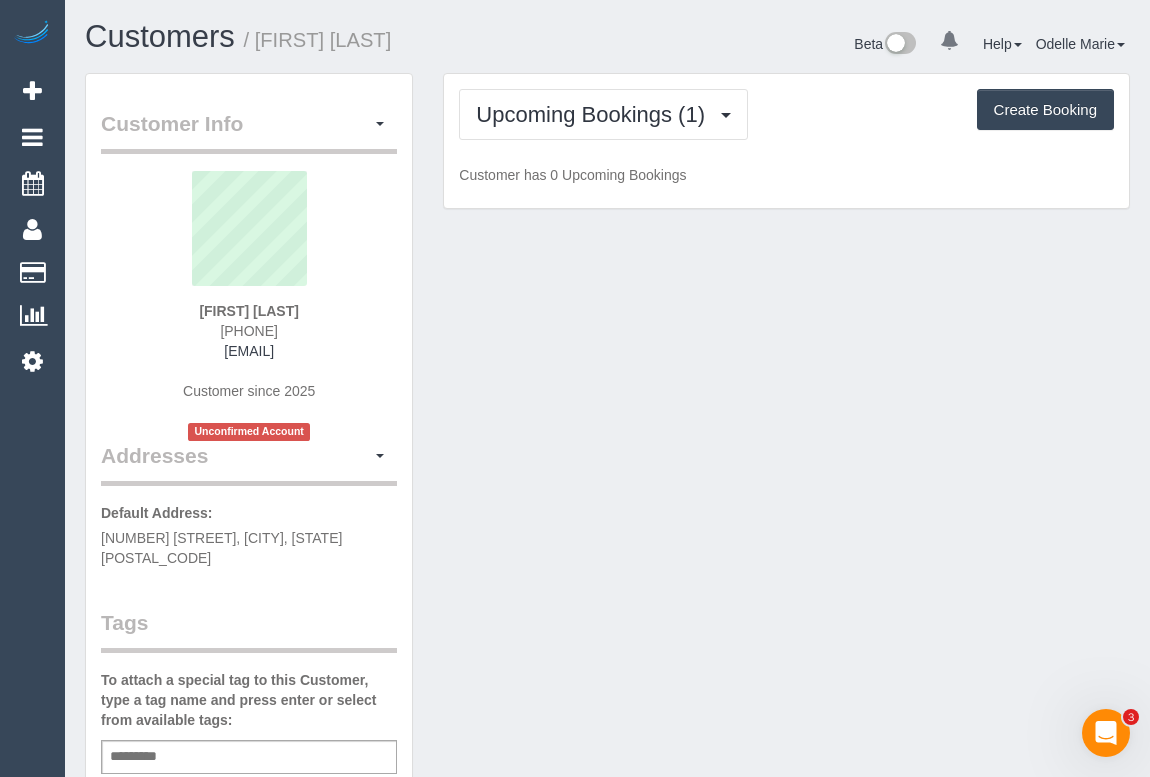 drag, startPoint x: 779, startPoint y: 548, endPoint x: 773, endPoint y: 570, distance: 22.803509 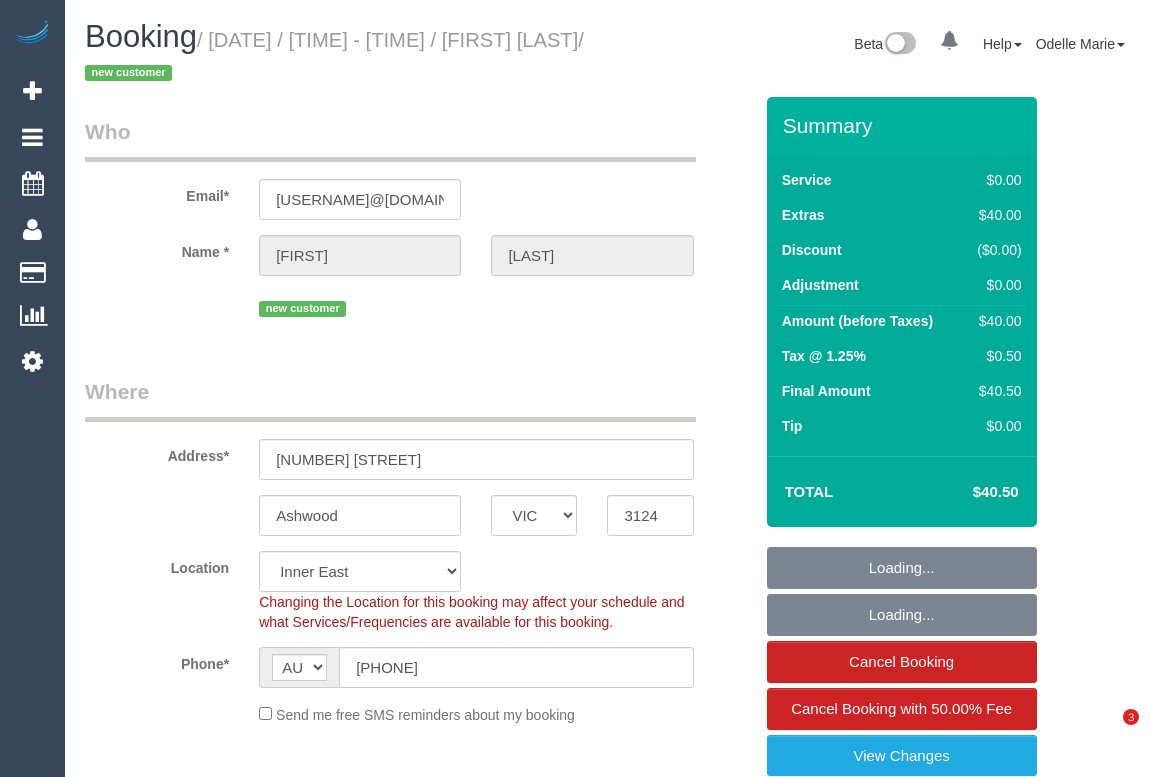 select on "VIC" 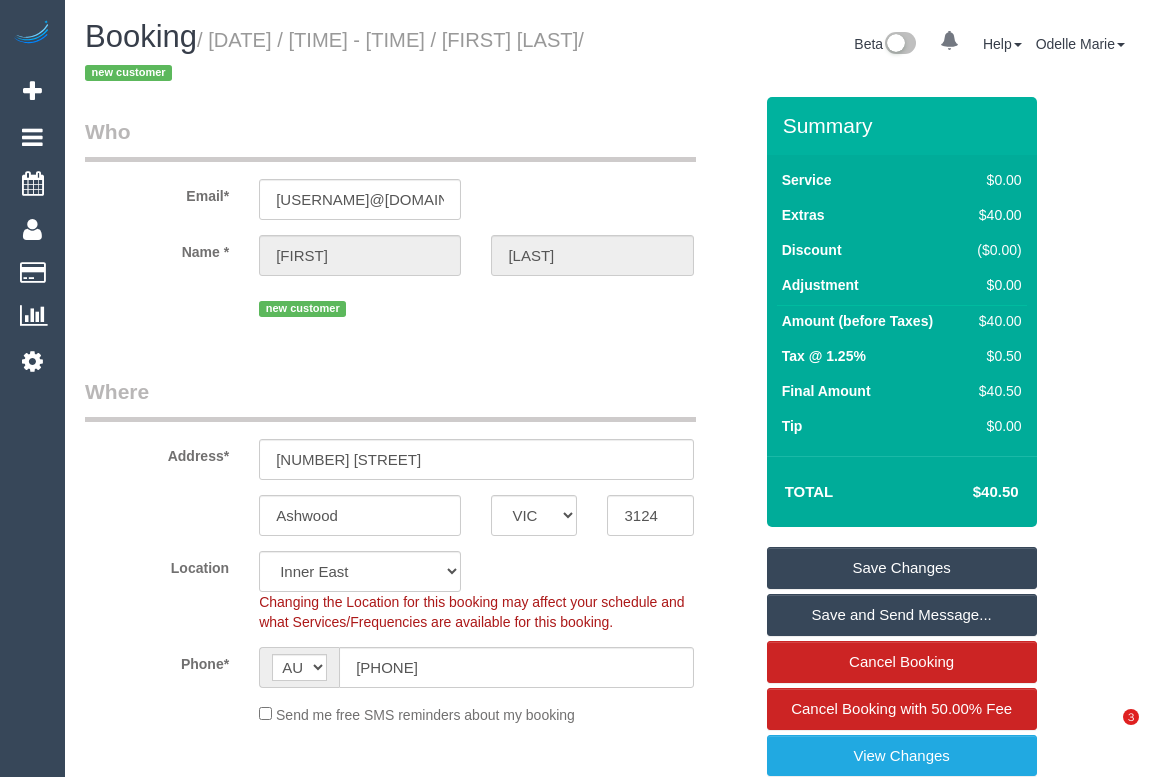 scroll, scrollTop: 0, scrollLeft: 0, axis: both 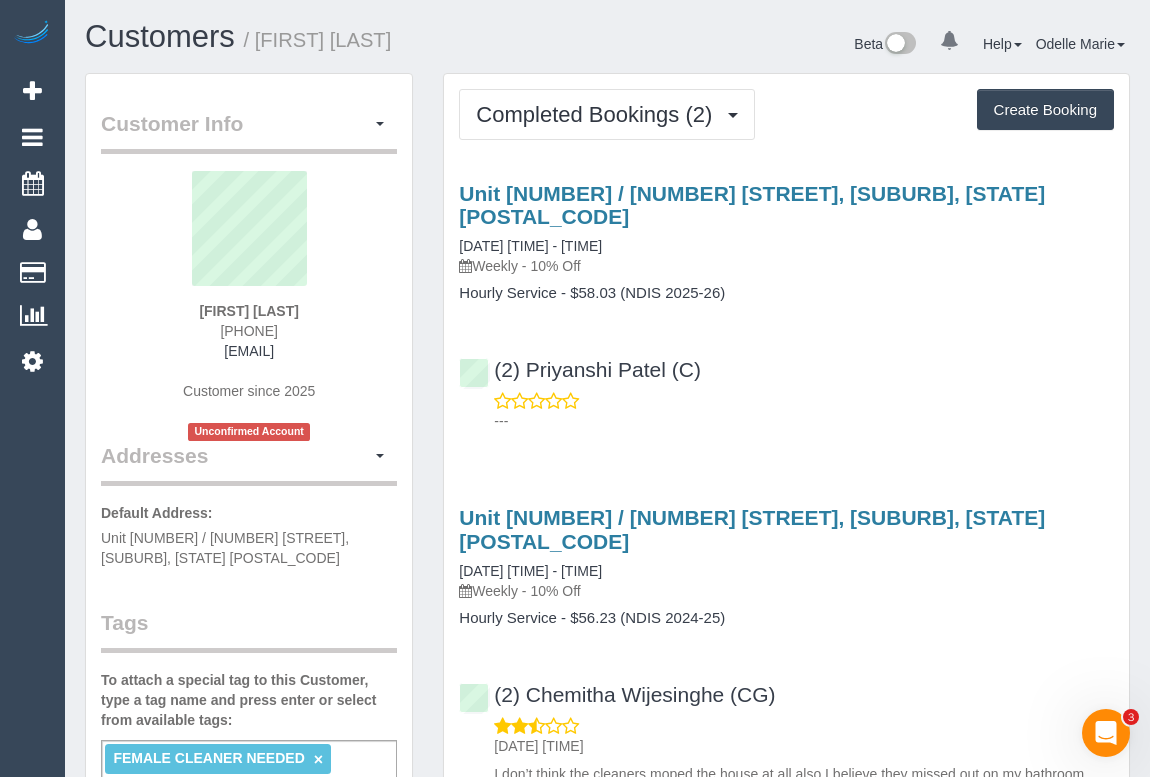 click on "---" at bounding box center [804, 421] 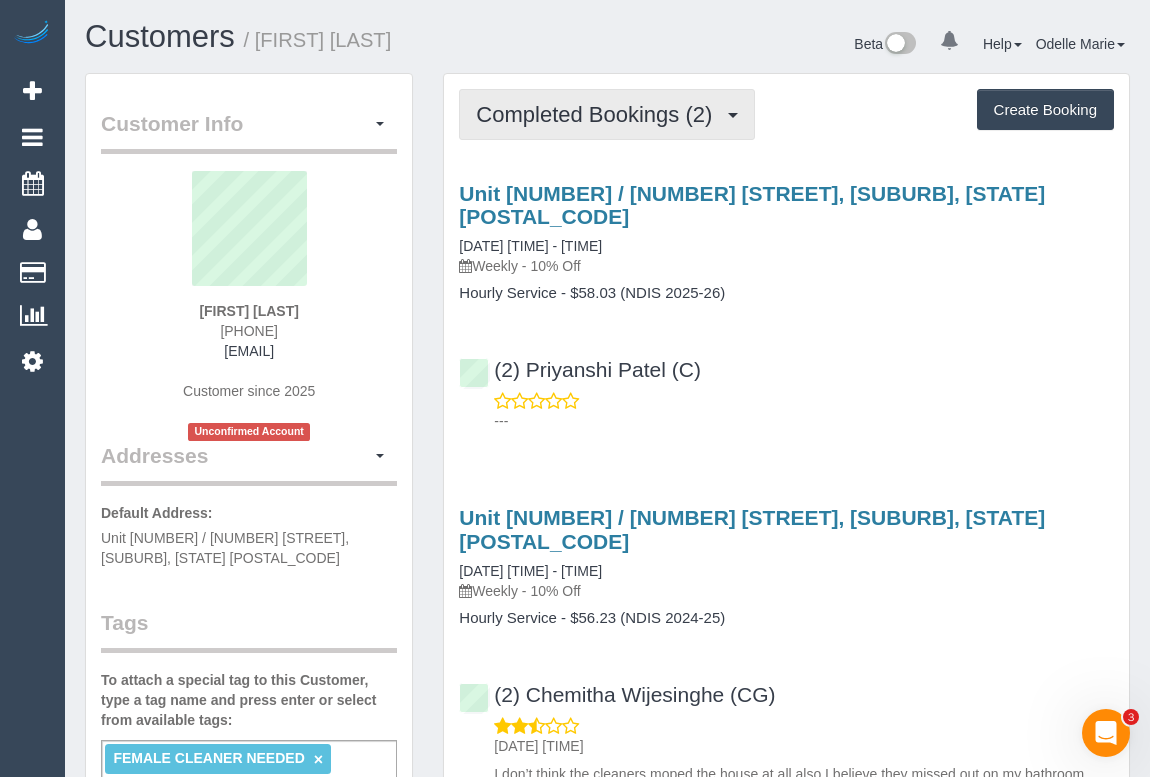 click on "Completed Bookings (2)" at bounding box center [599, 114] 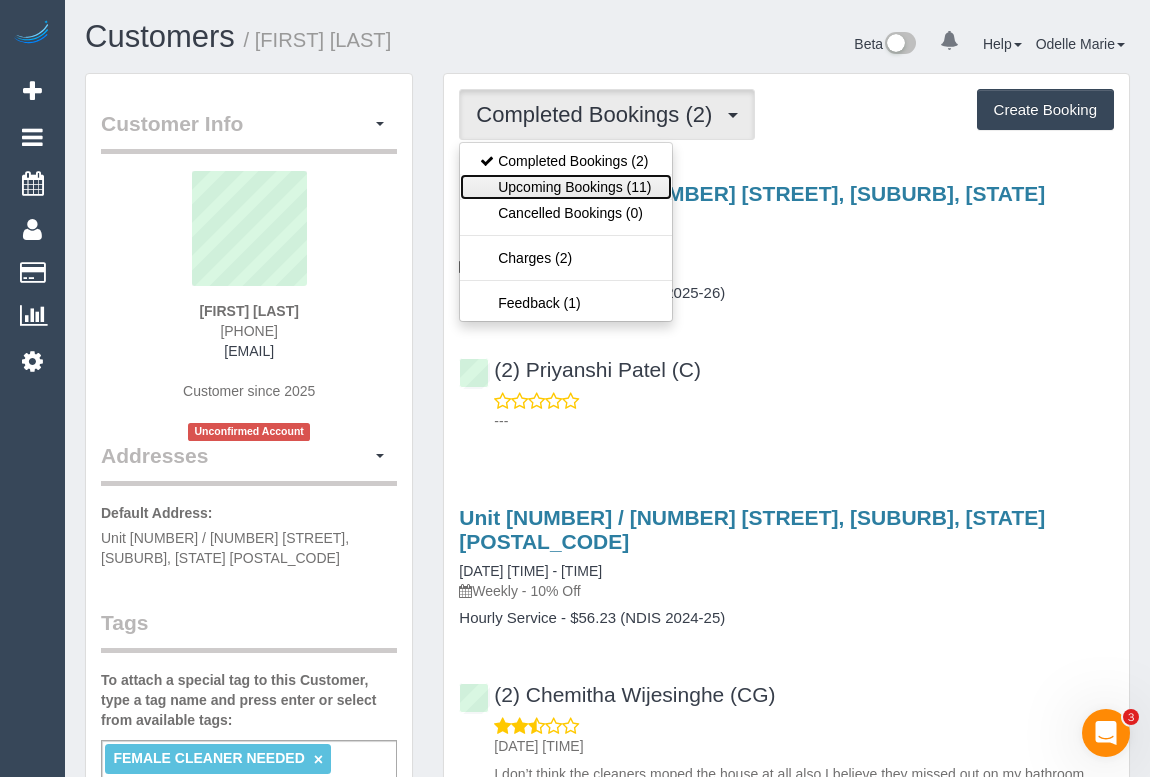 click on "Upcoming Bookings (11)" at bounding box center [565, 187] 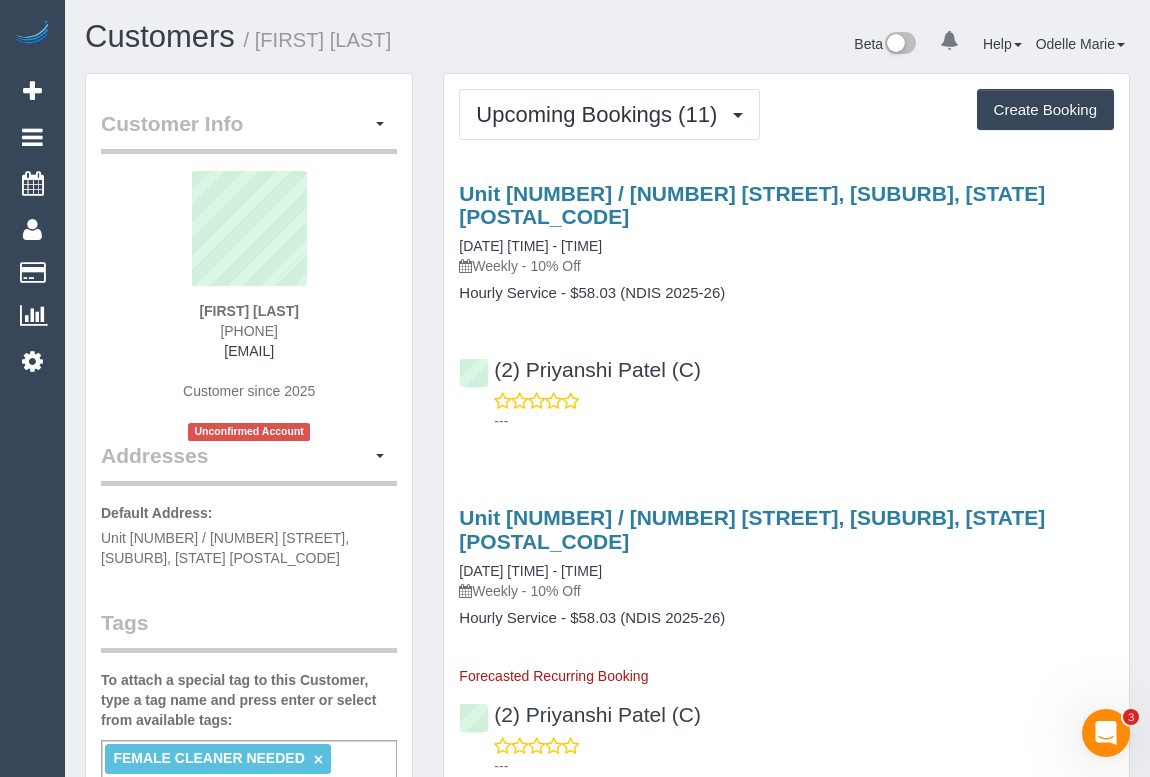 click on "Customers
/ Joel Simons" at bounding box center (339, 37) 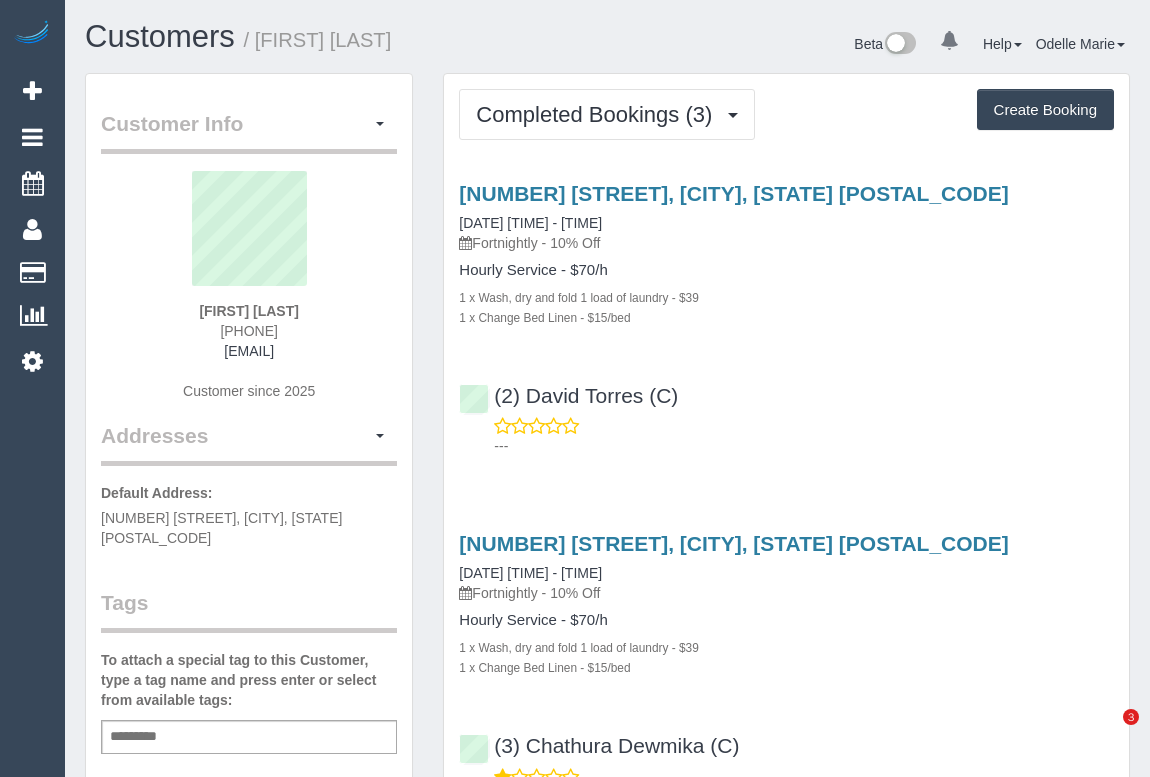 scroll, scrollTop: 0, scrollLeft: 0, axis: both 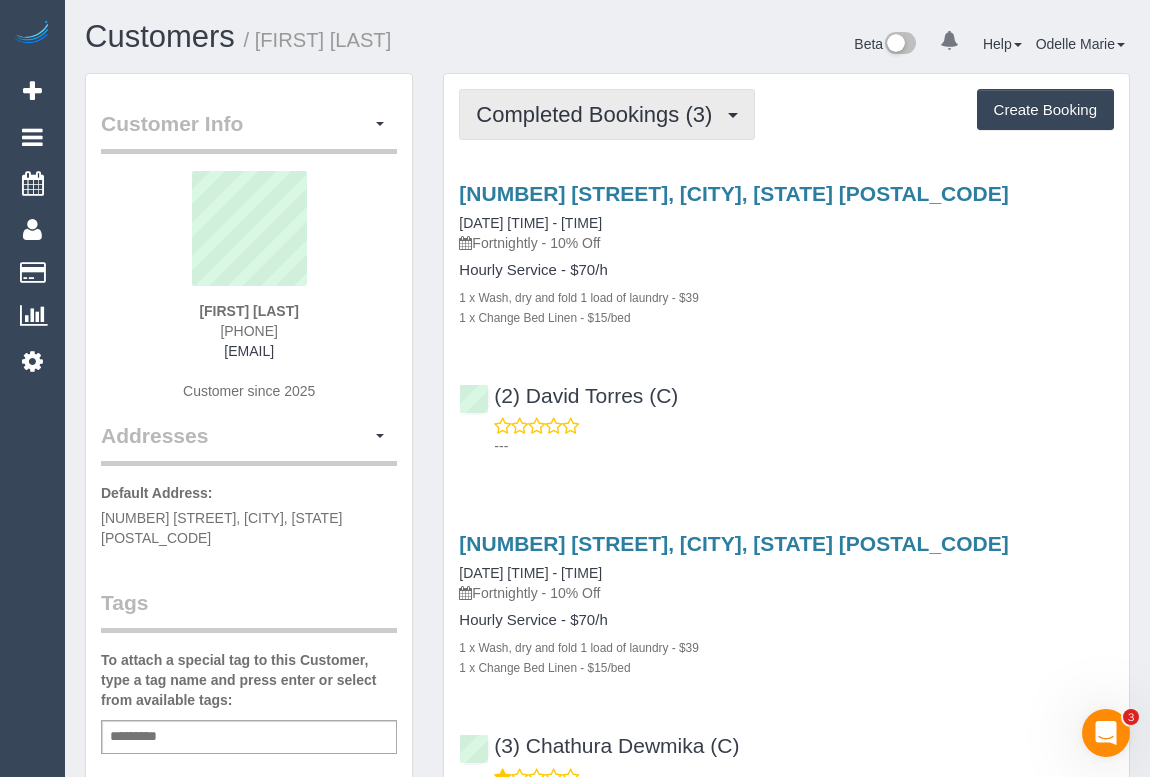 click on "Completed Bookings (3)" at bounding box center [599, 114] 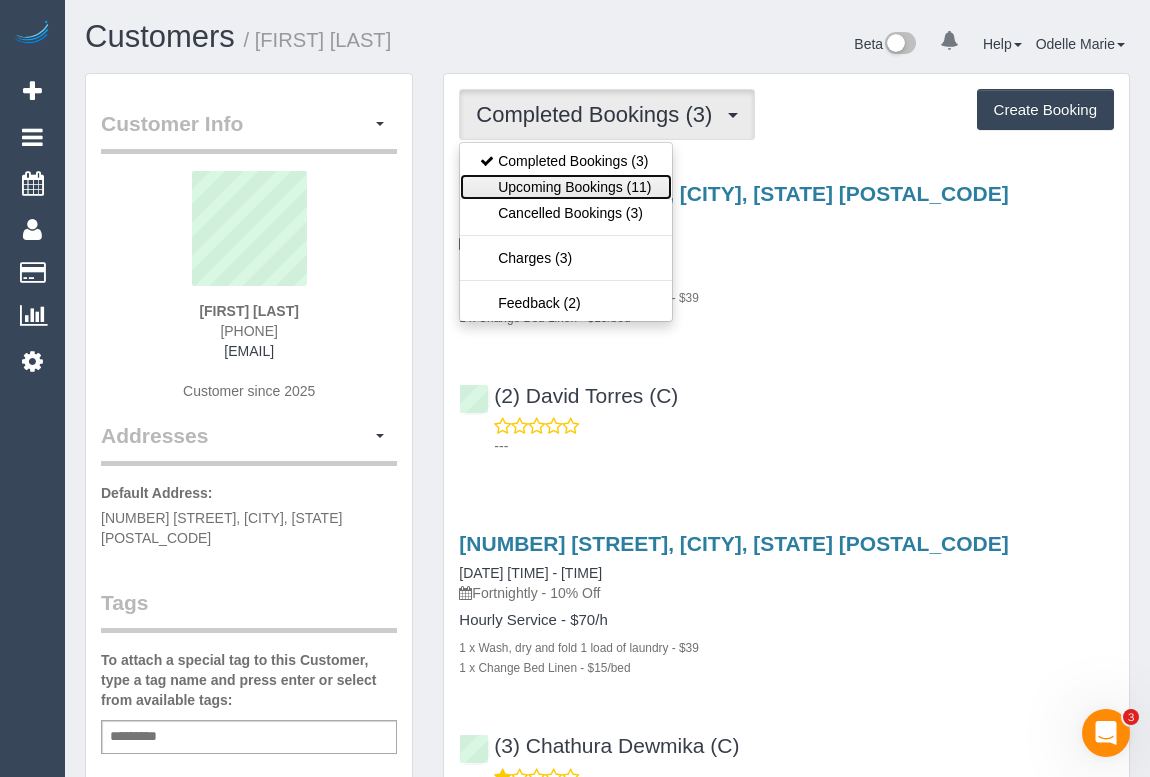 click on "Upcoming Bookings (11)" at bounding box center [565, 187] 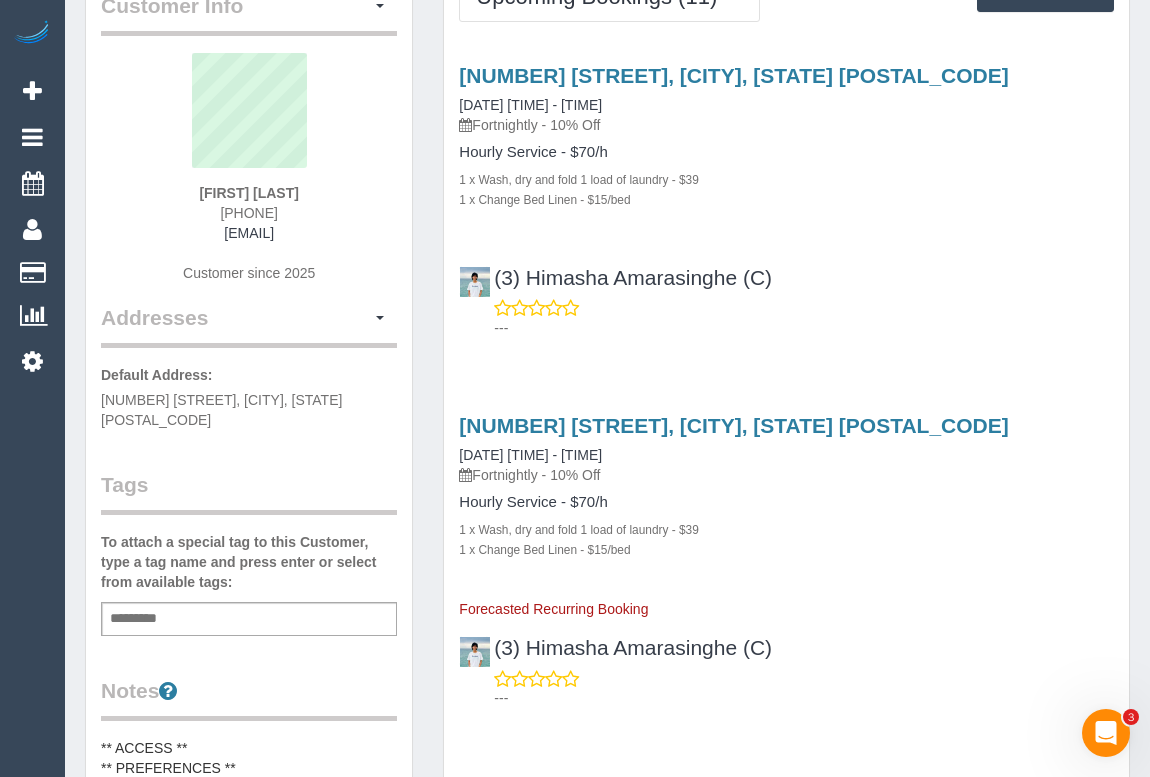 scroll, scrollTop: 0, scrollLeft: 0, axis: both 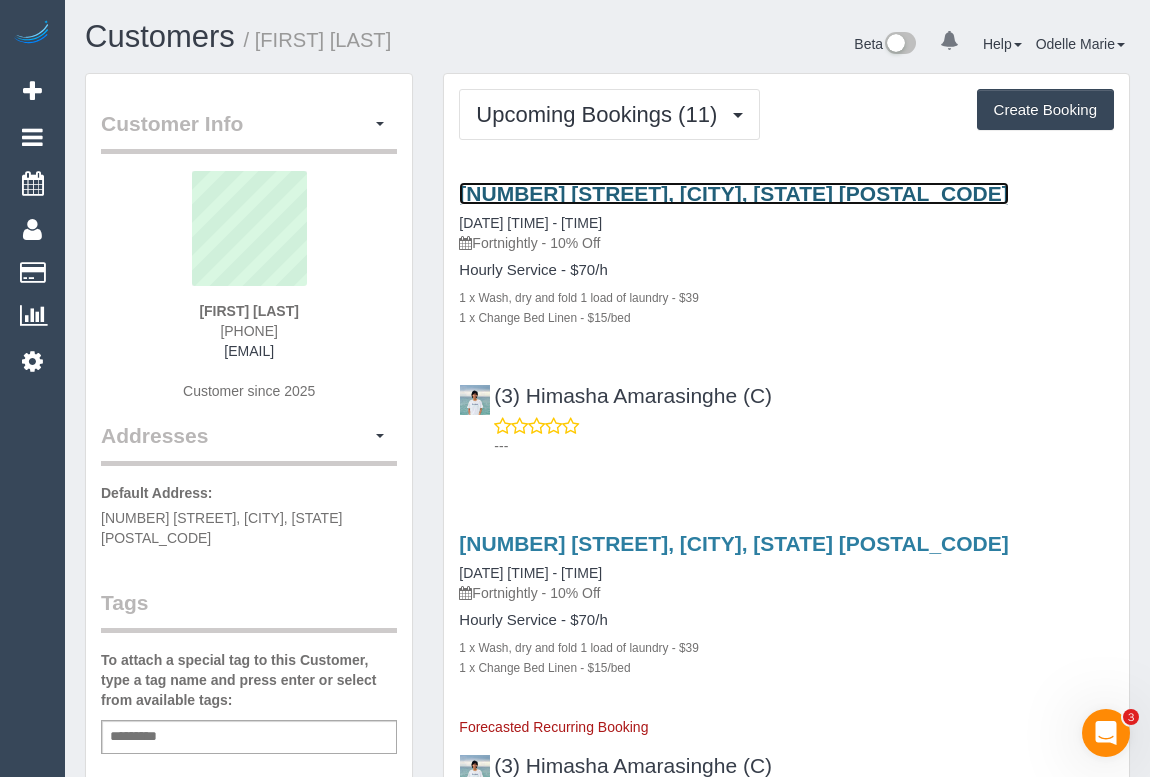 click on "34 Lindsay Avenue, Nunawading, VIC 3131" at bounding box center [733, 193] 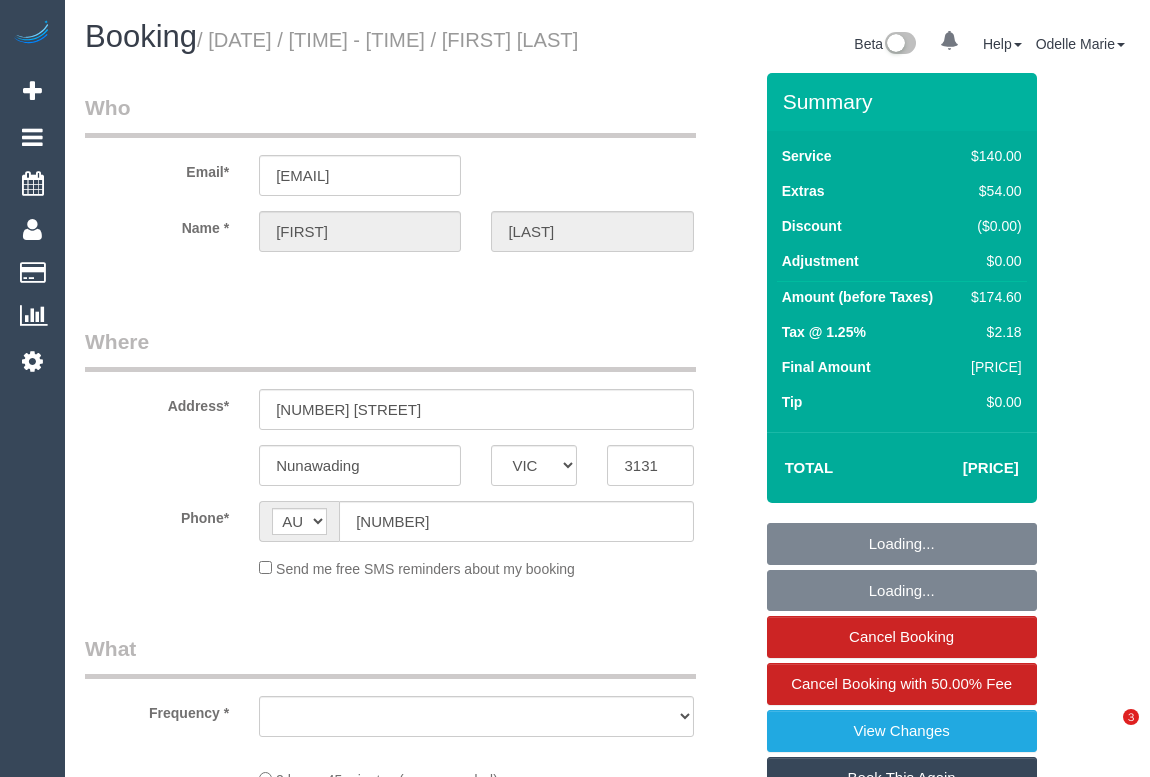 select on "VIC" 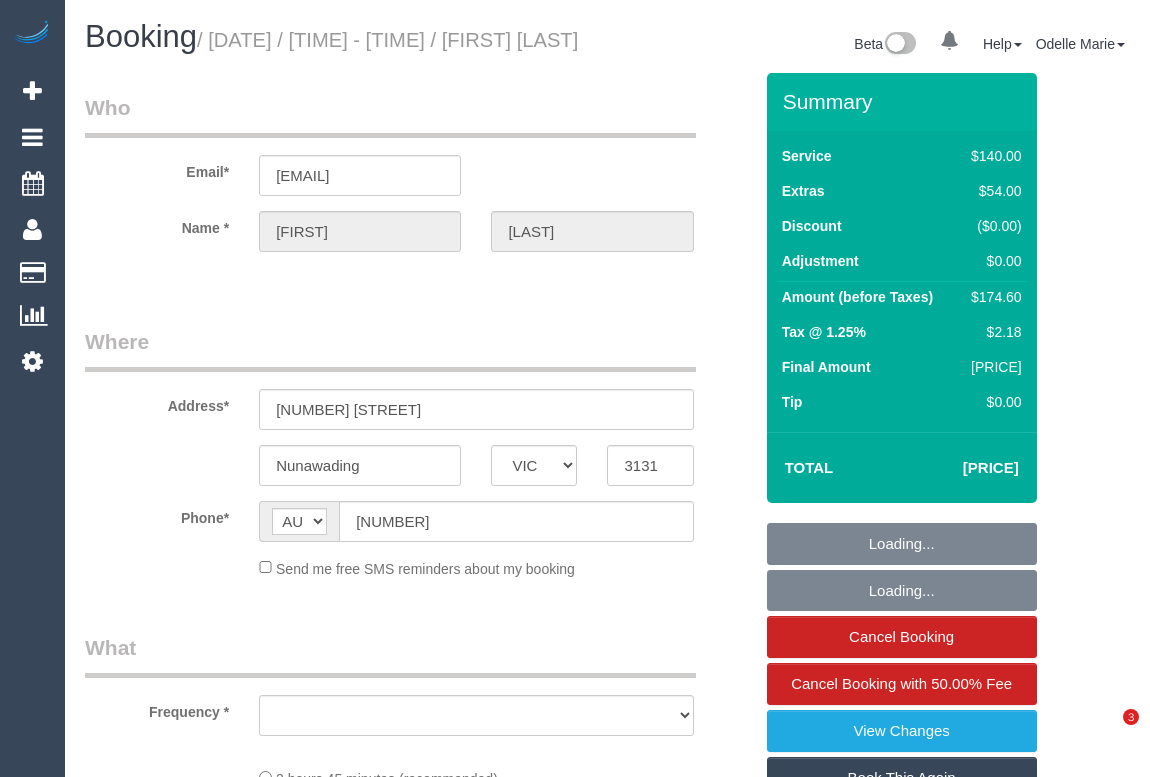 scroll, scrollTop: 0, scrollLeft: 0, axis: both 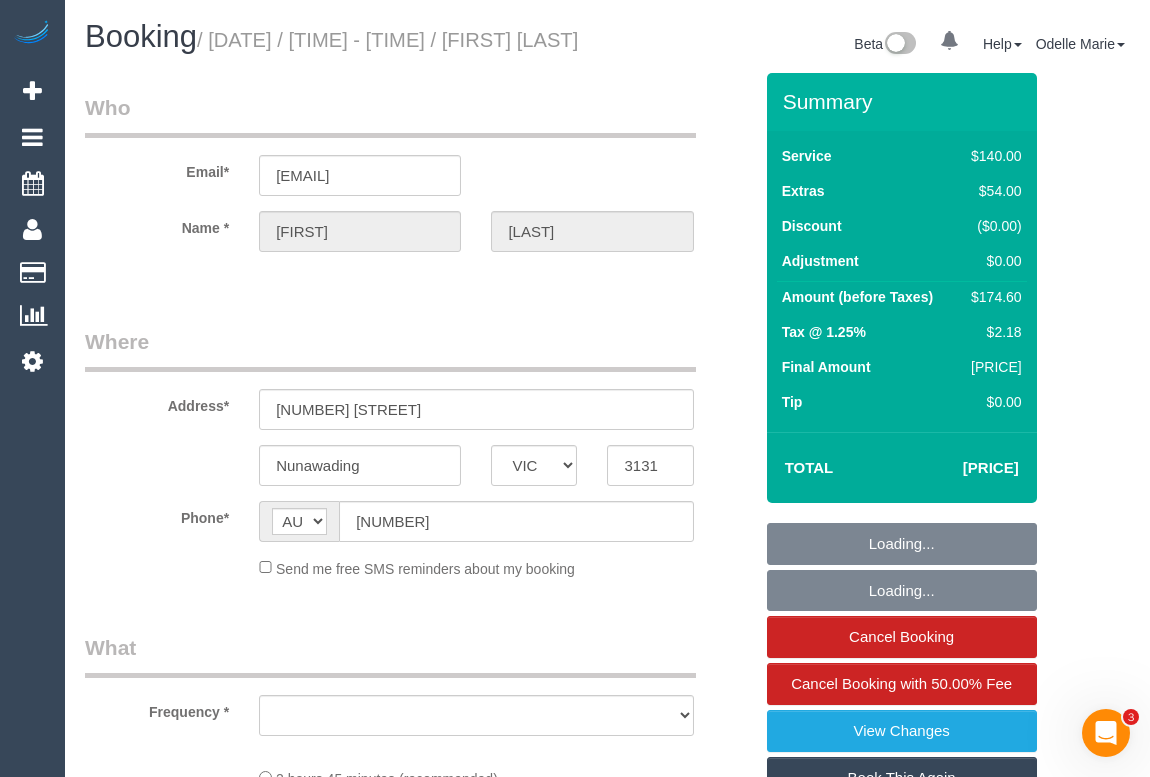 select on "object:532" 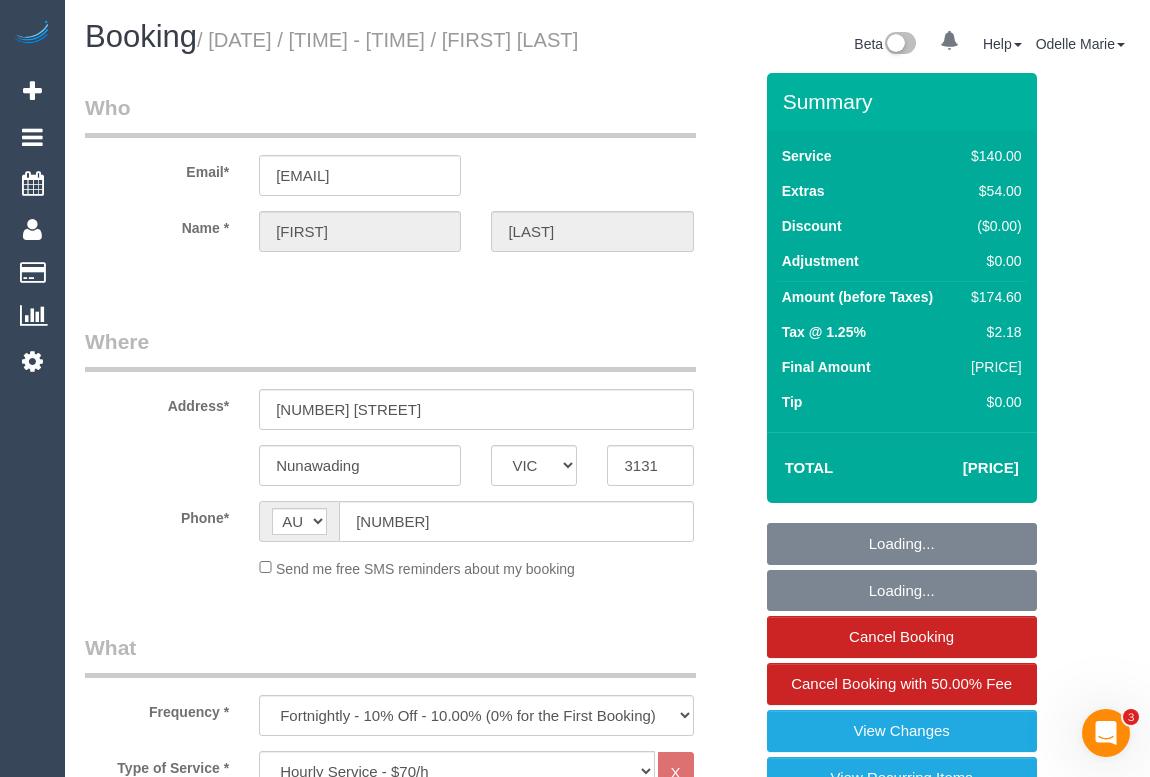 select on "string:stripe-pm_[ID]" 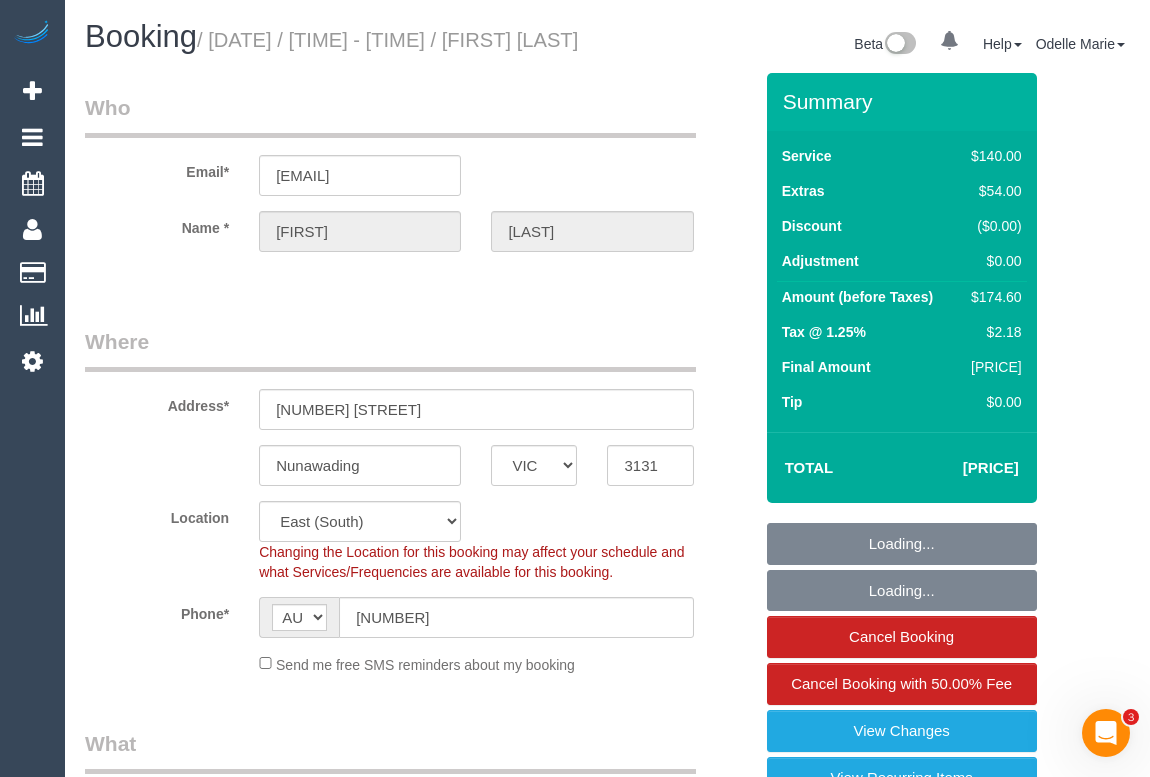 select on "number:27" 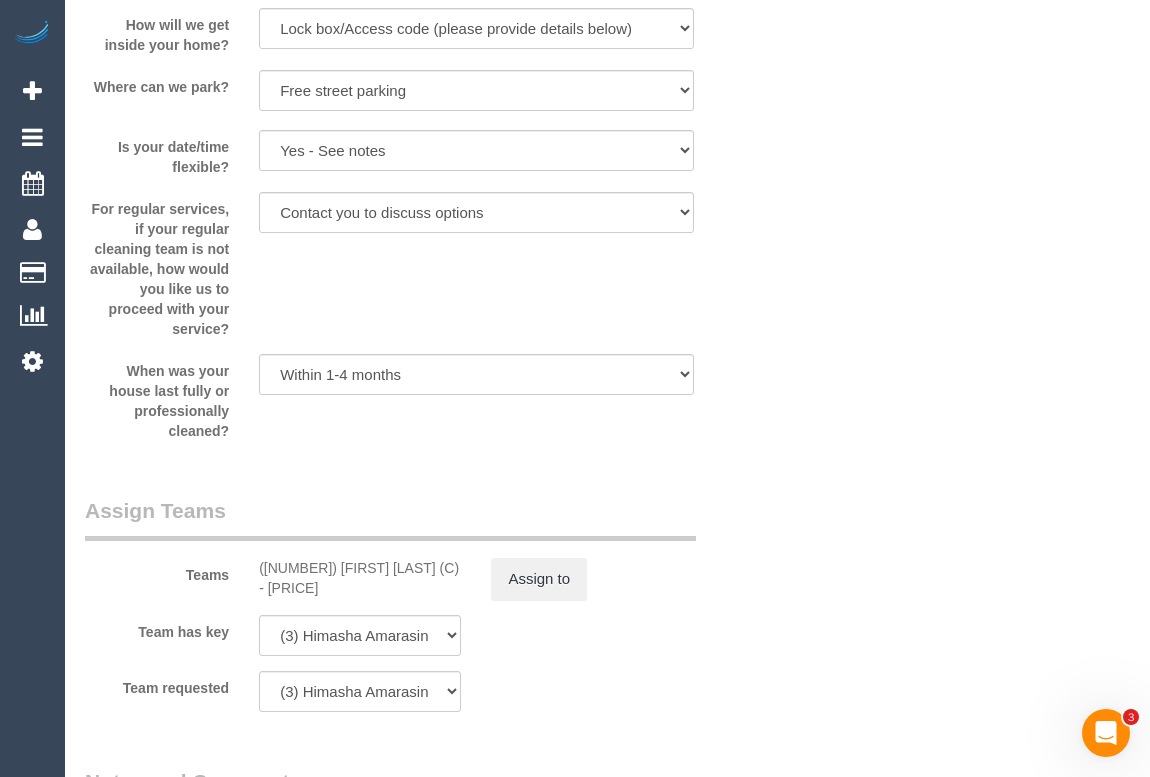 scroll, scrollTop: 2636, scrollLeft: 0, axis: vertical 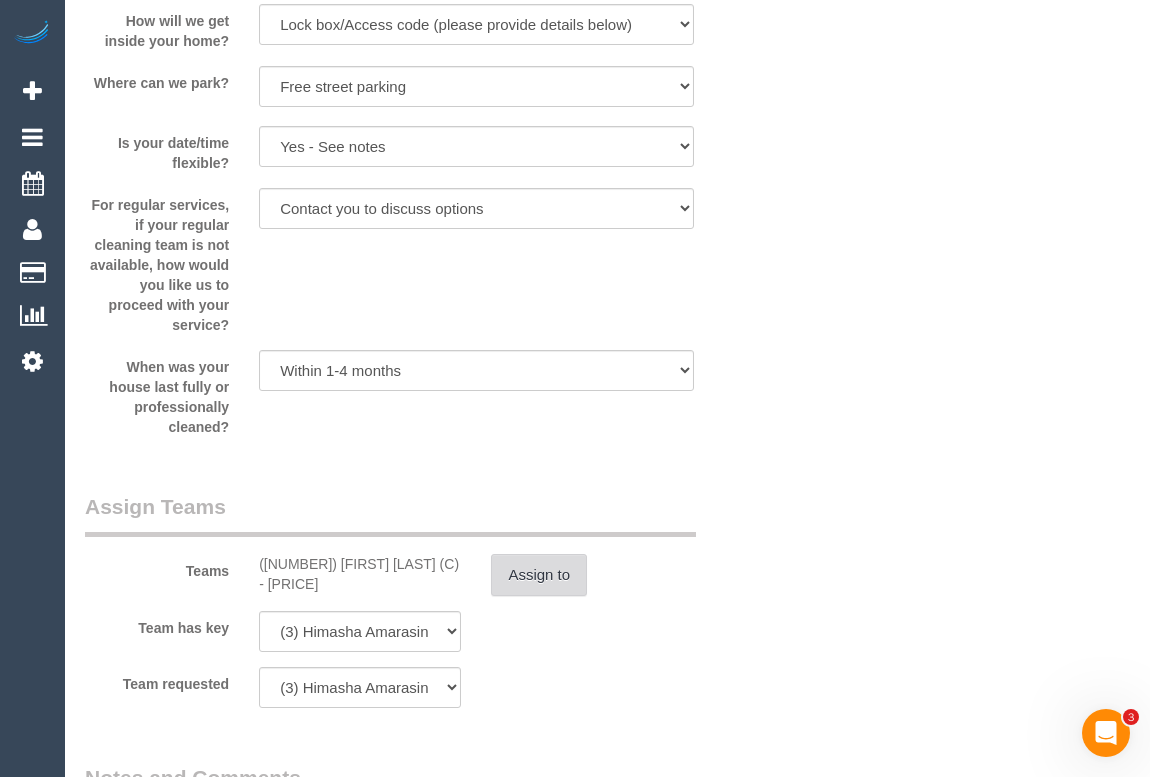 click on "Assign to" at bounding box center [539, 575] 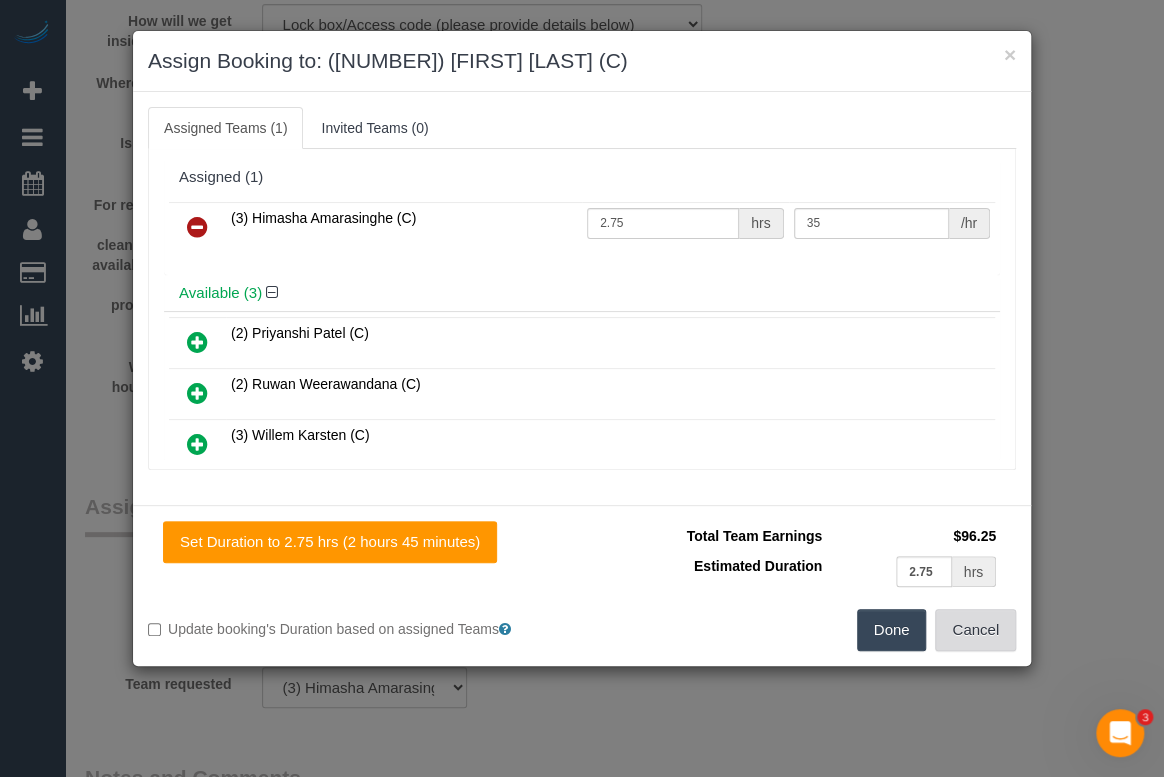 click on "Cancel" at bounding box center (975, 630) 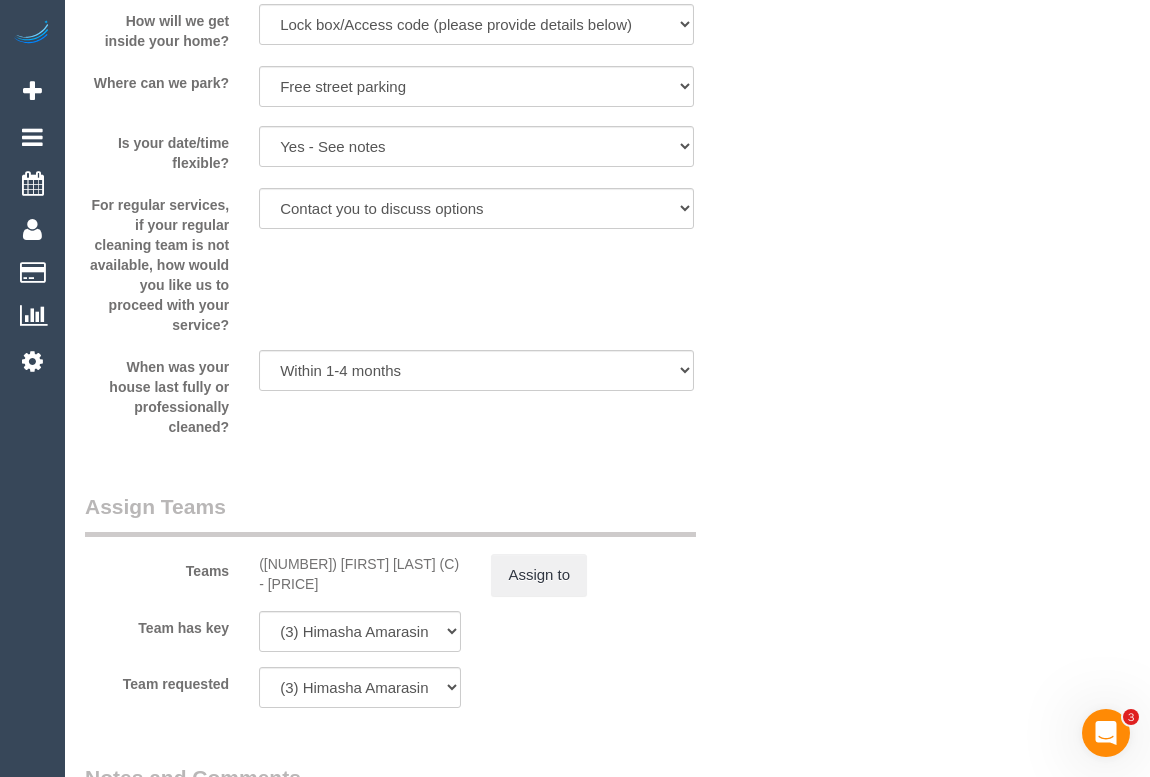 drag, startPoint x: 901, startPoint y: 481, endPoint x: 935, endPoint y: 571, distance: 96.20811 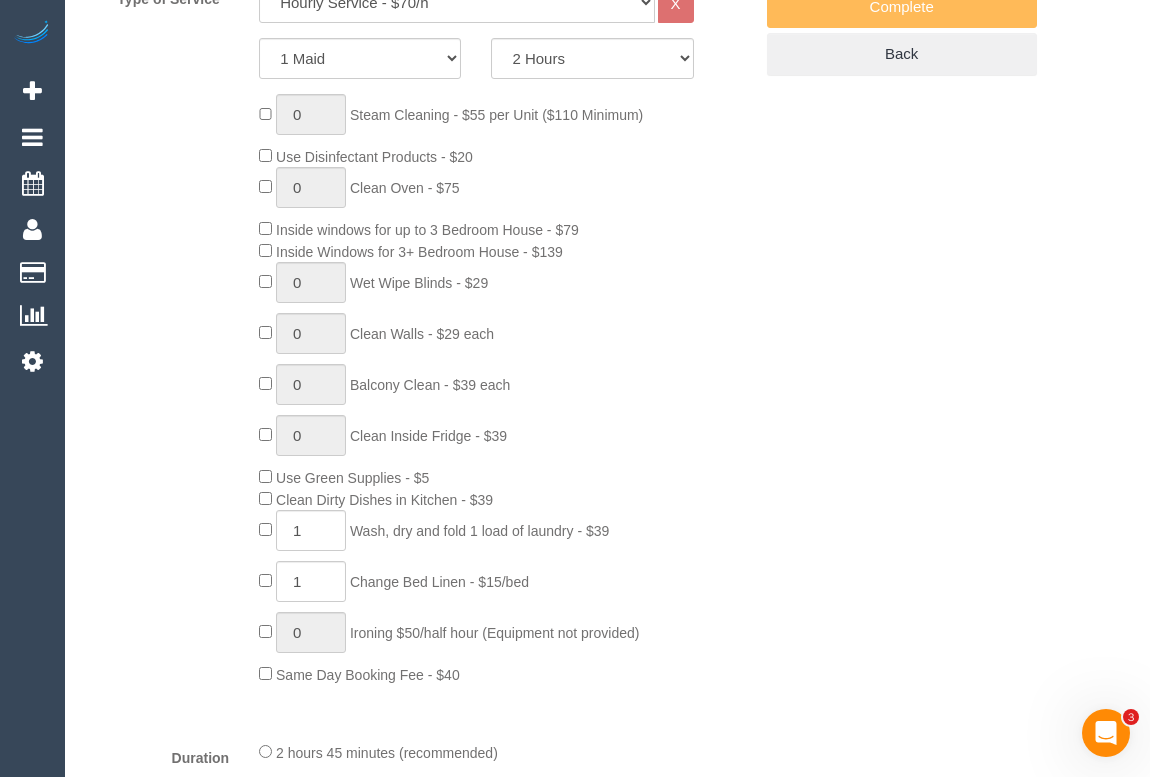 scroll, scrollTop: 1090, scrollLeft: 0, axis: vertical 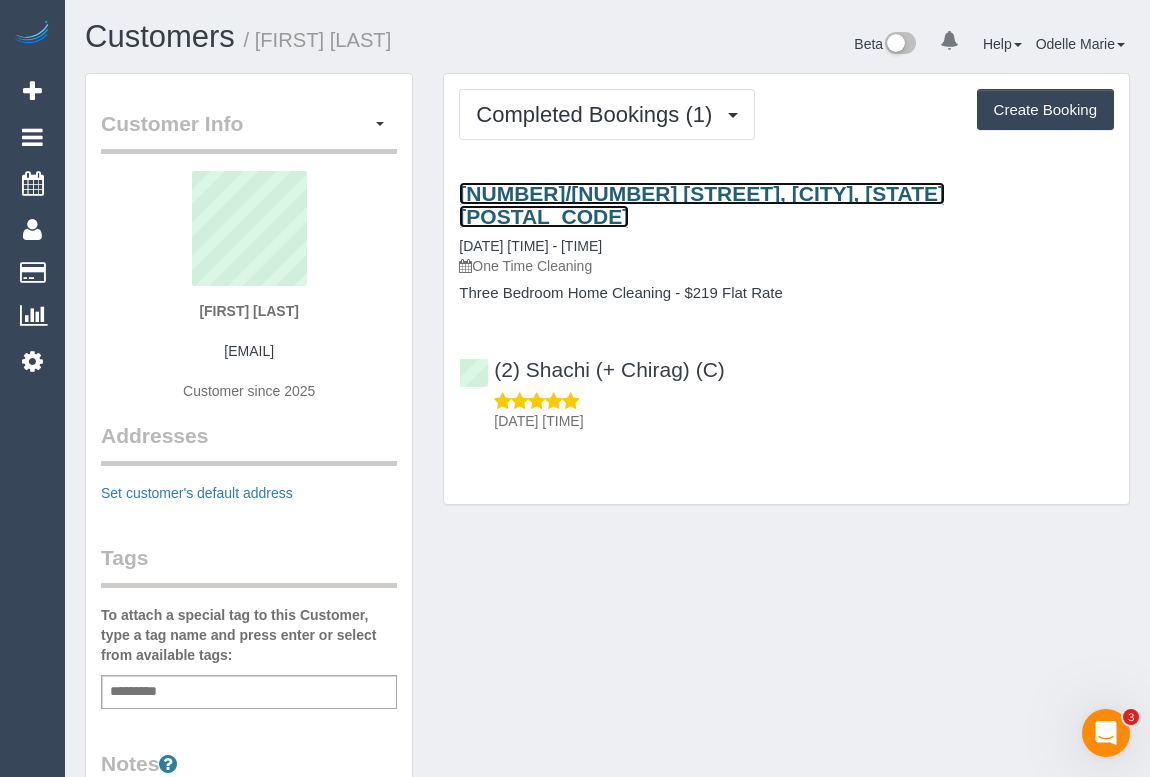 click on "[NUMBER]/[NUMBER] [STREET], [CITY], [STATE] [POSTAL_CODE]" at bounding box center (702, 205) 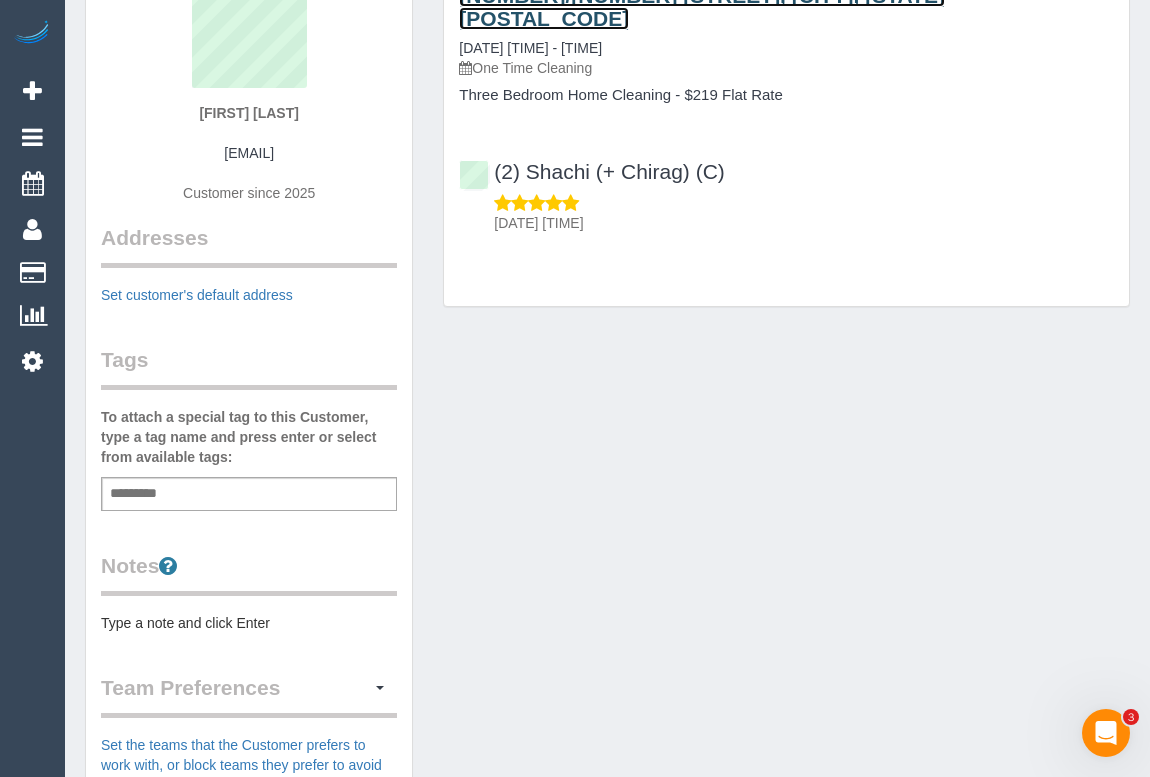 scroll, scrollTop: 0, scrollLeft: 0, axis: both 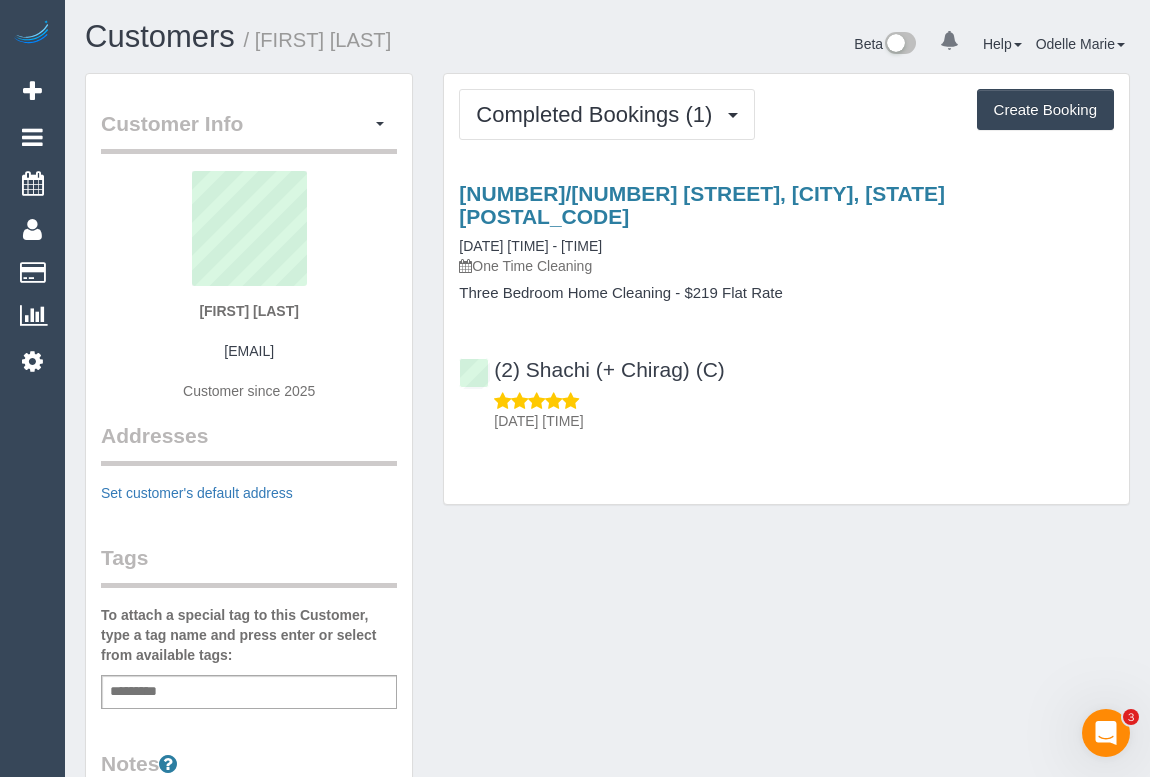 drag, startPoint x: 906, startPoint y: 573, endPoint x: 929, endPoint y: 328, distance: 246.07722 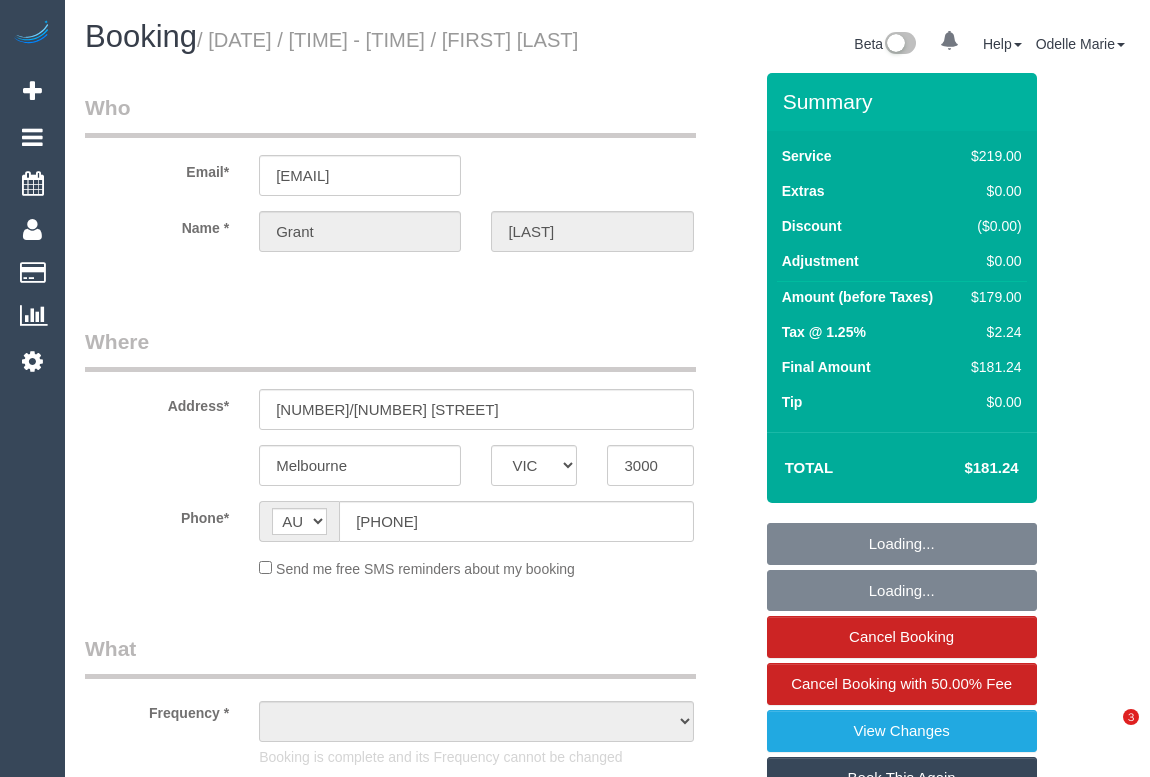 select on "VIC" 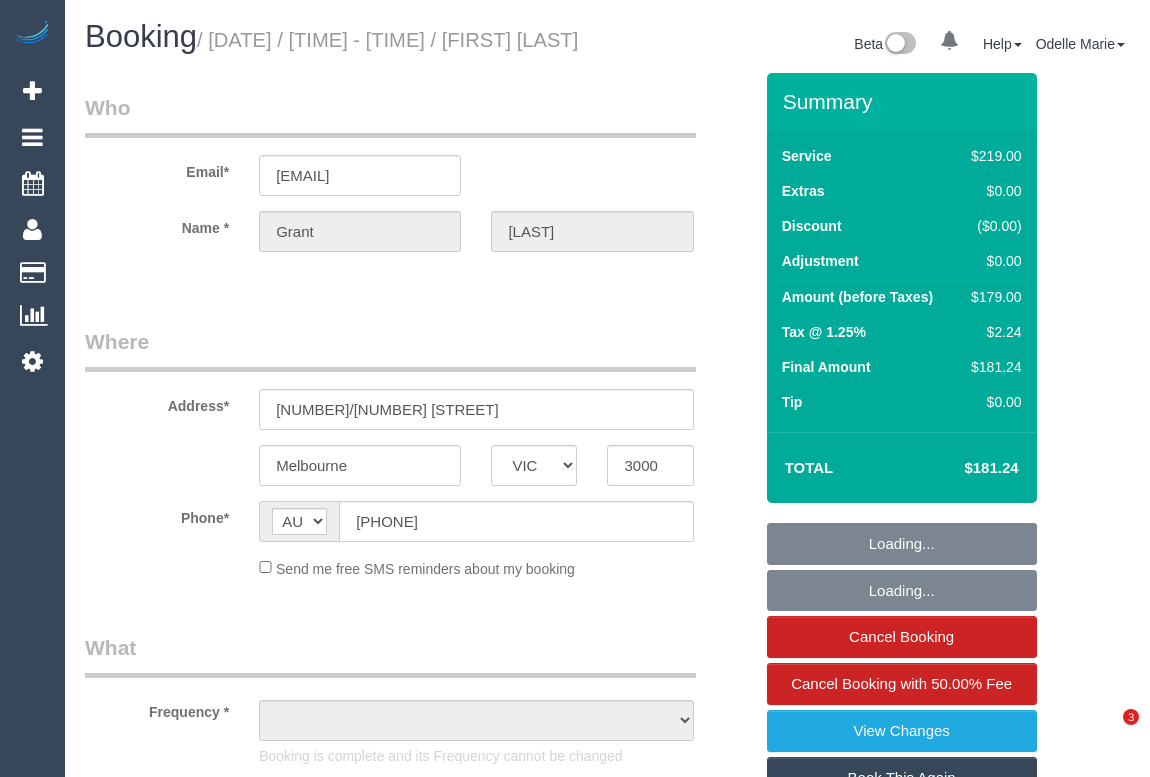 scroll, scrollTop: 0, scrollLeft: 0, axis: both 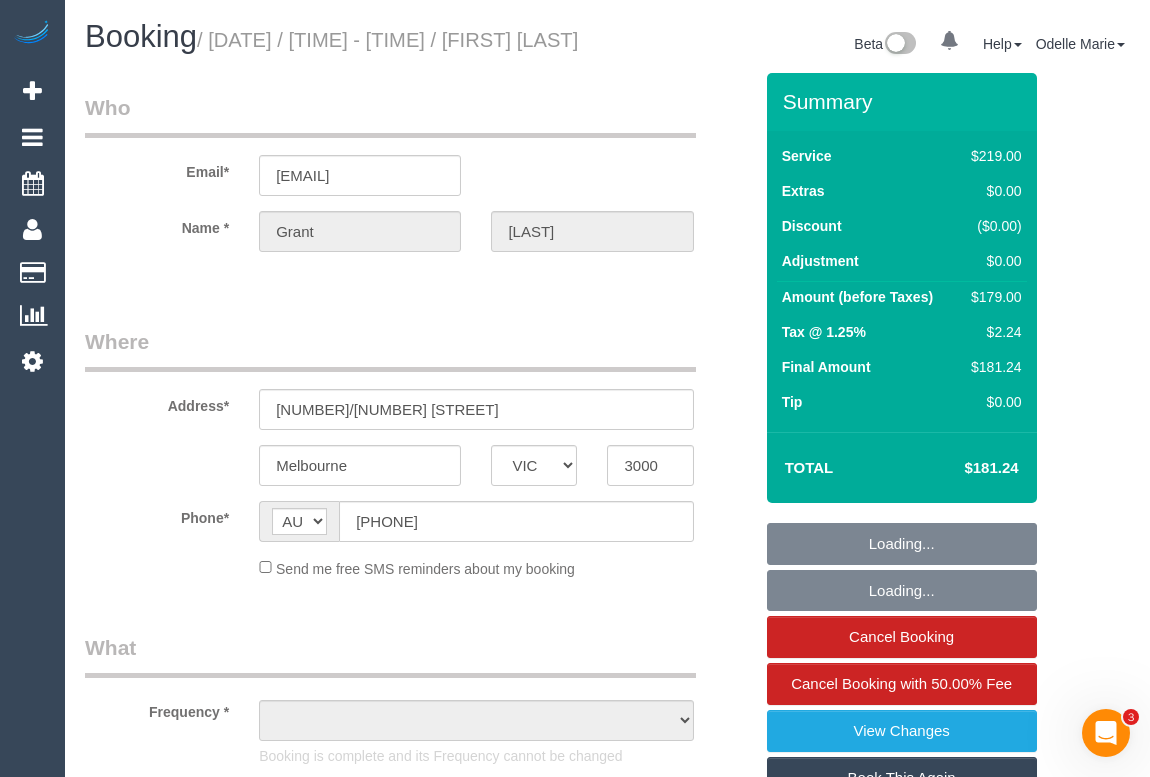 select on "number:29" 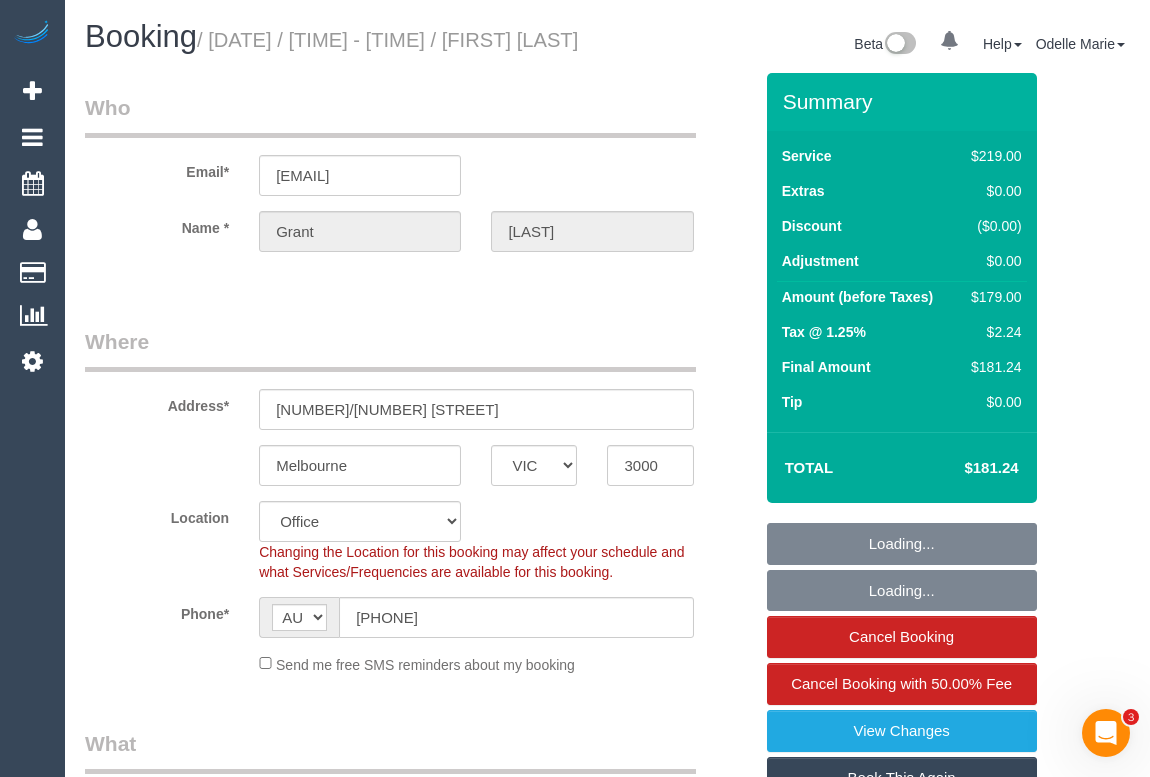 select on "object:823" 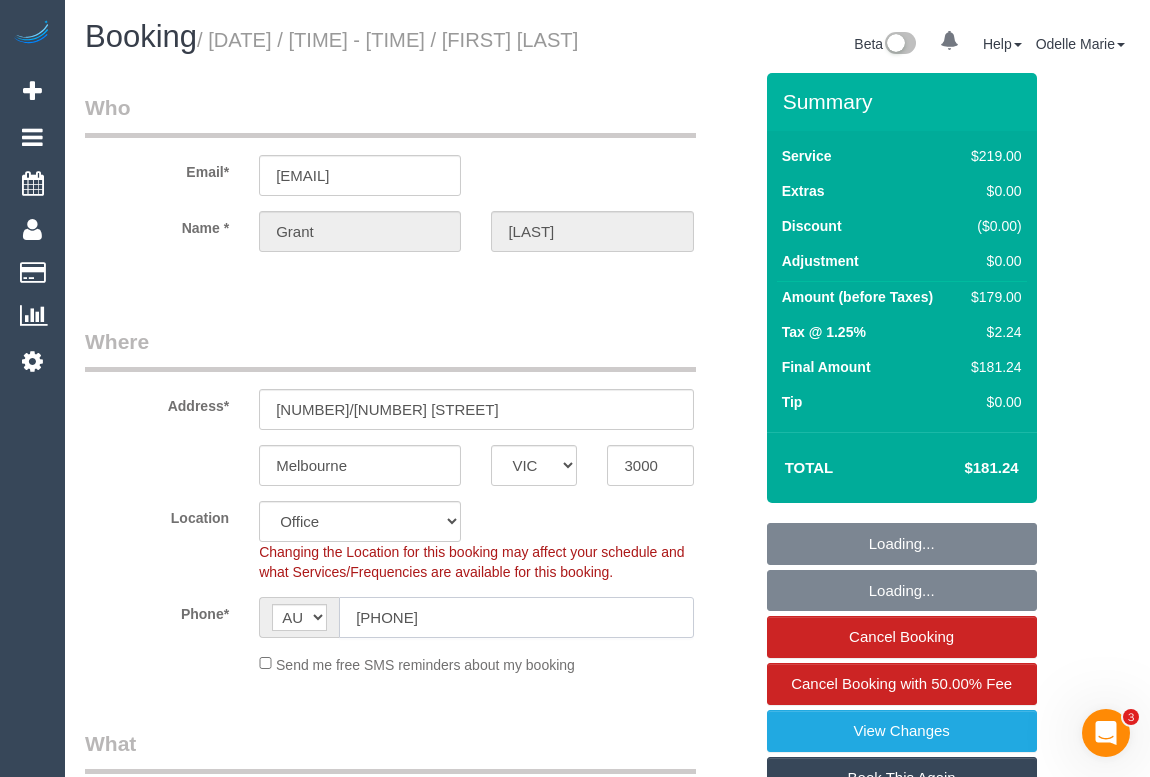 drag, startPoint x: 442, startPoint y: 639, endPoint x: 340, endPoint y: 638, distance: 102.0049 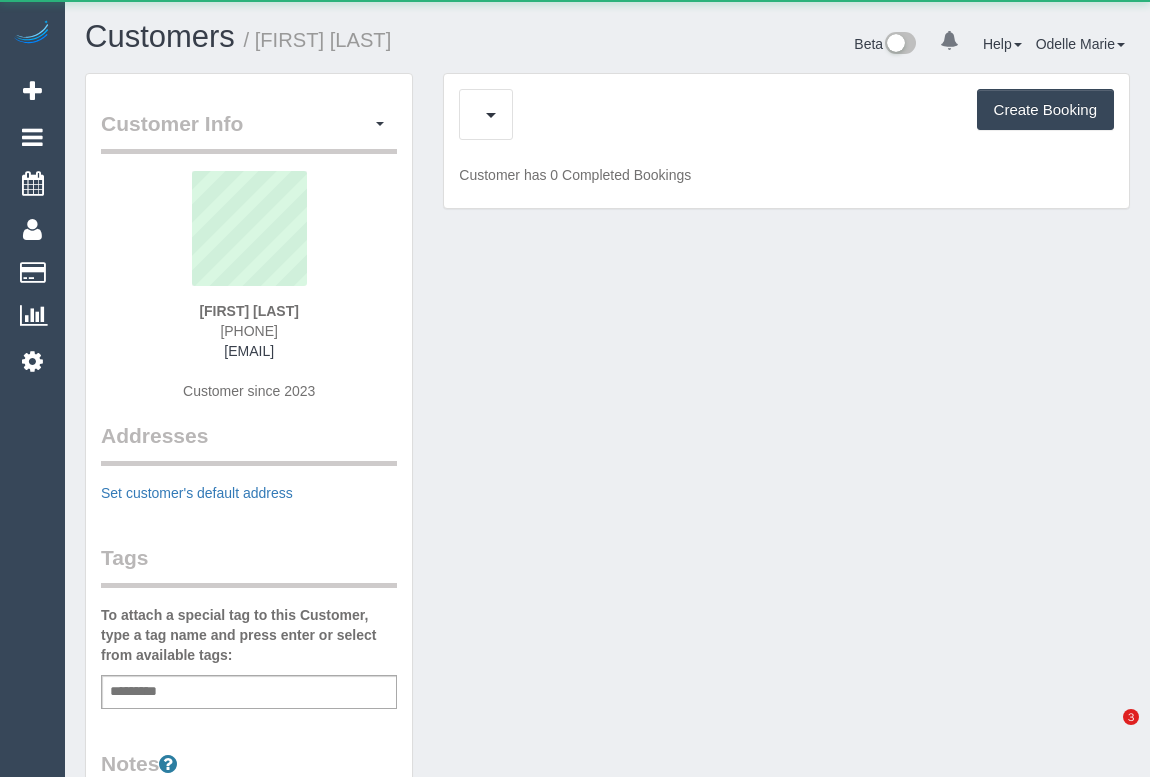 scroll, scrollTop: 0, scrollLeft: 0, axis: both 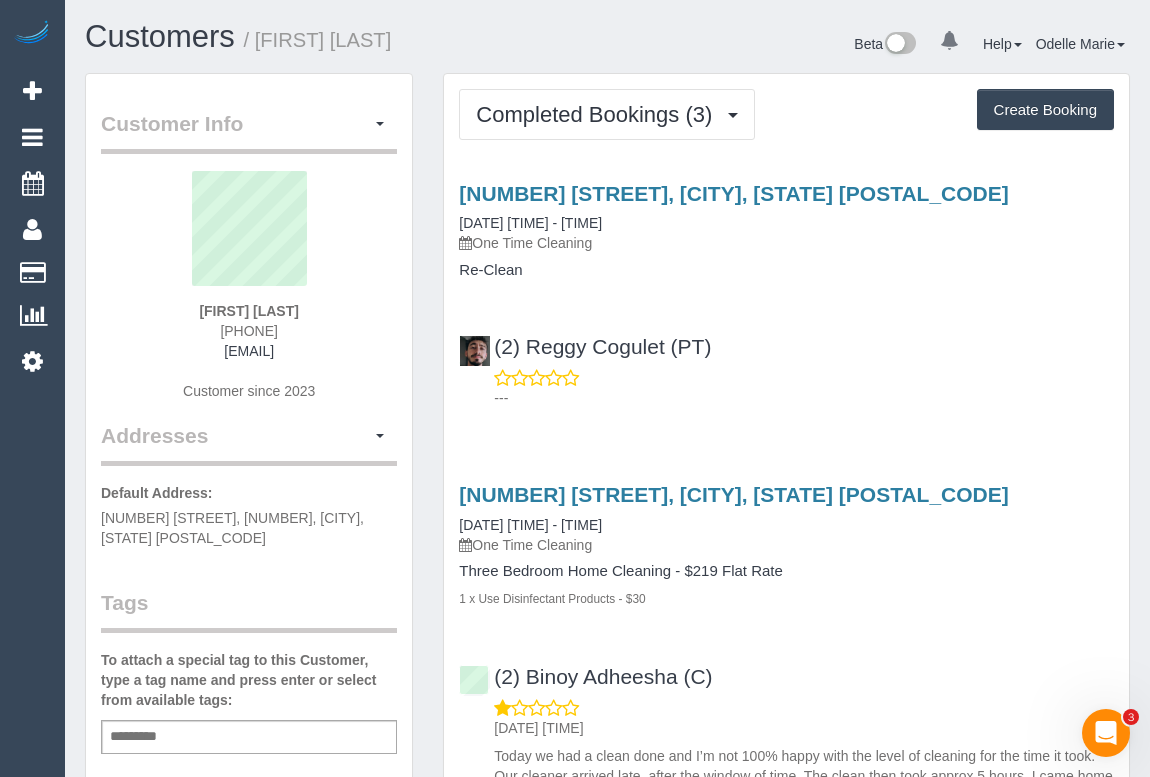 click on "(2) [FIRST] [LAST] (PT)
---" at bounding box center (786, 363) 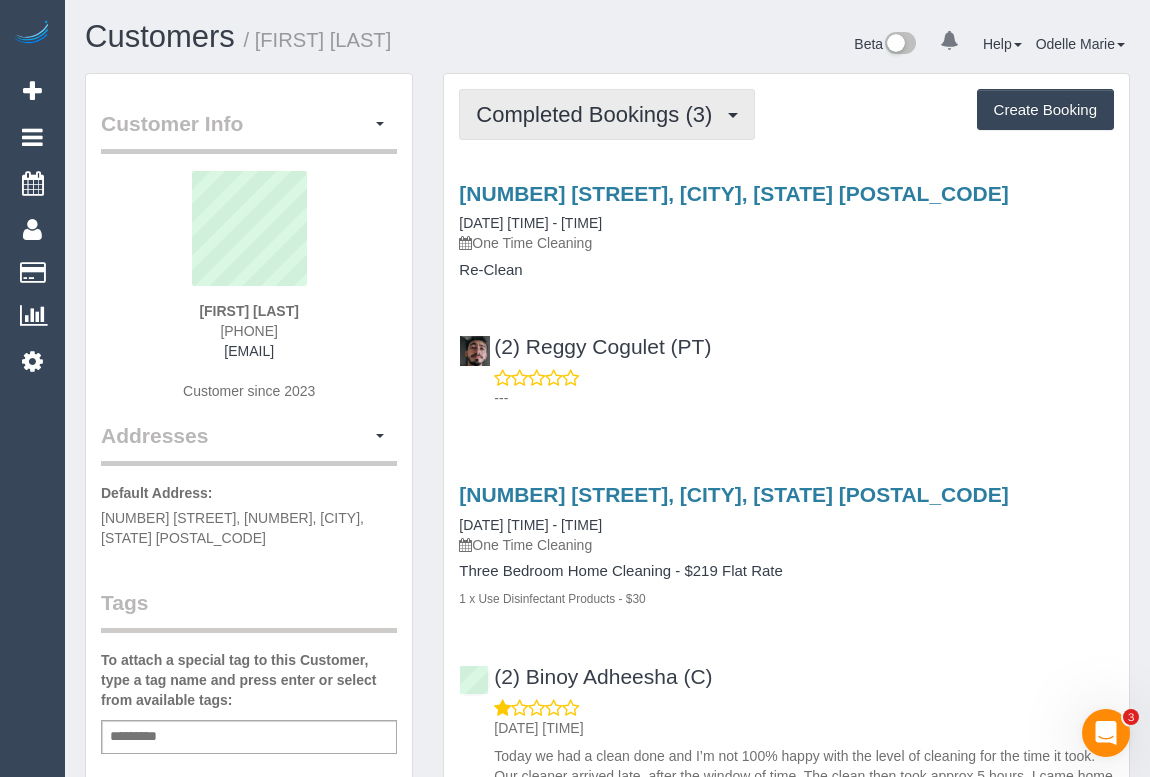 click on "Completed Bookings (3)" at bounding box center (599, 114) 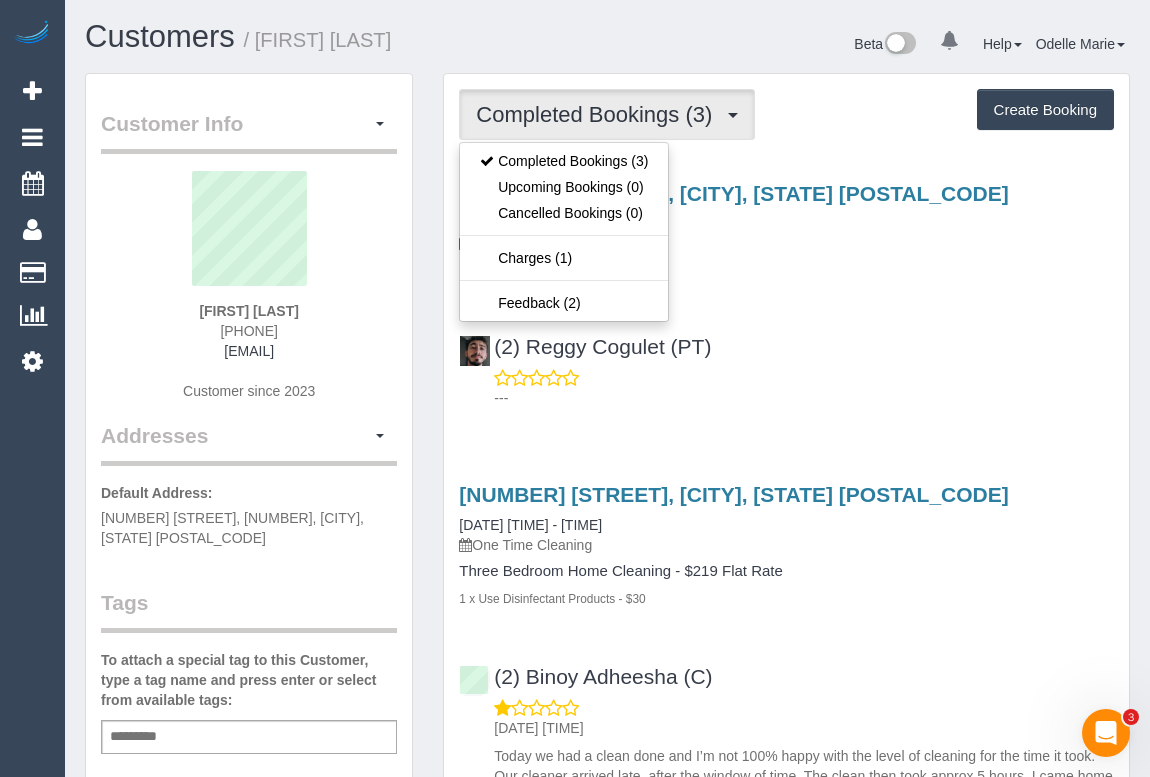 click on "(2) [FIRST] [LAST] (PT)
---" at bounding box center [786, 363] 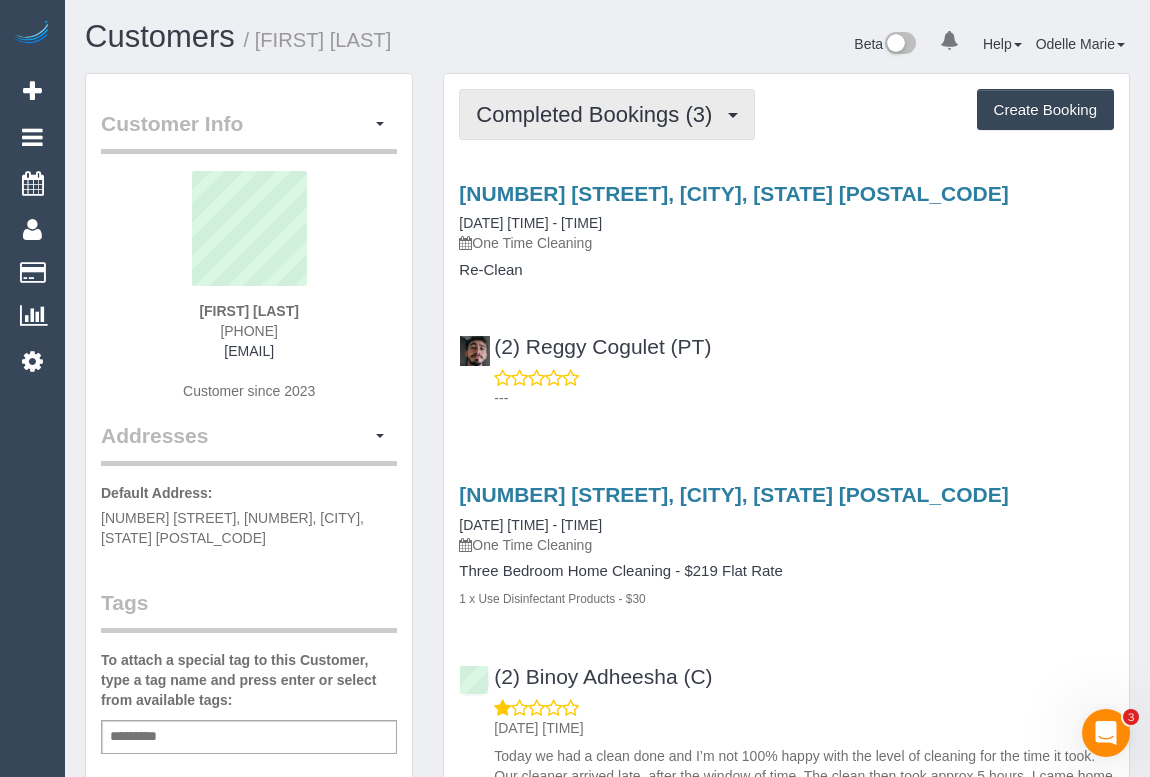 click on "Completed Bookings (3)" at bounding box center [599, 114] 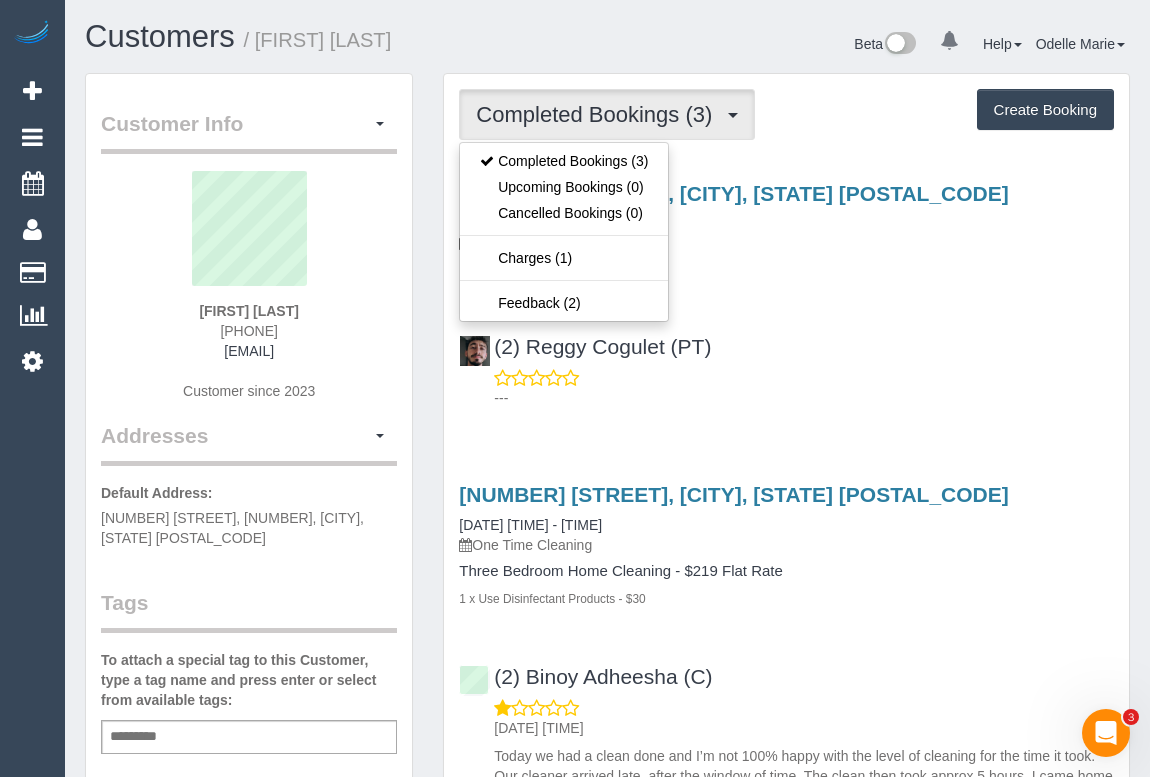 click on "(2) Reggy Cogulet (PT)
---" at bounding box center [786, 363] 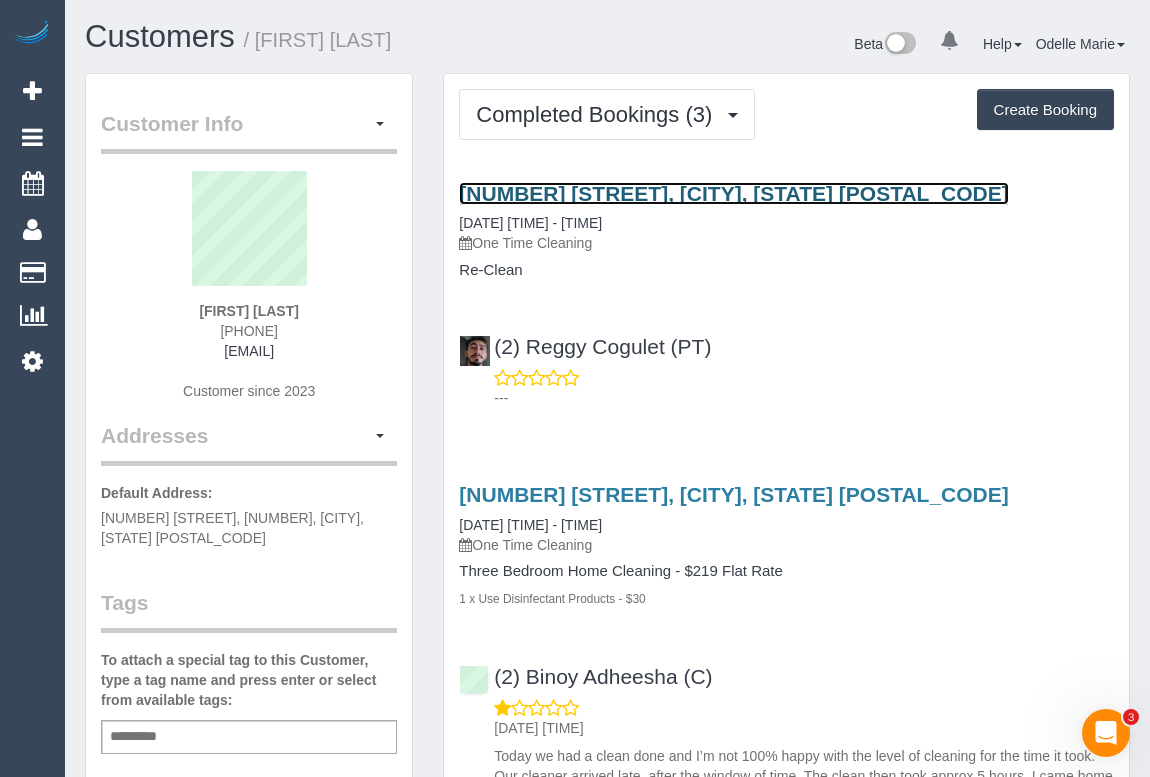 click on "11 Mollison Street, Abbotsford, VIC 3067" at bounding box center (733, 193) 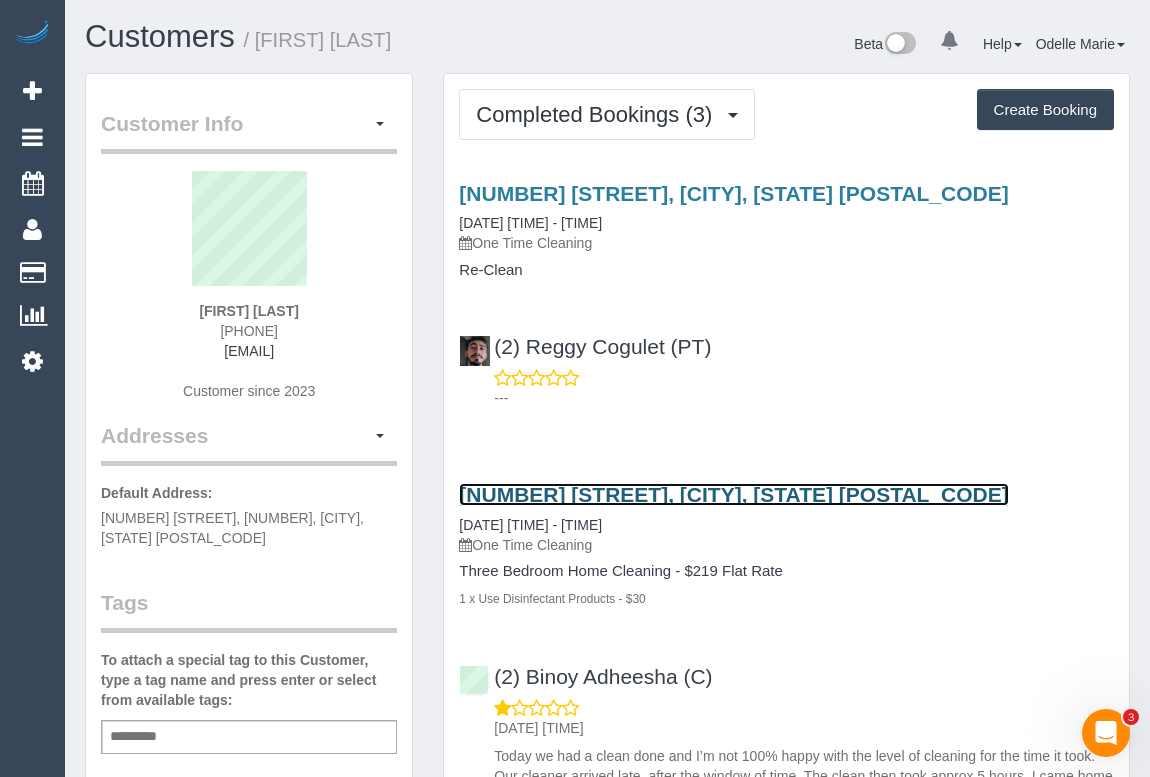 click on "11 Mollison Street, Abbotsford, VIC 3067" at bounding box center [733, 494] 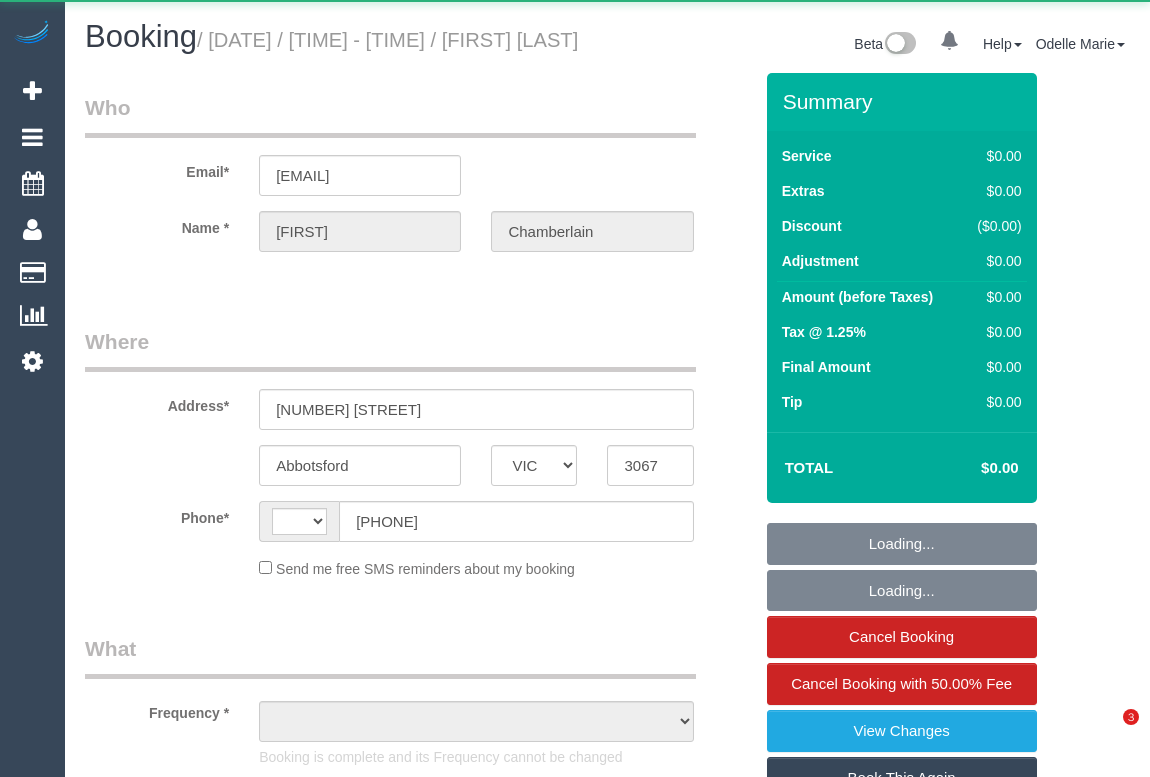select on "VIC" 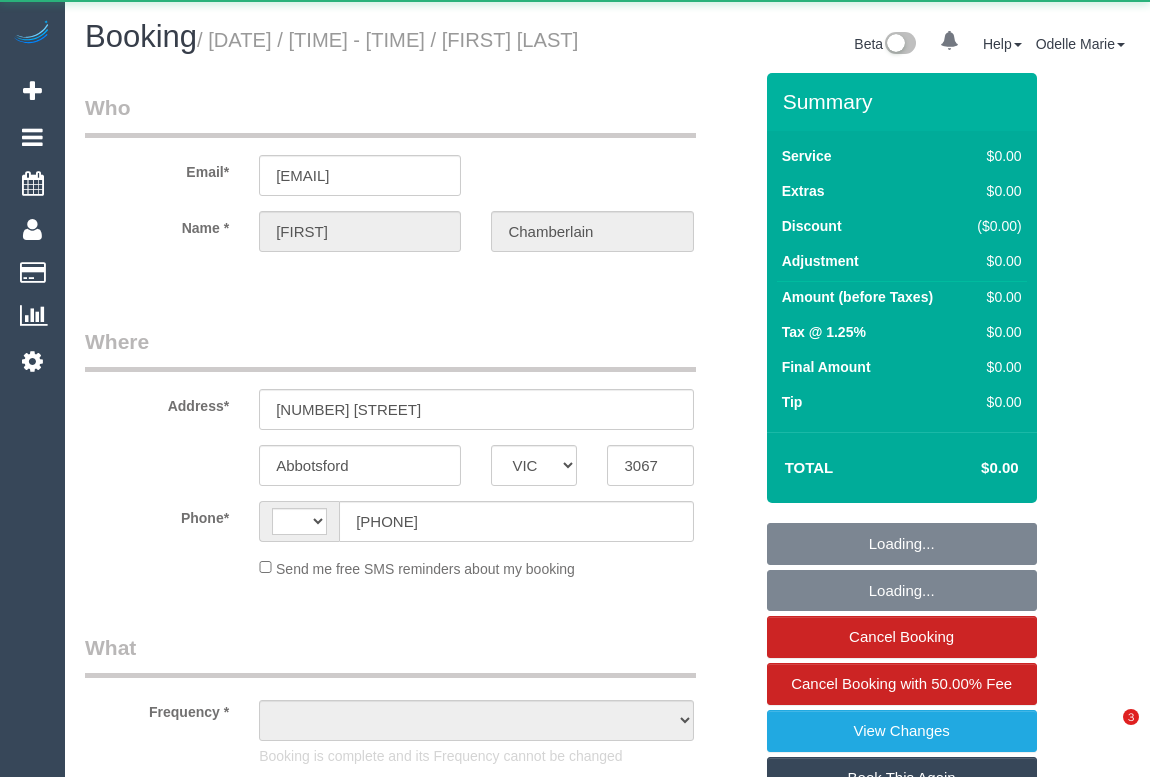 scroll, scrollTop: 0, scrollLeft: 0, axis: both 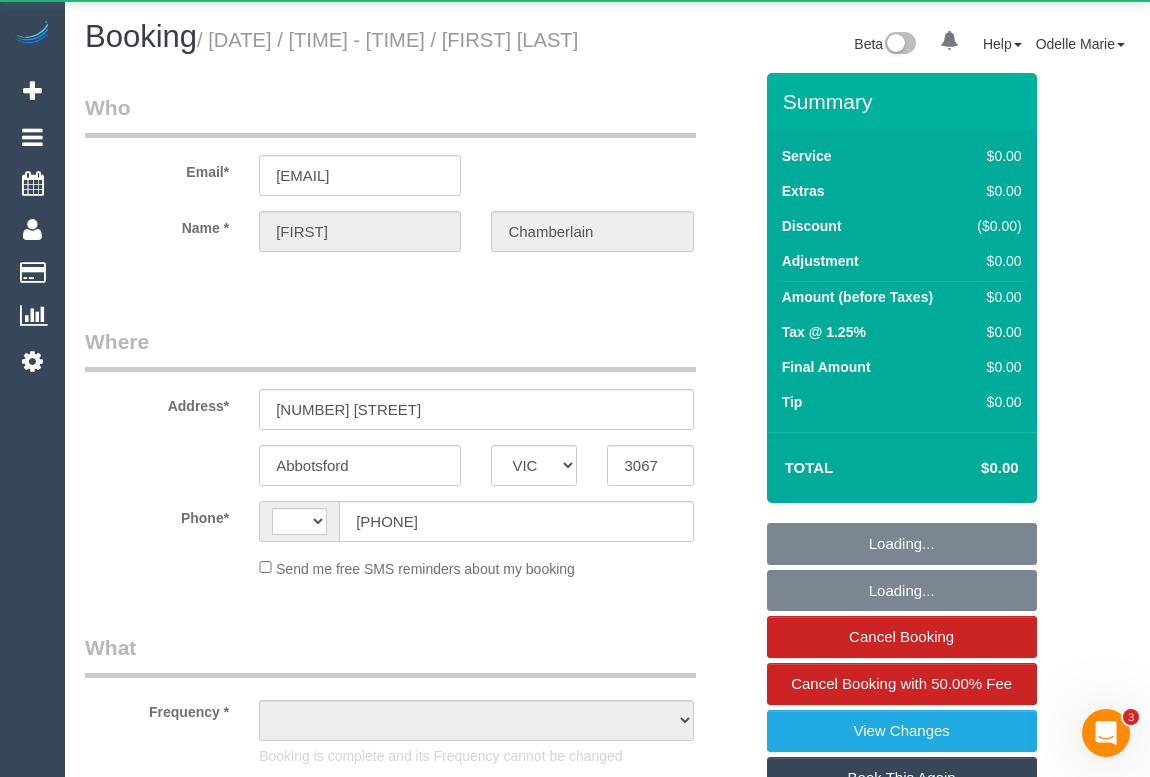 select on "number:27" 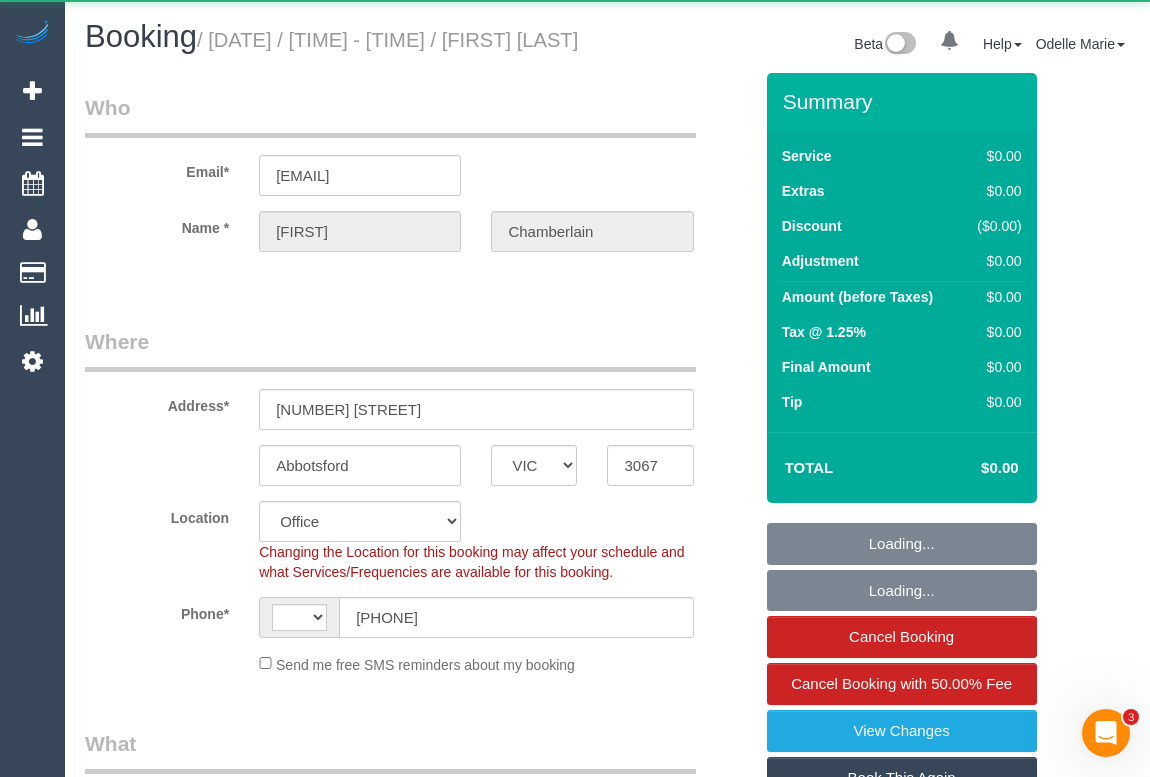 select on "string:AU" 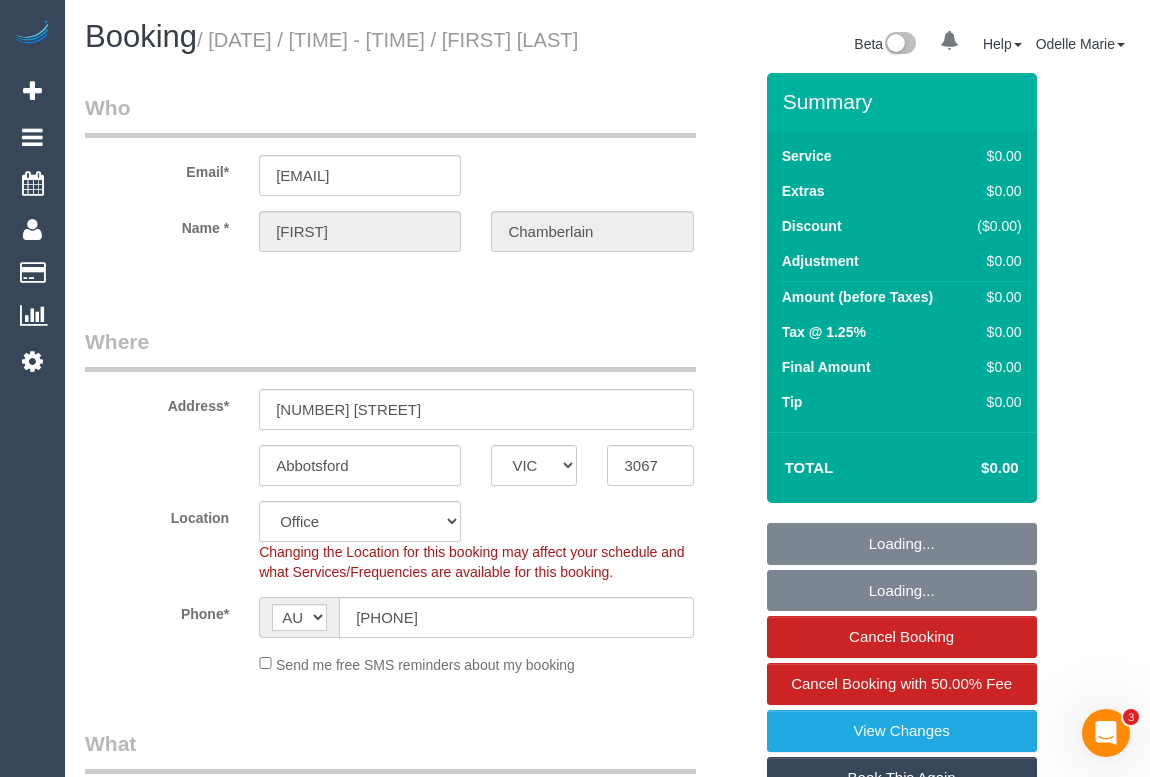 select on "object:2178" 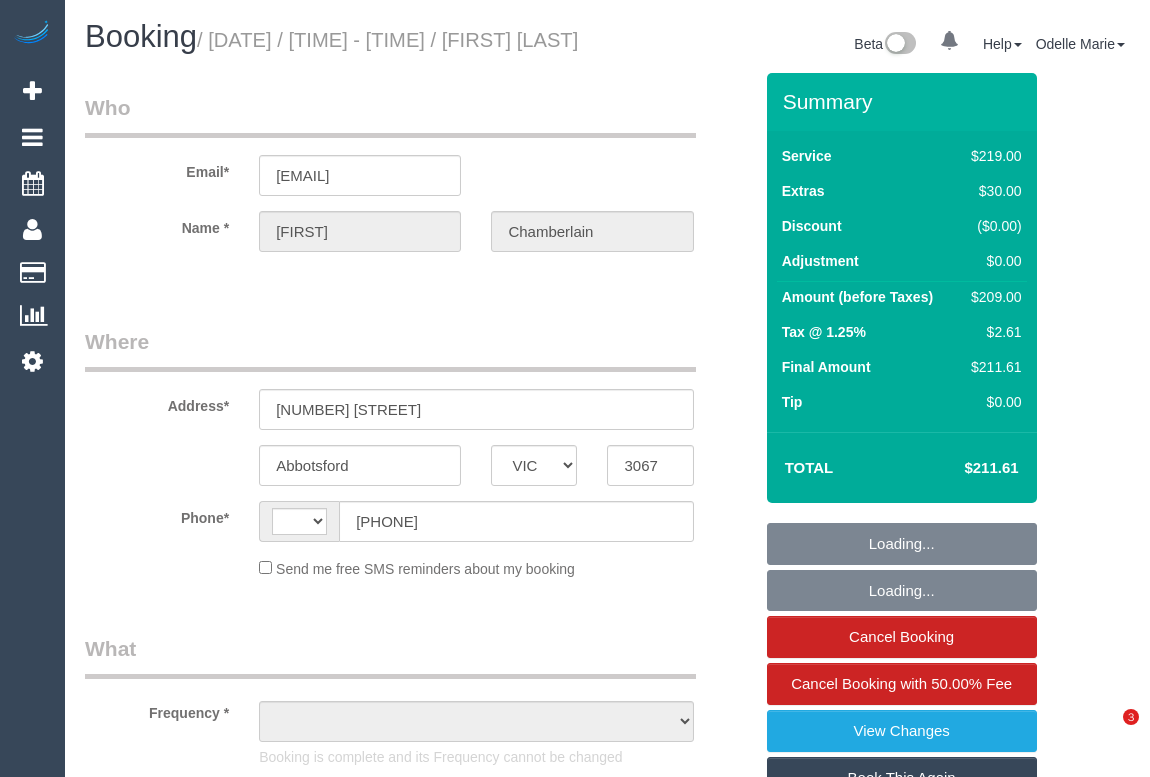 select on "VIC" 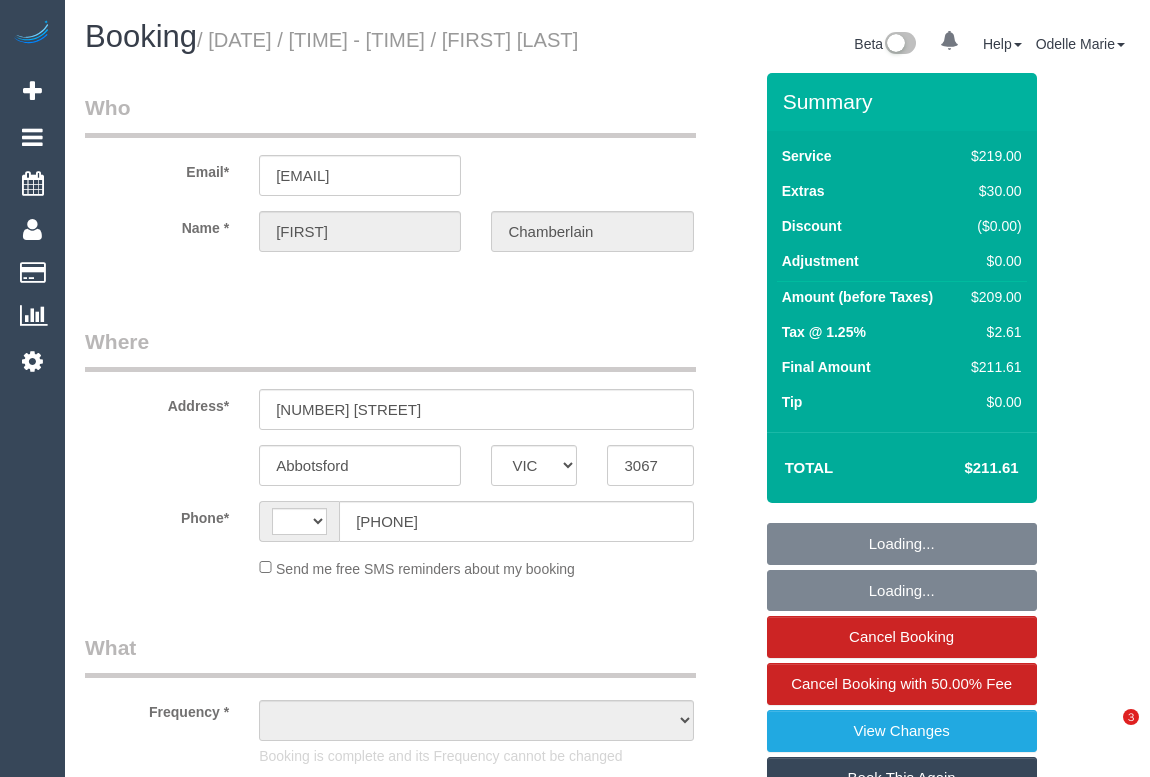 scroll, scrollTop: 0, scrollLeft: 0, axis: both 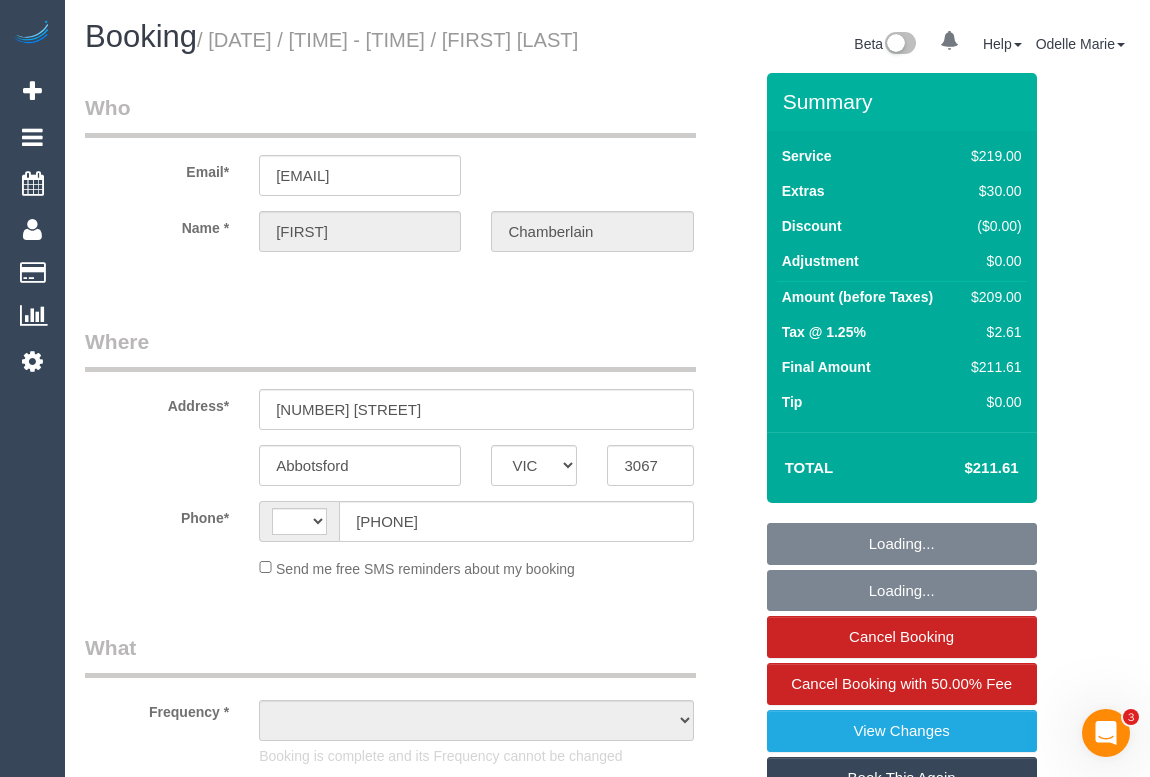 select on "number:27" 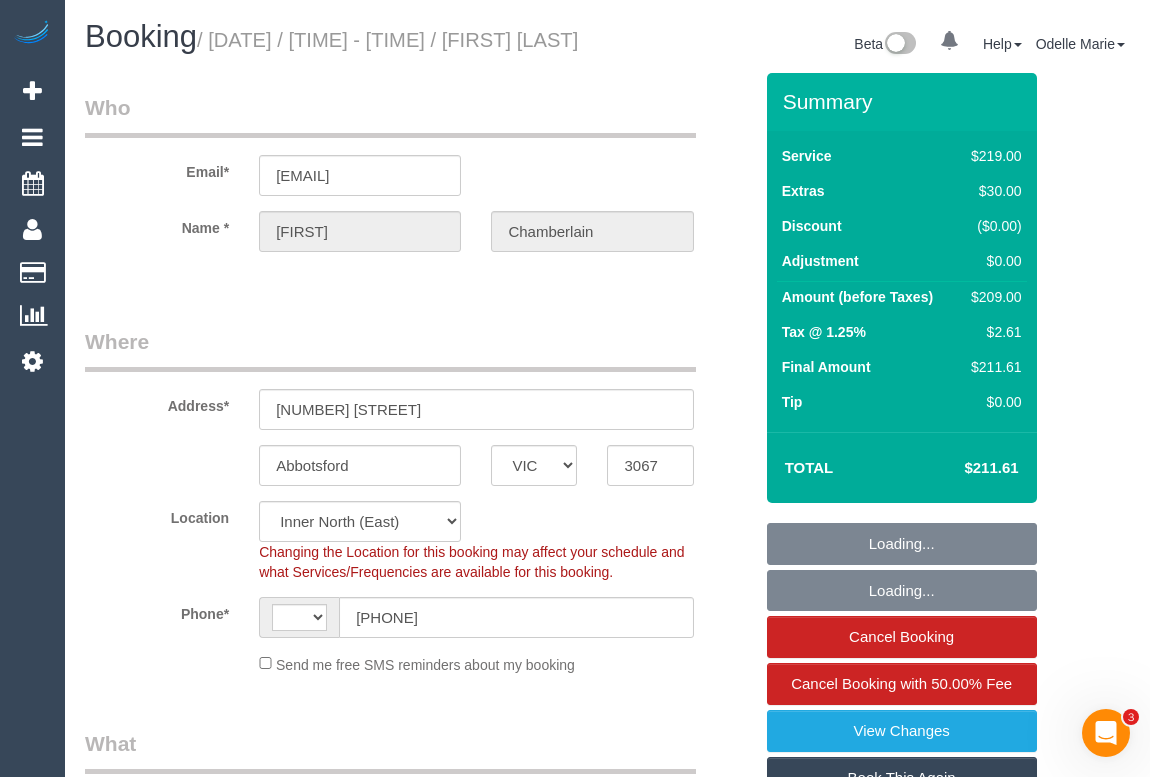 select on "object:459" 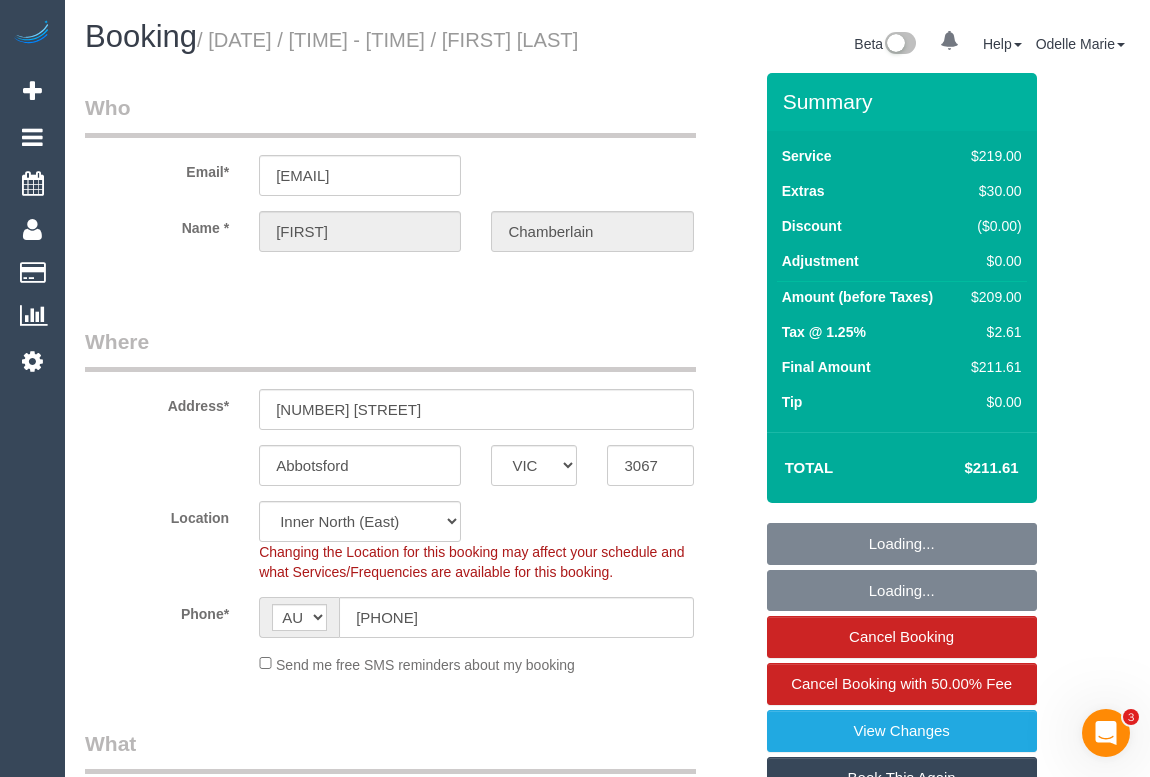 select on "object:1626" 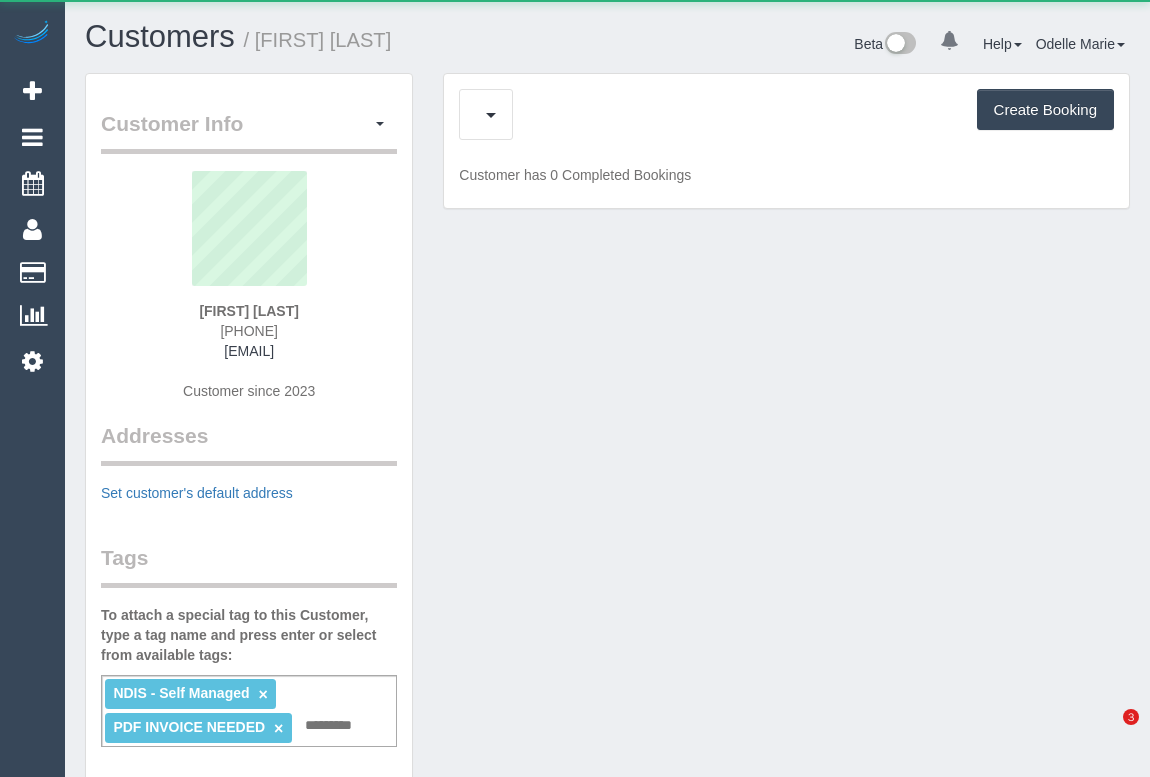 scroll, scrollTop: 0, scrollLeft: 0, axis: both 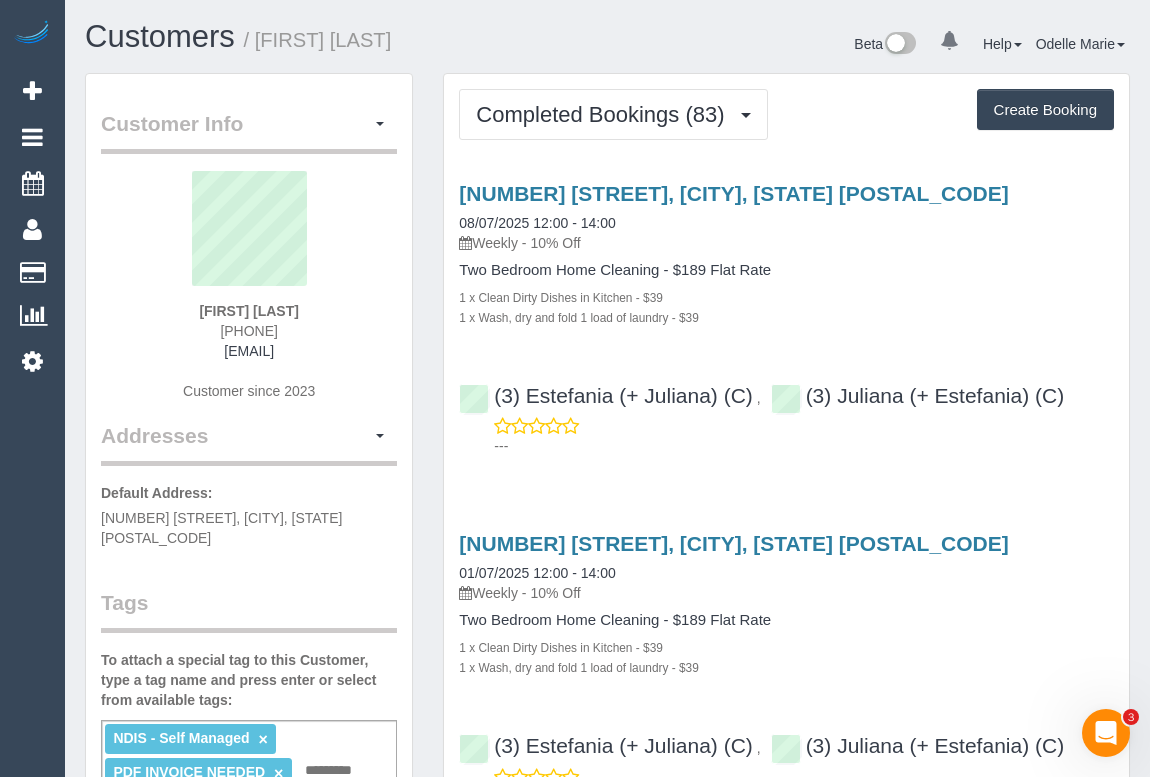 drag, startPoint x: 194, startPoint y: 307, endPoint x: 308, endPoint y: 306, distance: 114.00439 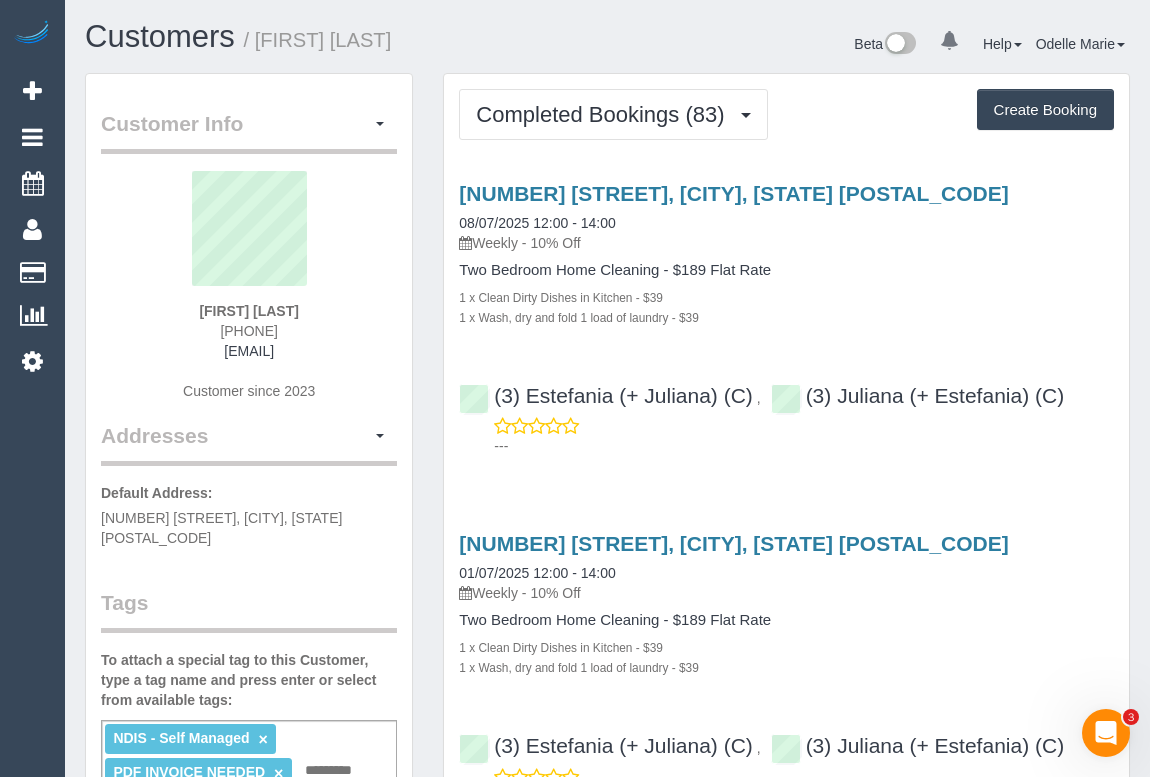 drag, startPoint x: 481, startPoint y: 242, endPoint x: 522, endPoint y: 239, distance: 41.109608 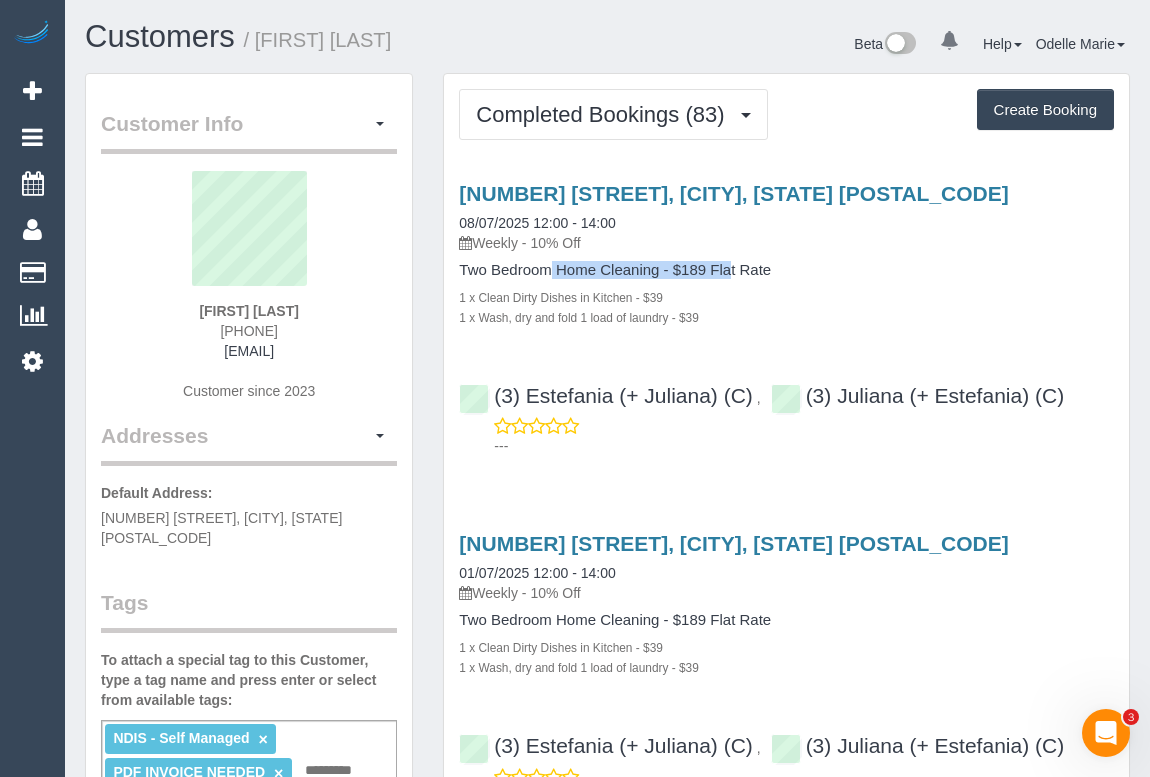 drag, startPoint x: 519, startPoint y: 263, endPoint x: 891, endPoint y: 302, distance: 374.03876 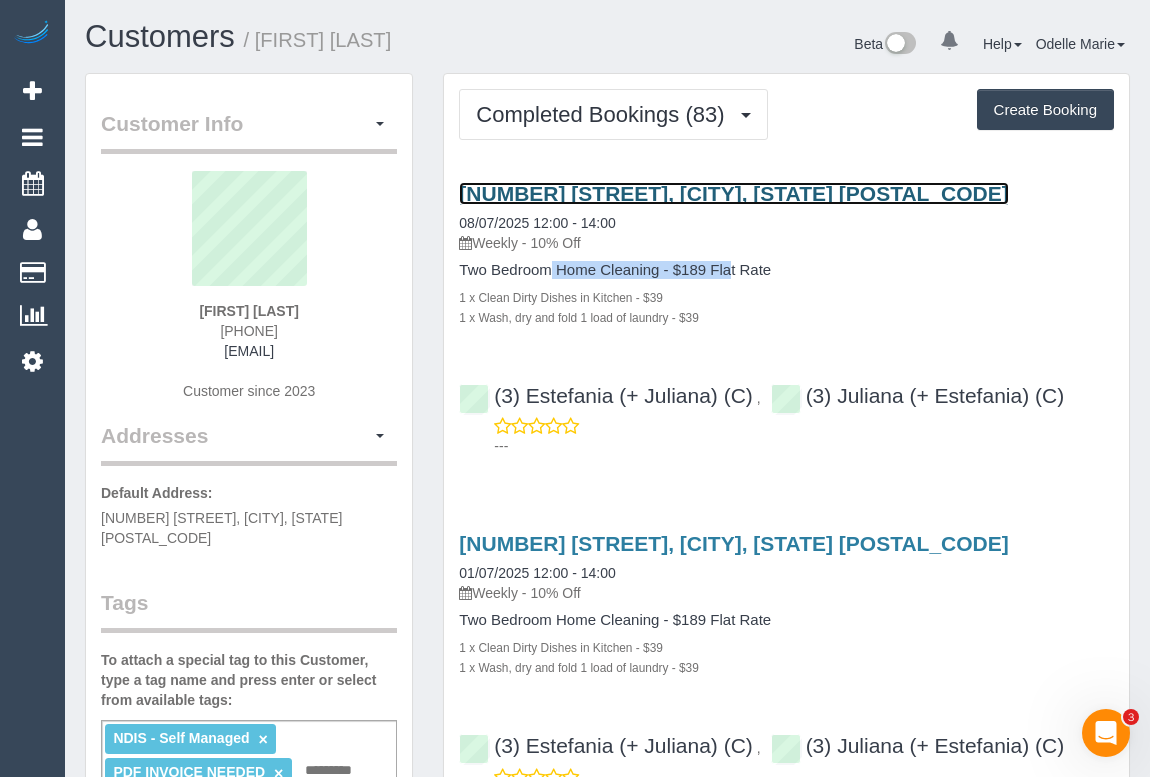 click on "198 Albert Street, Brunswick, VIC 3056" at bounding box center (733, 193) 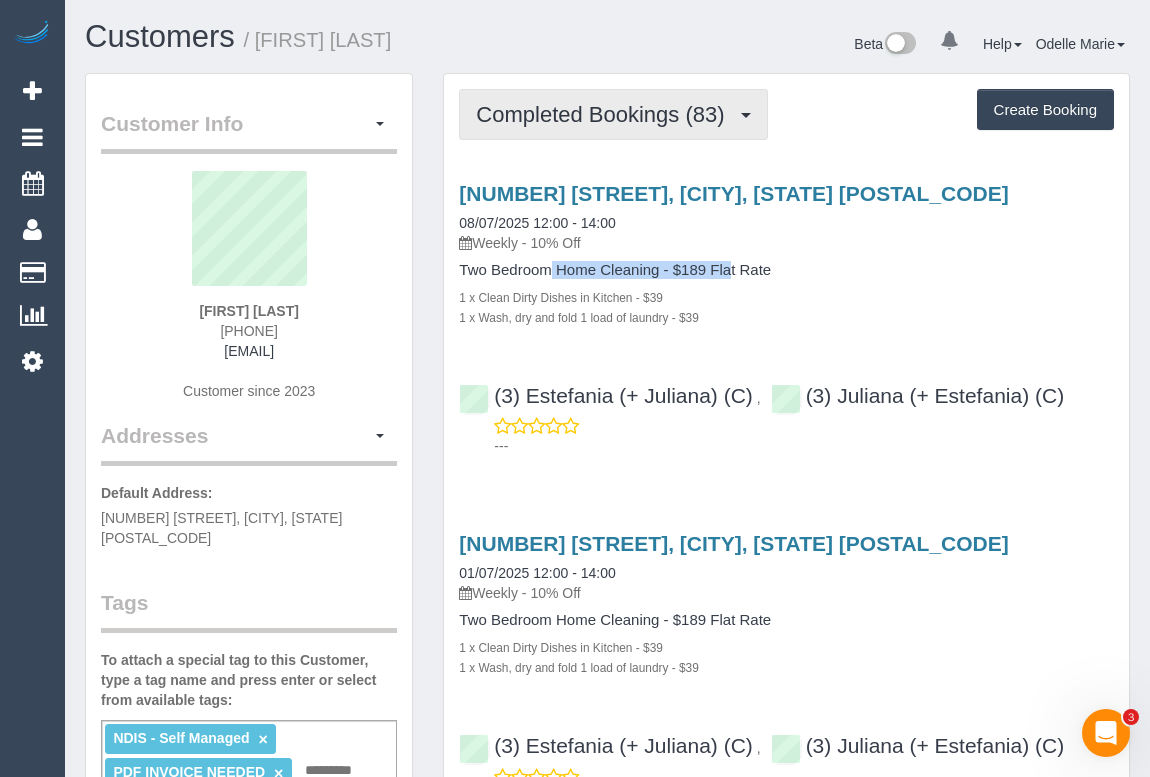 click on "Completed Bookings (83)" at bounding box center (605, 114) 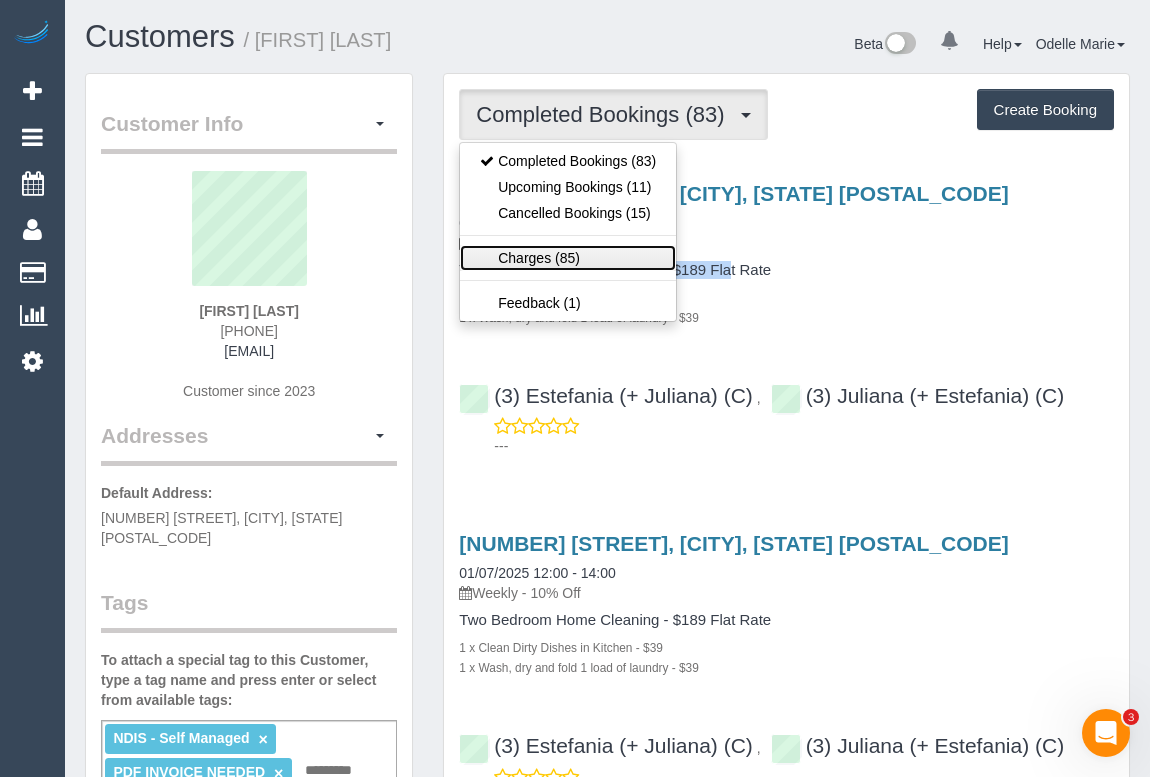 click on "Charges (85)" at bounding box center [568, 258] 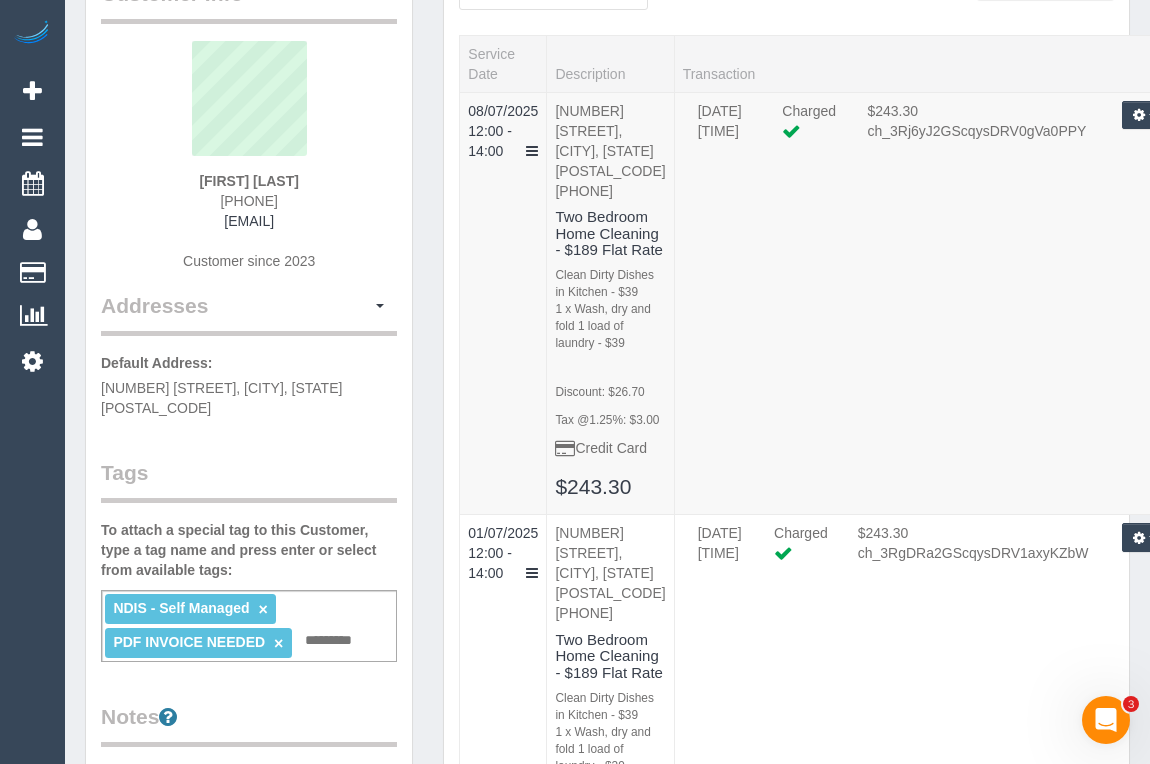 scroll, scrollTop: 0, scrollLeft: 0, axis: both 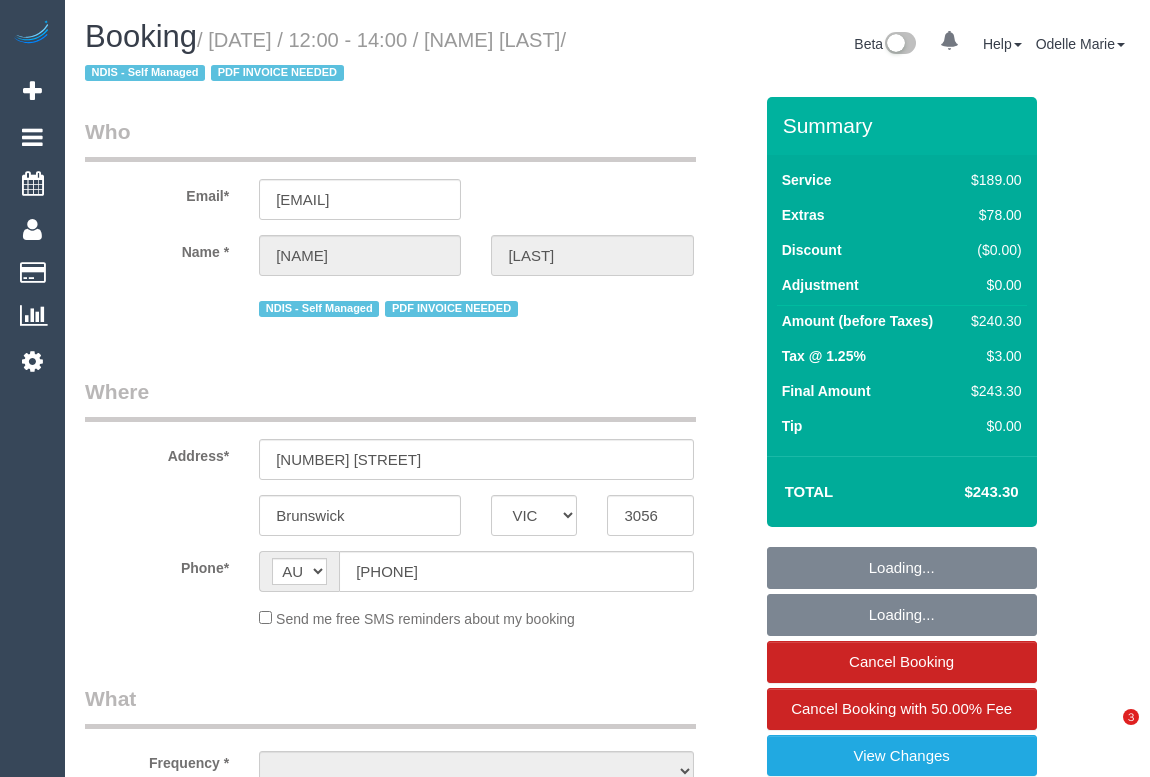 select on "VIC" 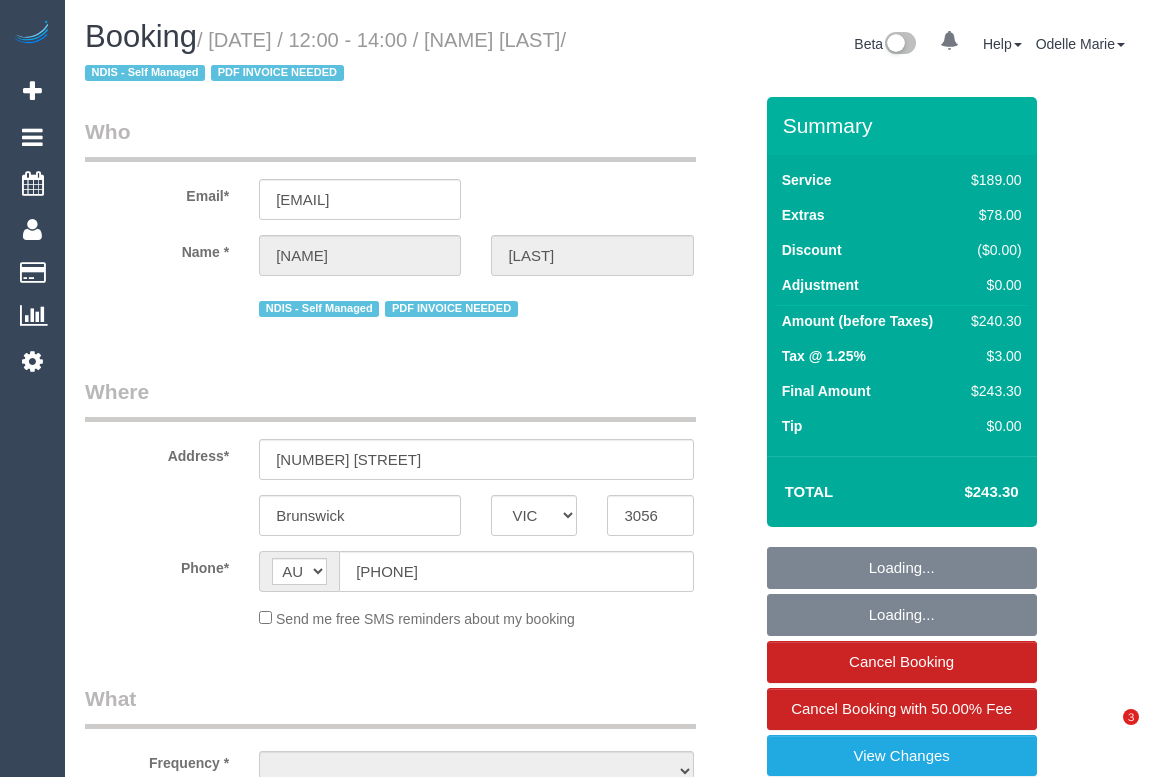 scroll, scrollTop: 0, scrollLeft: 0, axis: both 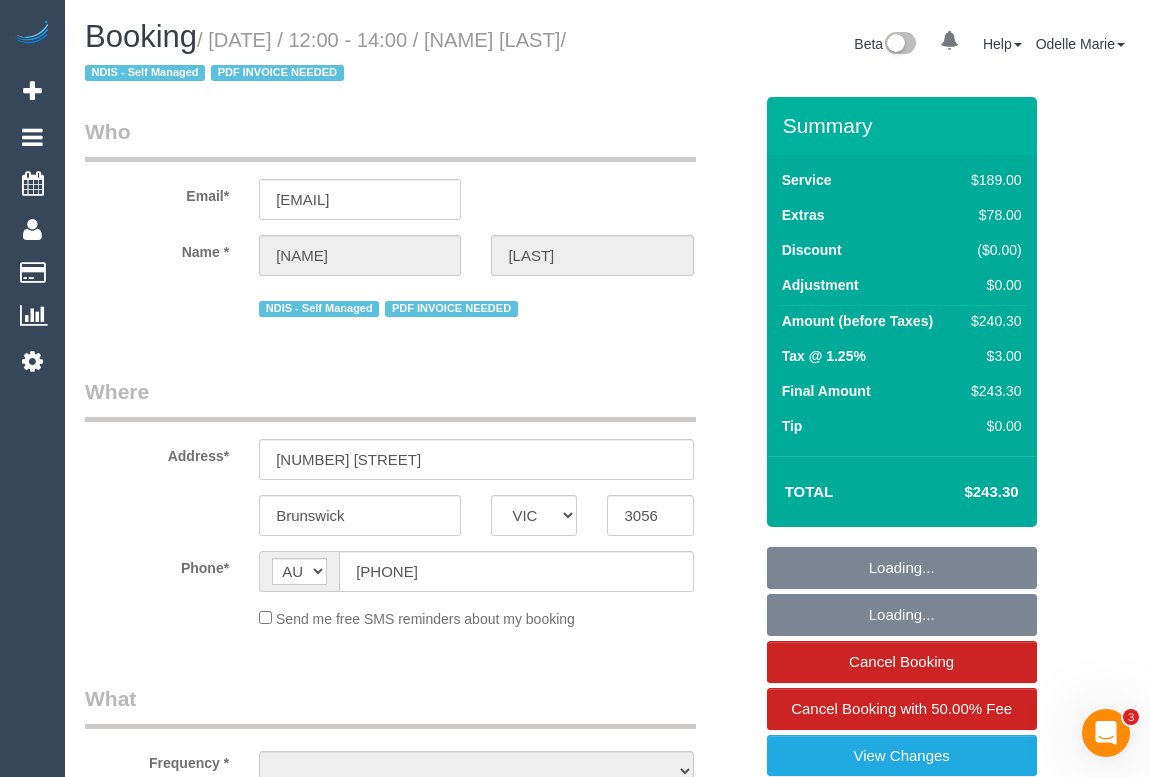 select on "object:554" 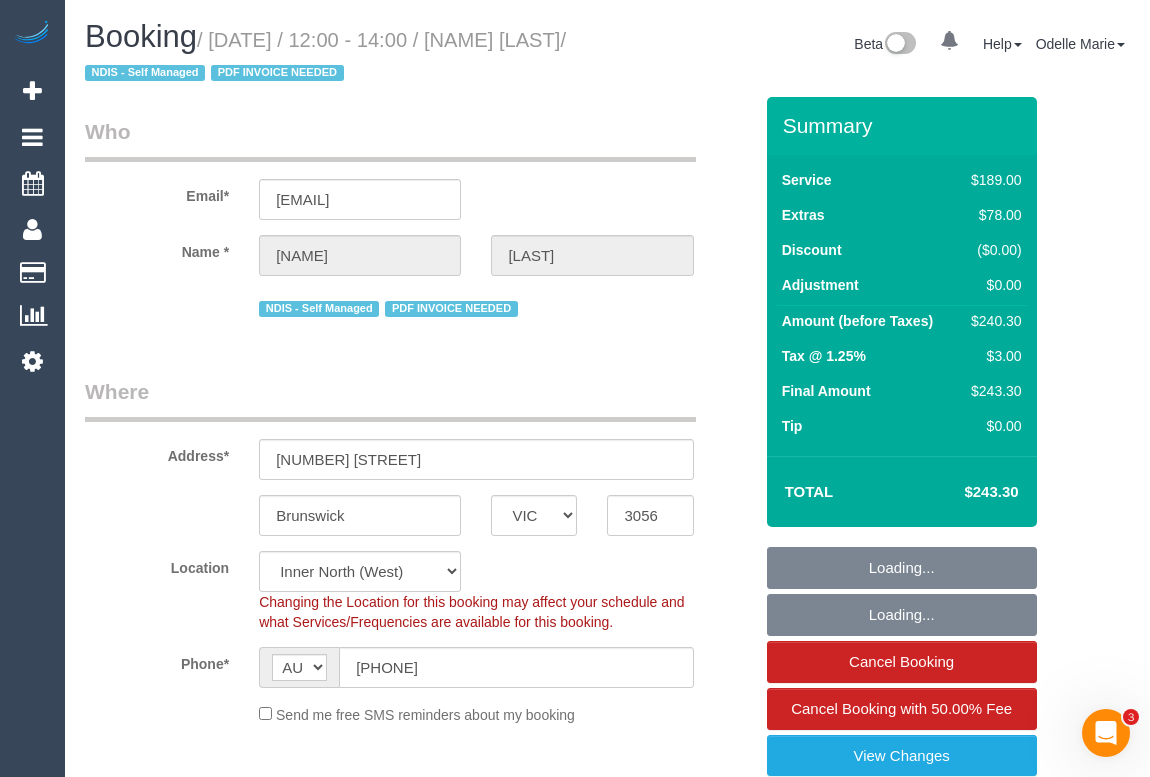 select on "object:805" 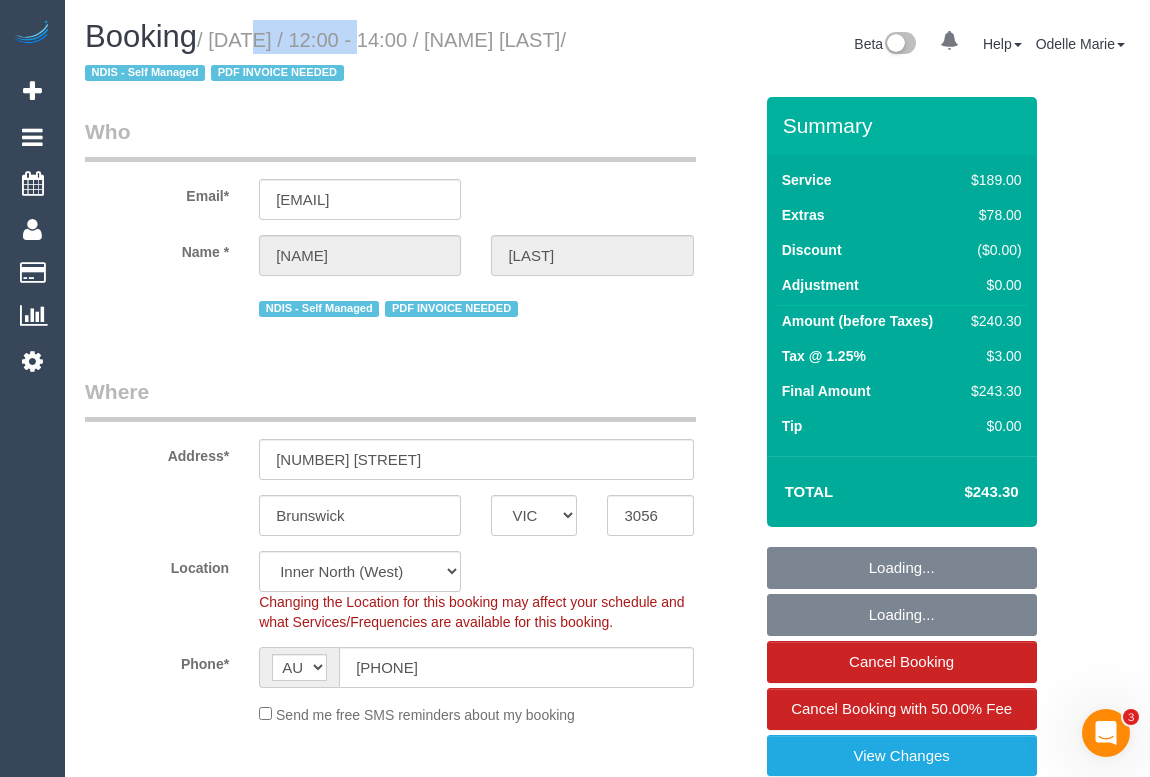 select on "spot1" 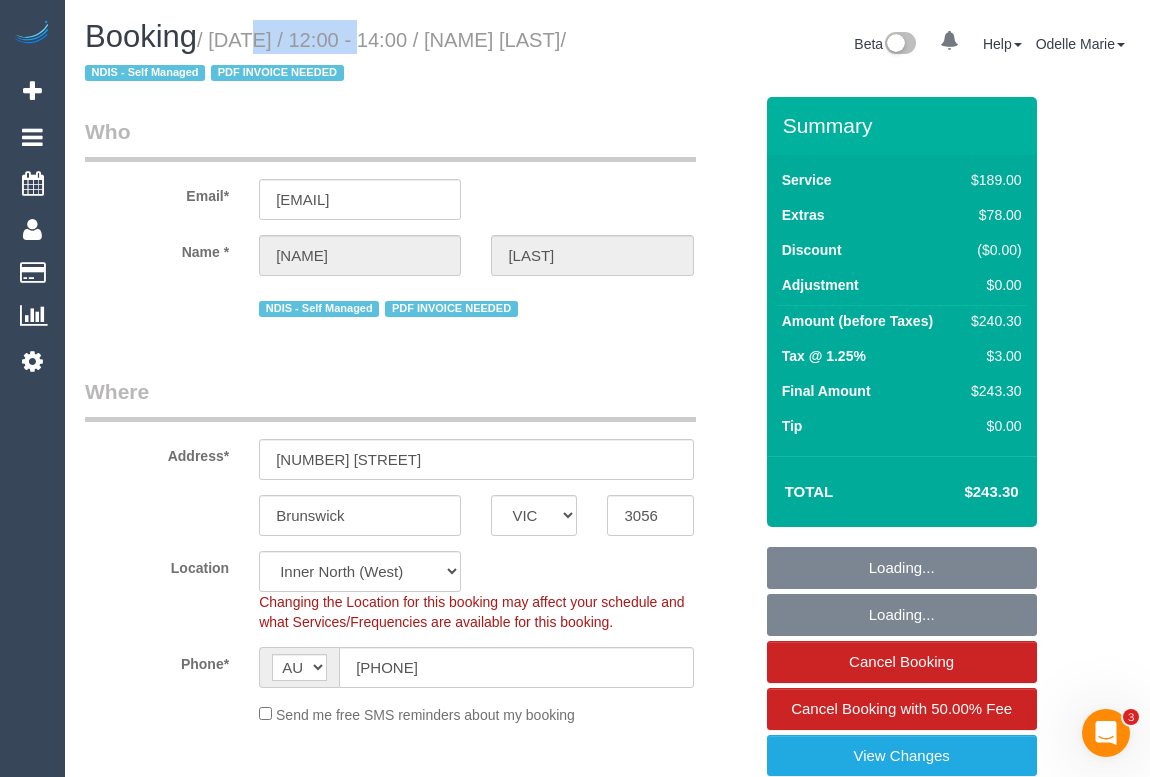 drag, startPoint x: 219, startPoint y: 40, endPoint x: 339, endPoint y: 35, distance: 120.10412 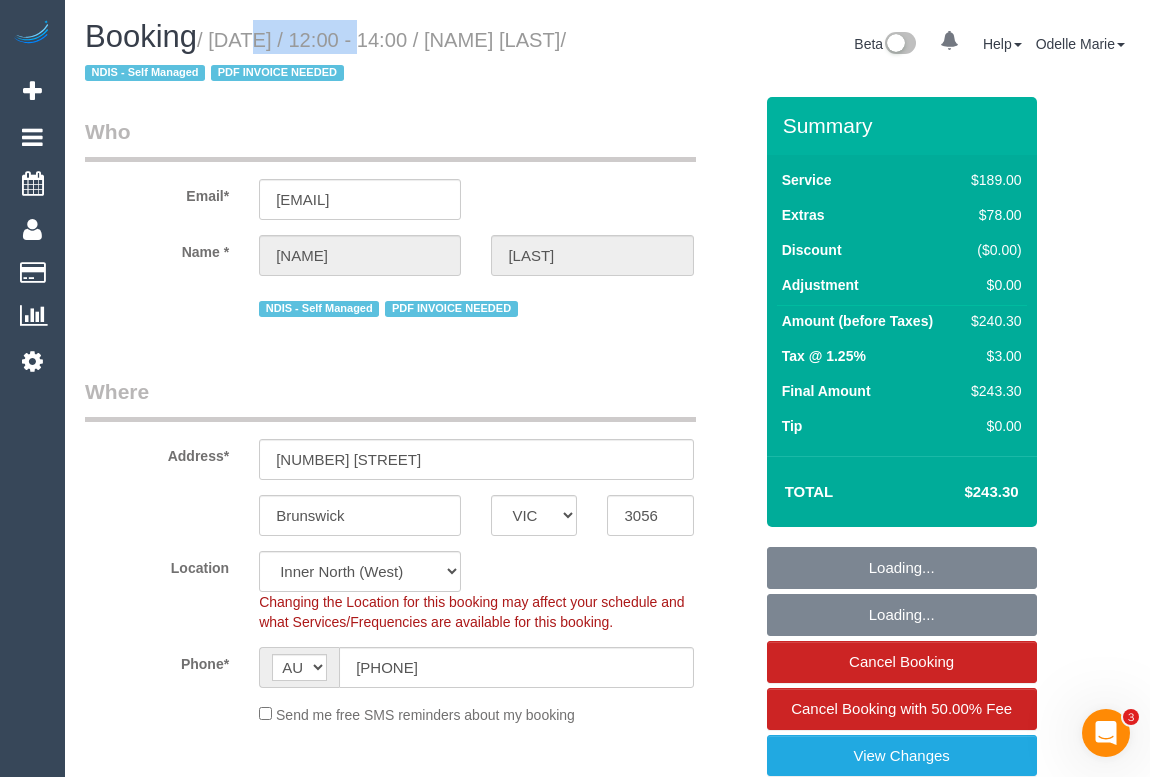 click on "/ July 08, 2025 / 12:00 - 14:00 / John Maloney
/
NDIS - Self Managed
PDF INVOICE NEEDED" at bounding box center [325, 57] 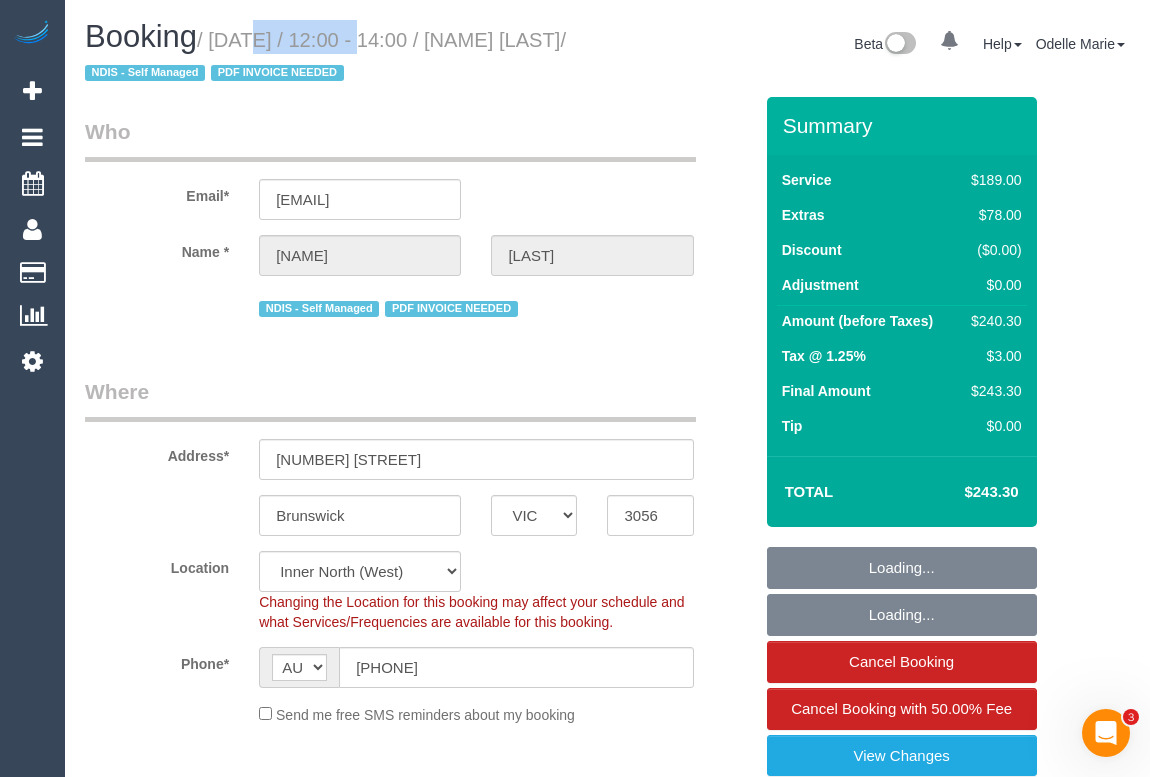 copy on "July 08, 2025" 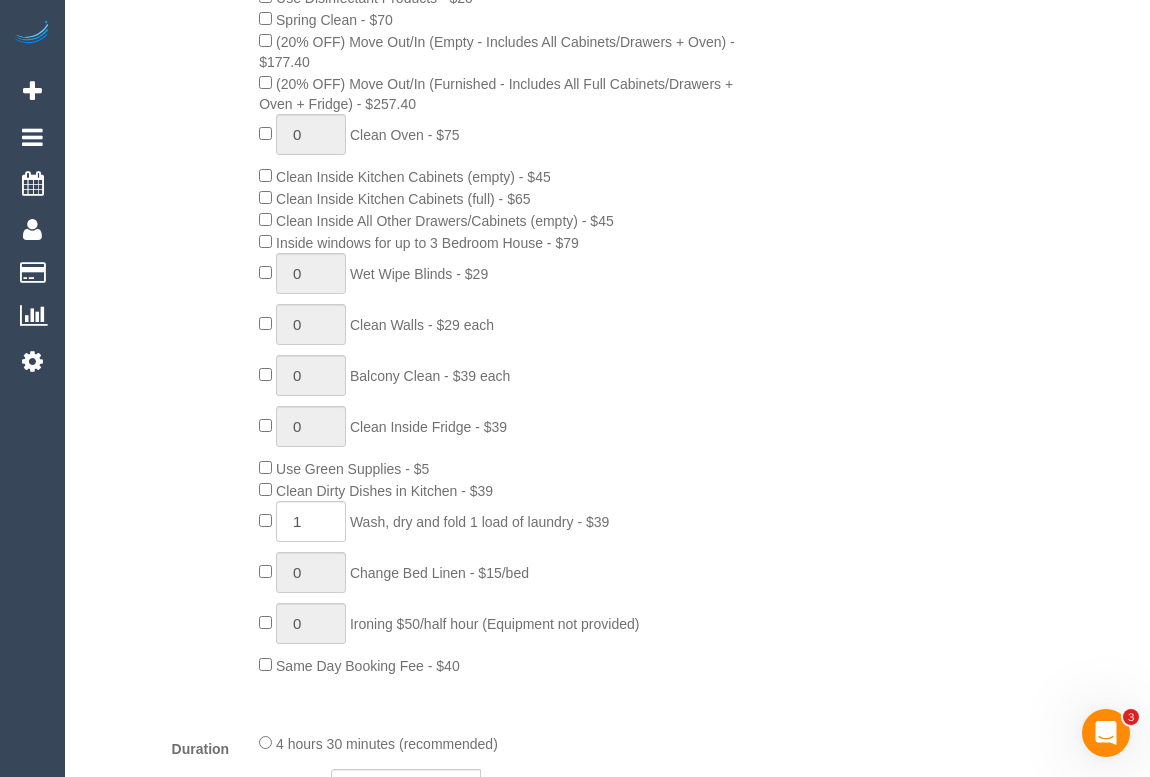 scroll, scrollTop: 1181, scrollLeft: 0, axis: vertical 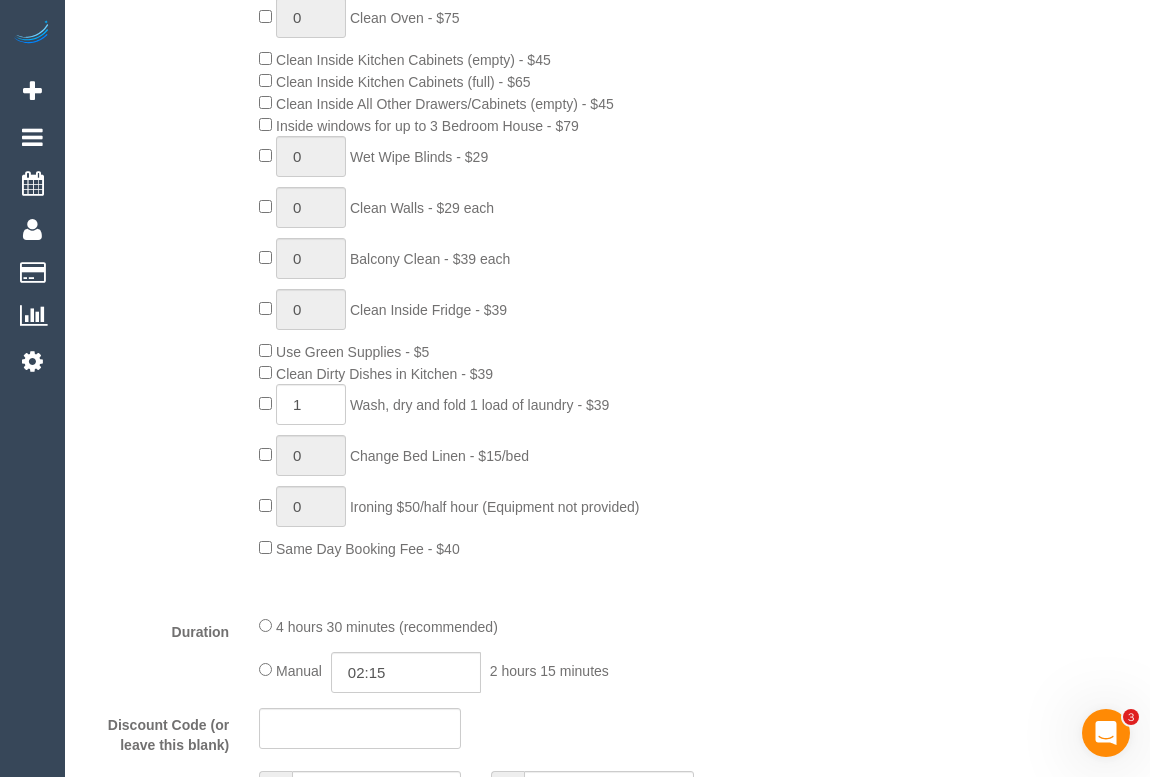 drag, startPoint x: 284, startPoint y: 380, endPoint x: 462, endPoint y: 379, distance: 178.0028 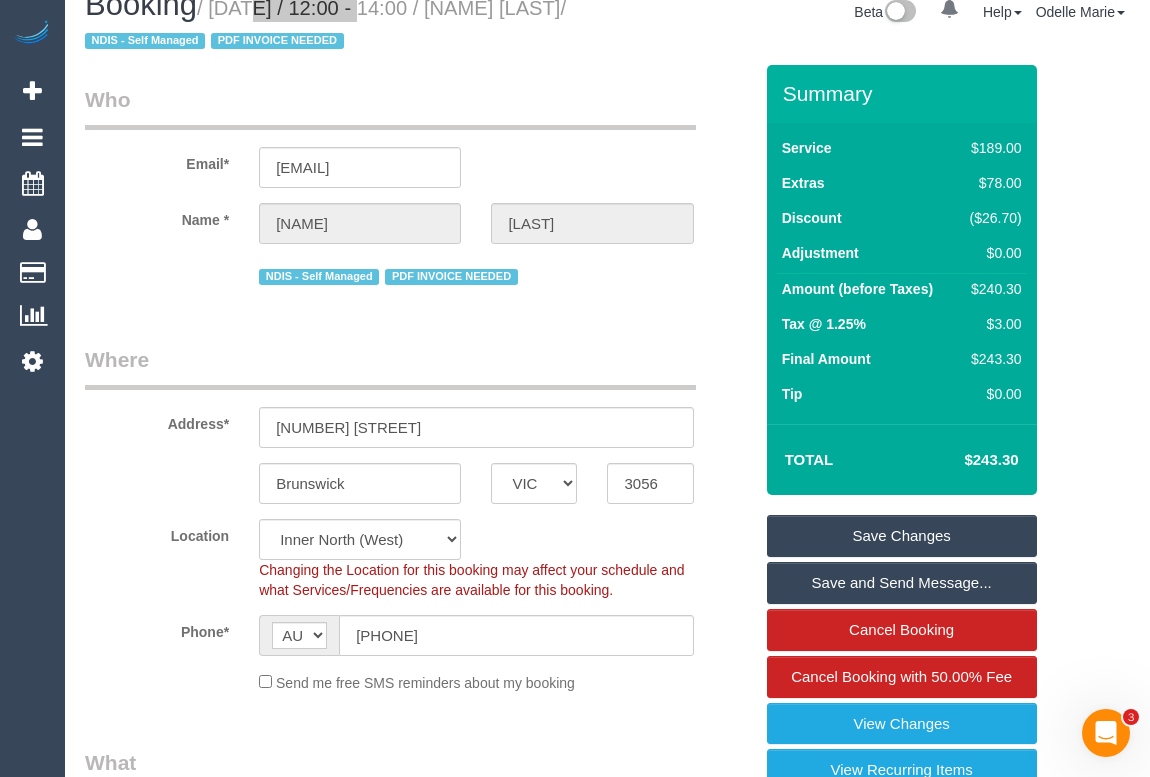 scroll, scrollTop: 0, scrollLeft: 0, axis: both 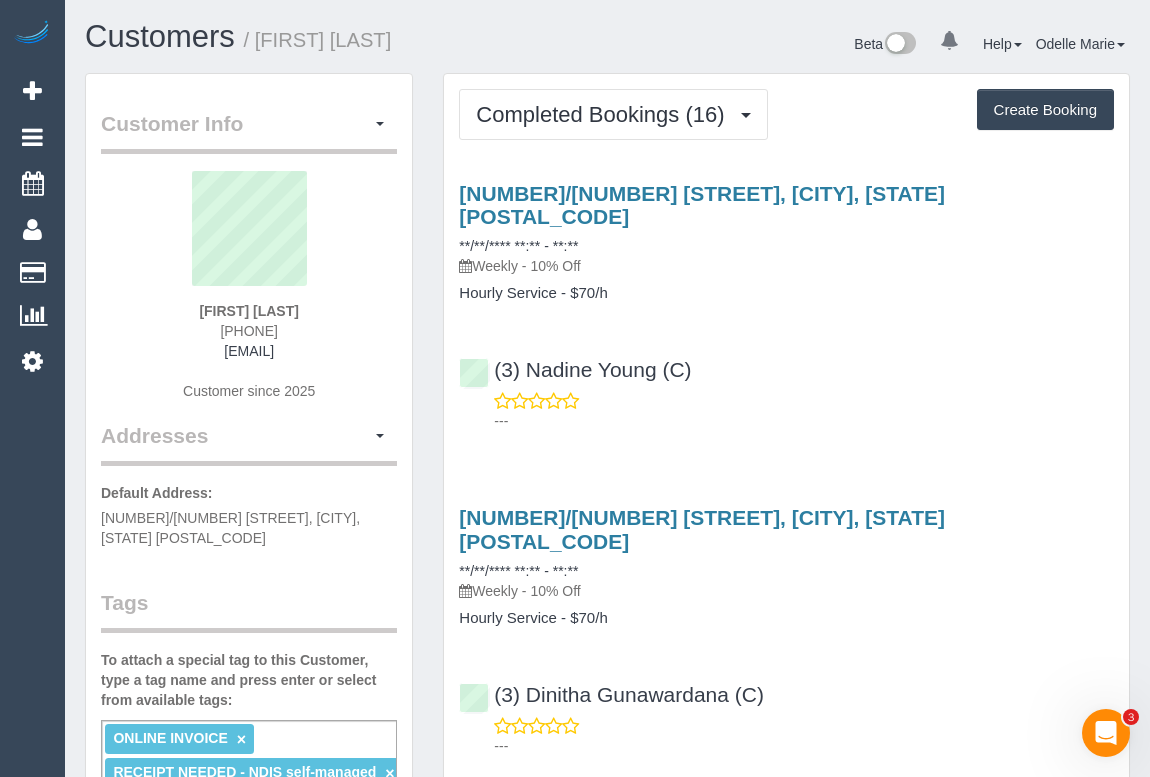 drag, startPoint x: 188, startPoint y: 309, endPoint x: 320, endPoint y: 309, distance: 132 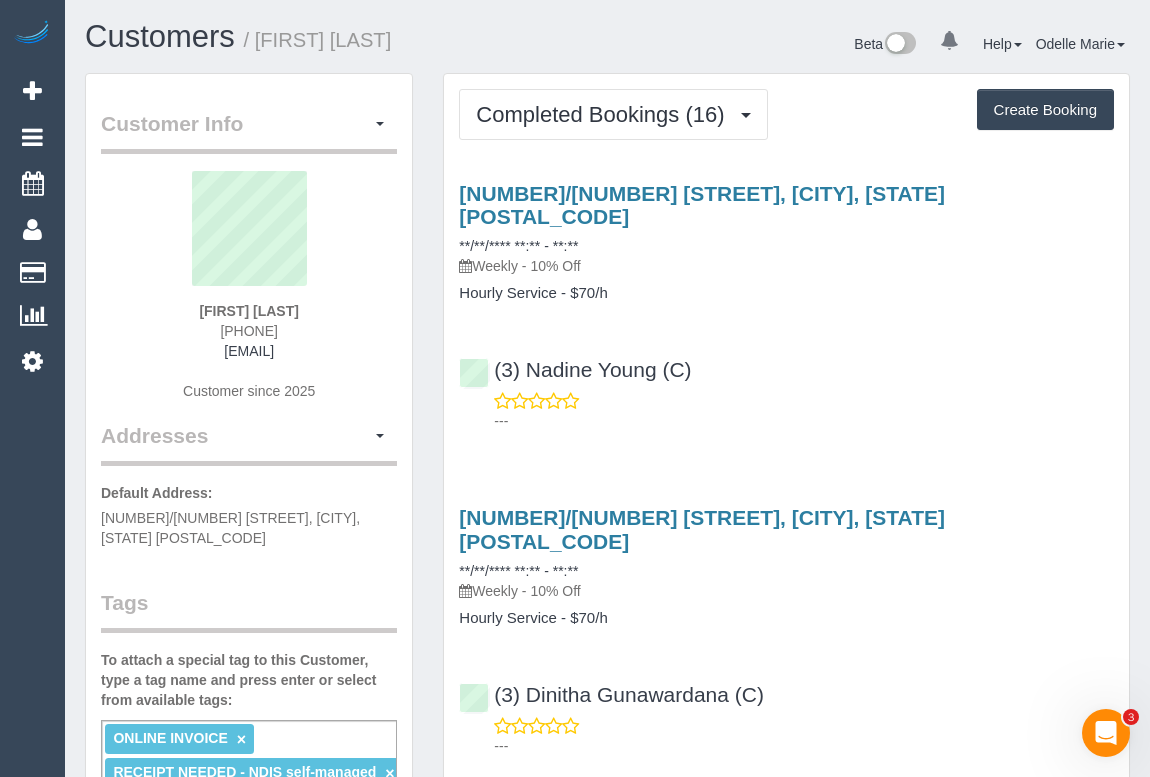 drag, startPoint x: 481, startPoint y: 239, endPoint x: 525, endPoint y: 240, distance: 44.011364 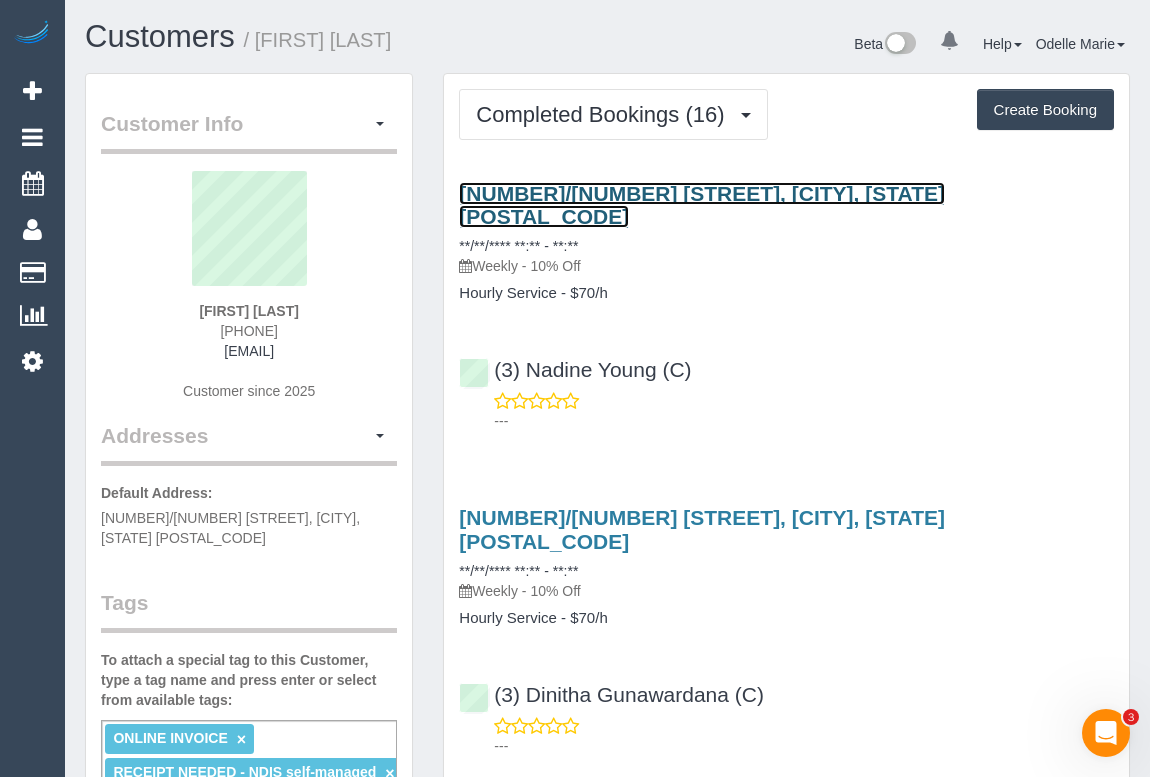 click on "38/69 Palmer St, Richmond, VIC 3121" at bounding box center [702, 205] 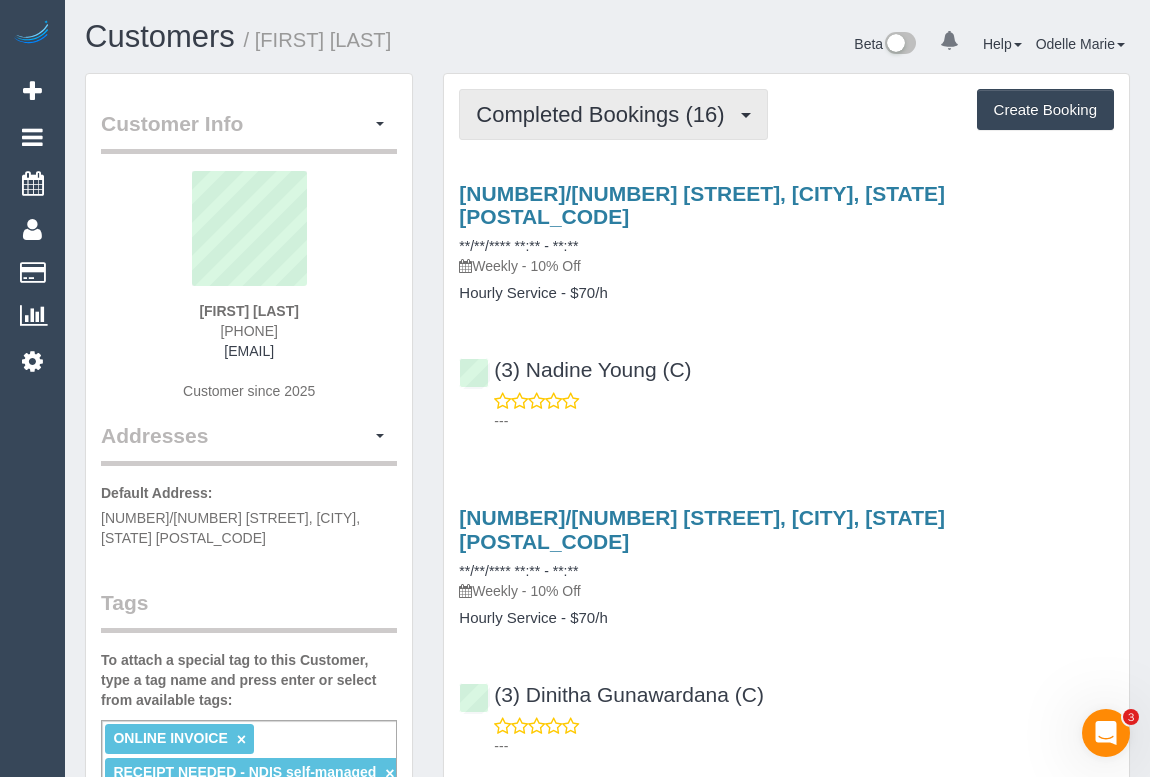 click on "Completed Bookings (16)" at bounding box center [605, 114] 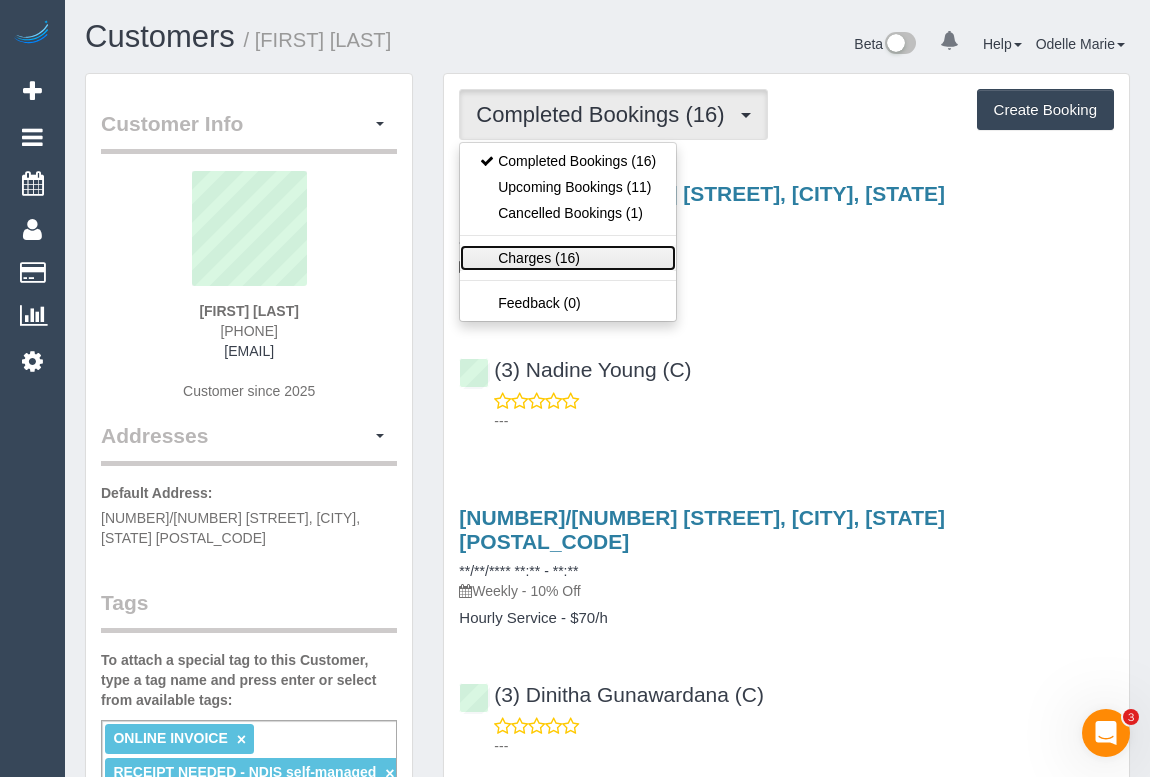 click on "Charges (16)" at bounding box center [568, 258] 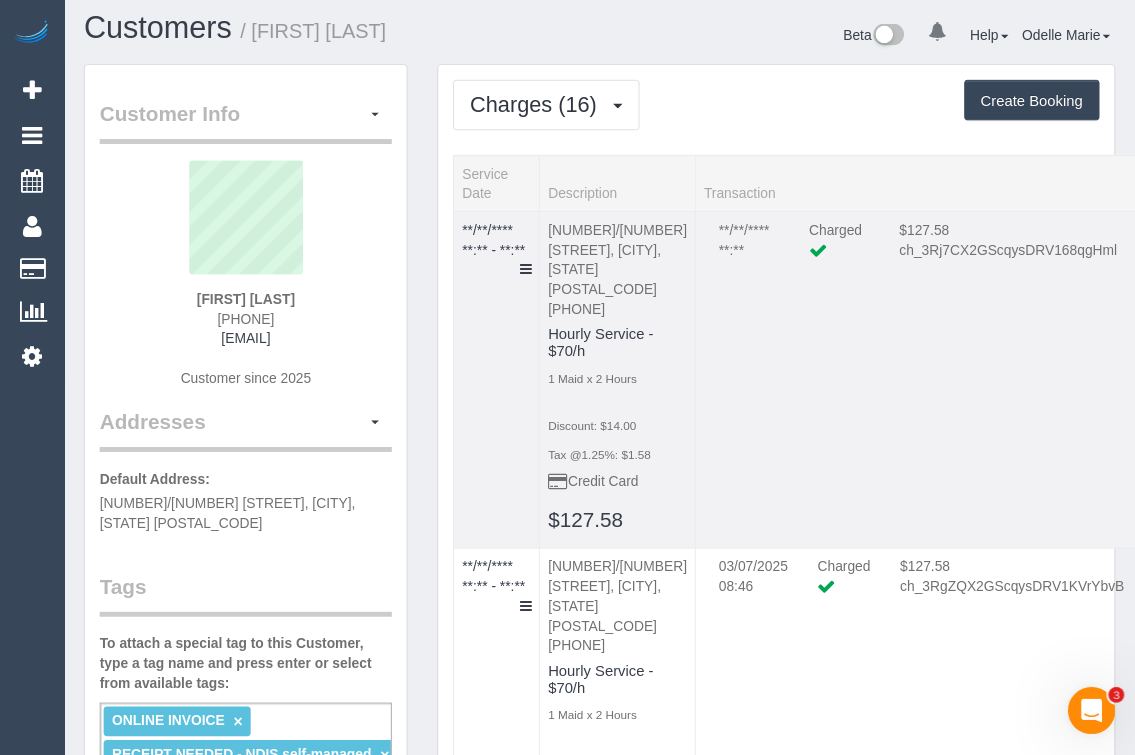 scroll, scrollTop: 0, scrollLeft: 0, axis: both 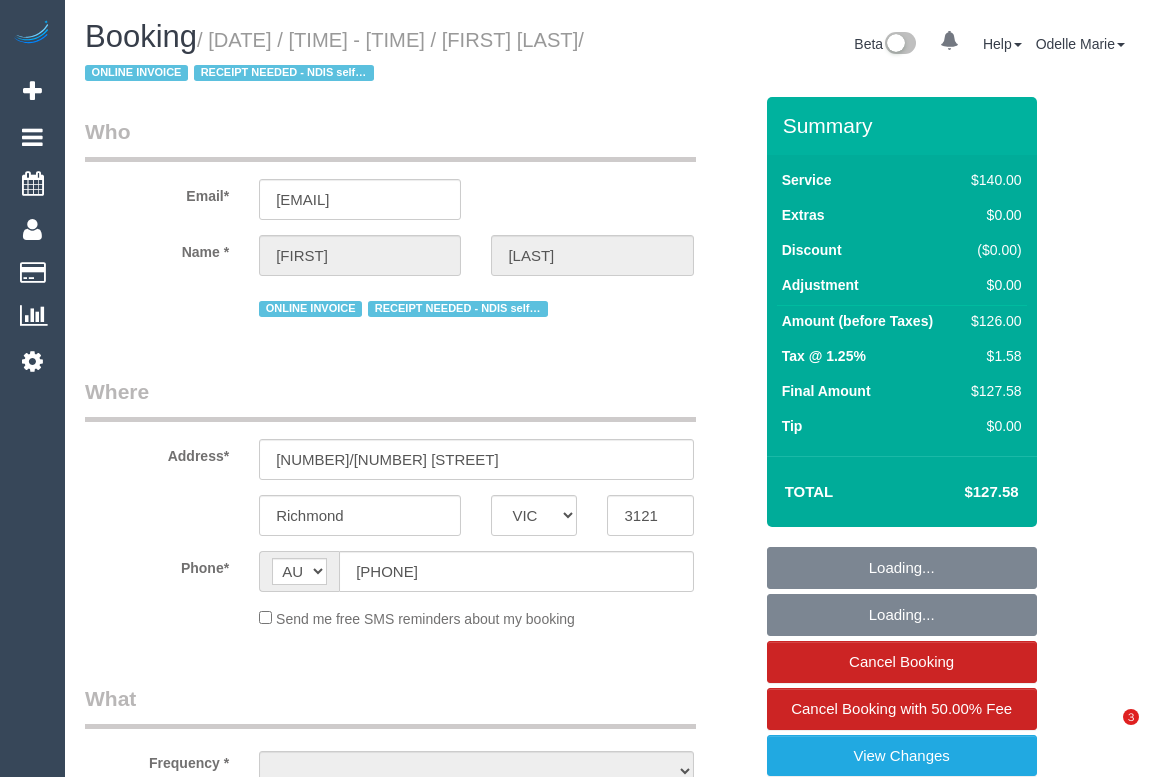 select on "VIC" 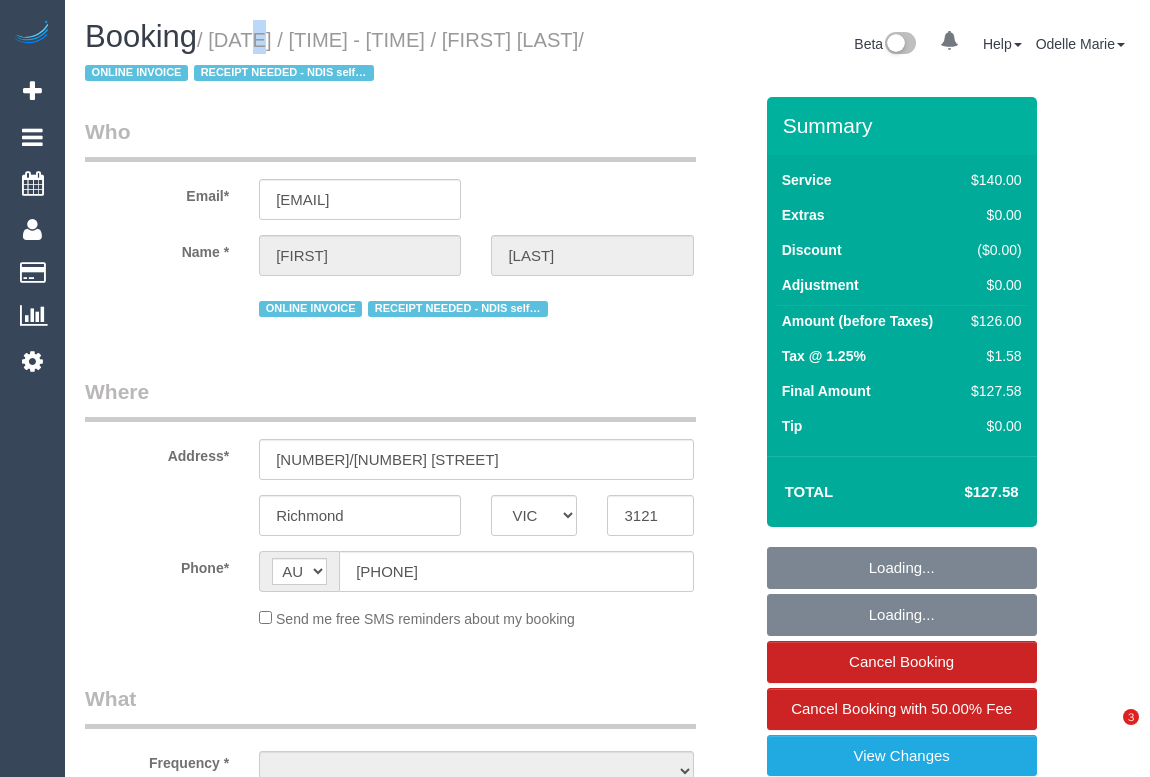 scroll, scrollTop: 0, scrollLeft: 0, axis: both 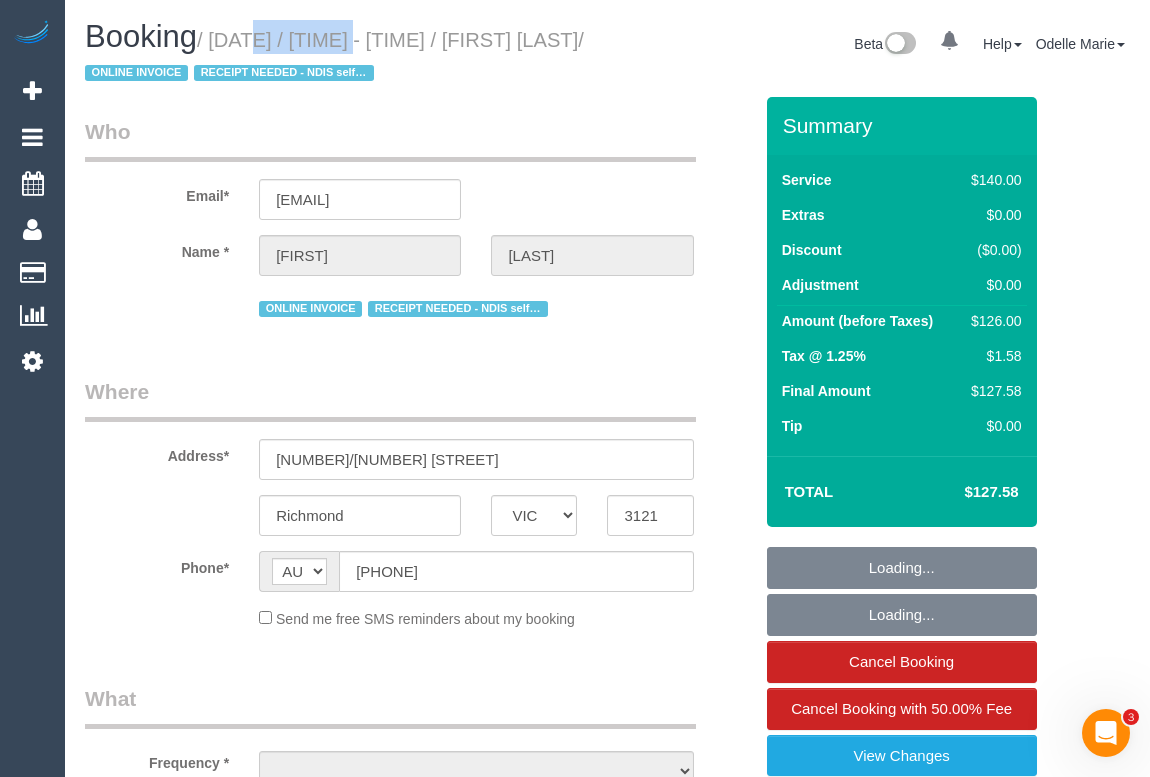 select on "string:stripe-pm_1QjXpd2GScqysDRVtfQZkUN0" 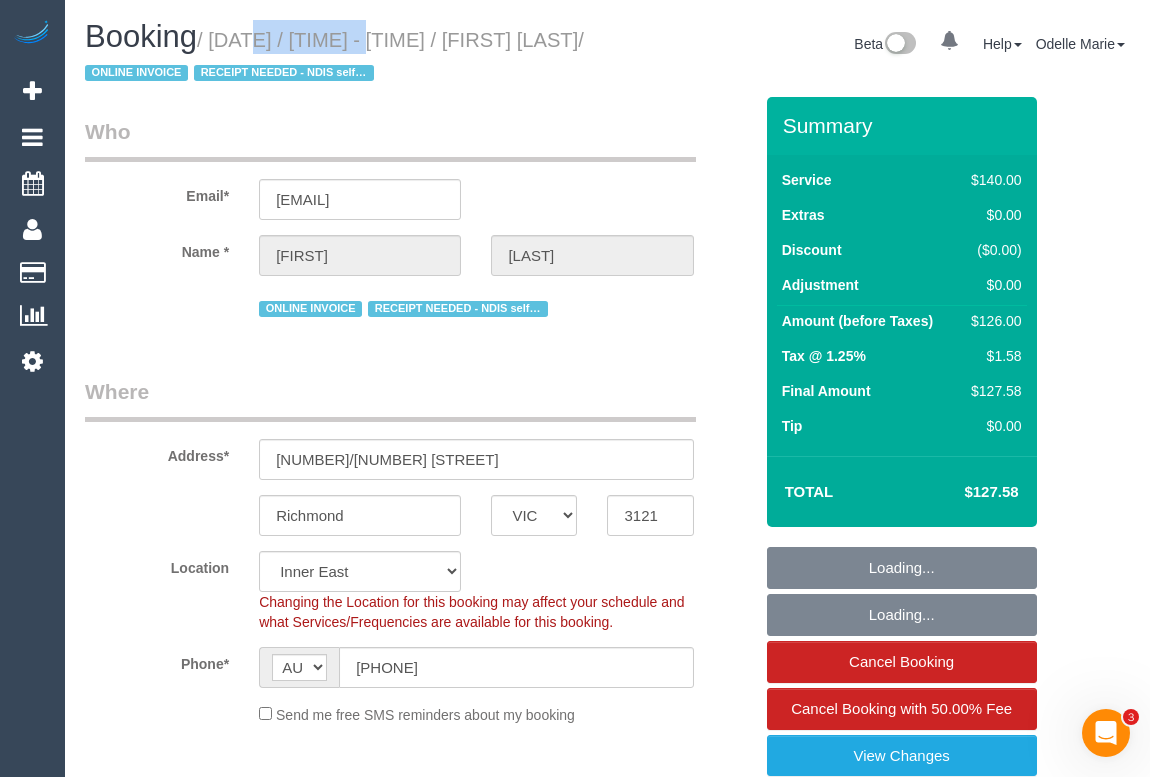 select on "object:737" 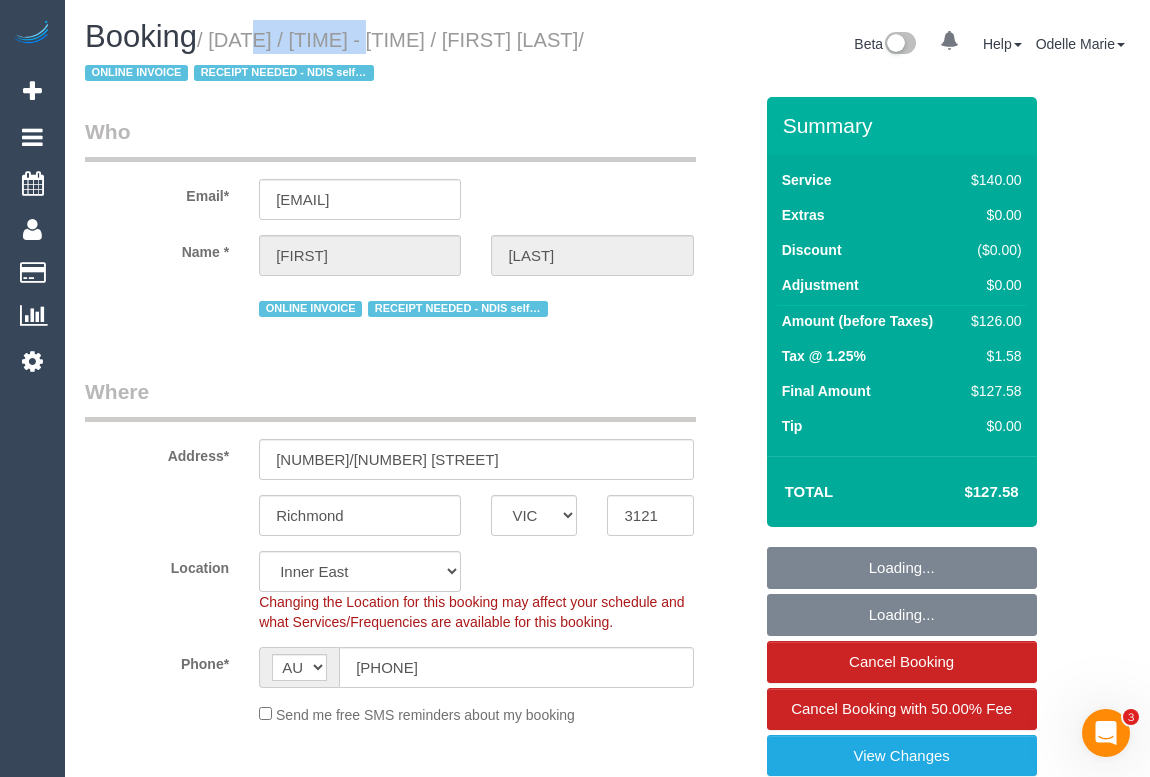 click on "/ [DATE] / [TIME] - [TIME] / [FIRST] [LAST]
/
ONLINE INVOICE
RECEIPT NEEDED - NDIS self-managed" at bounding box center (334, 57) 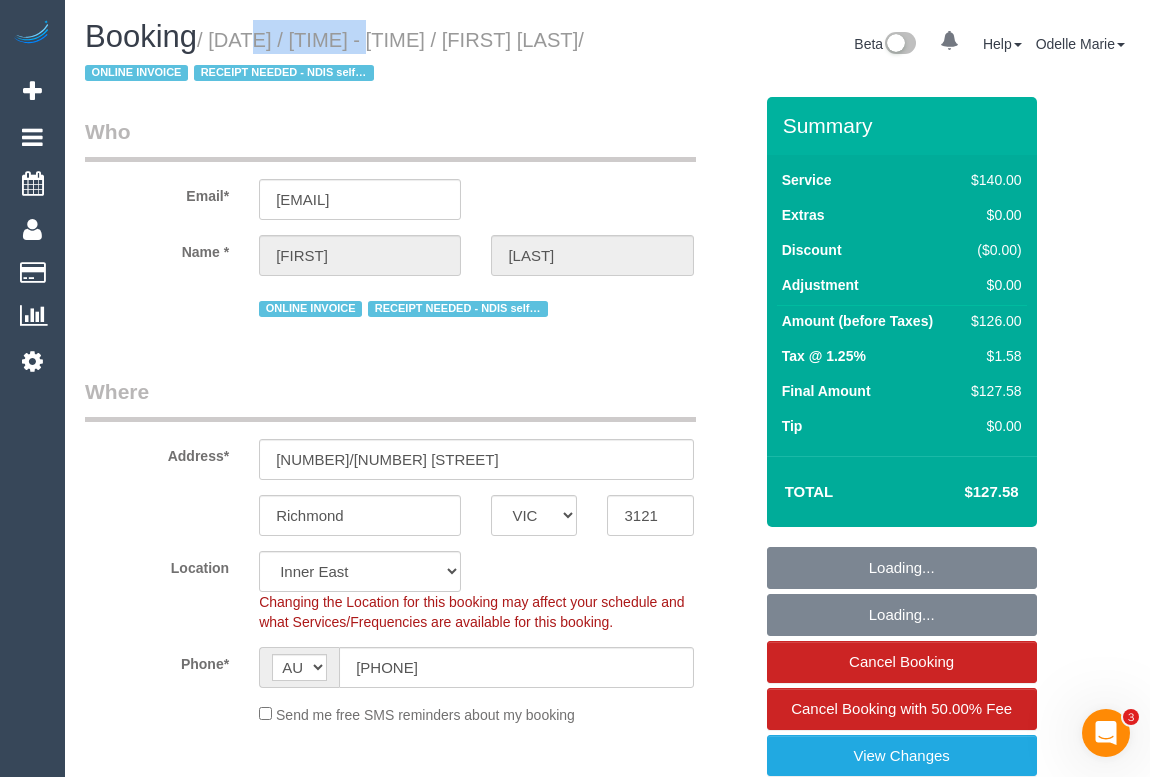 select on "object:1515" 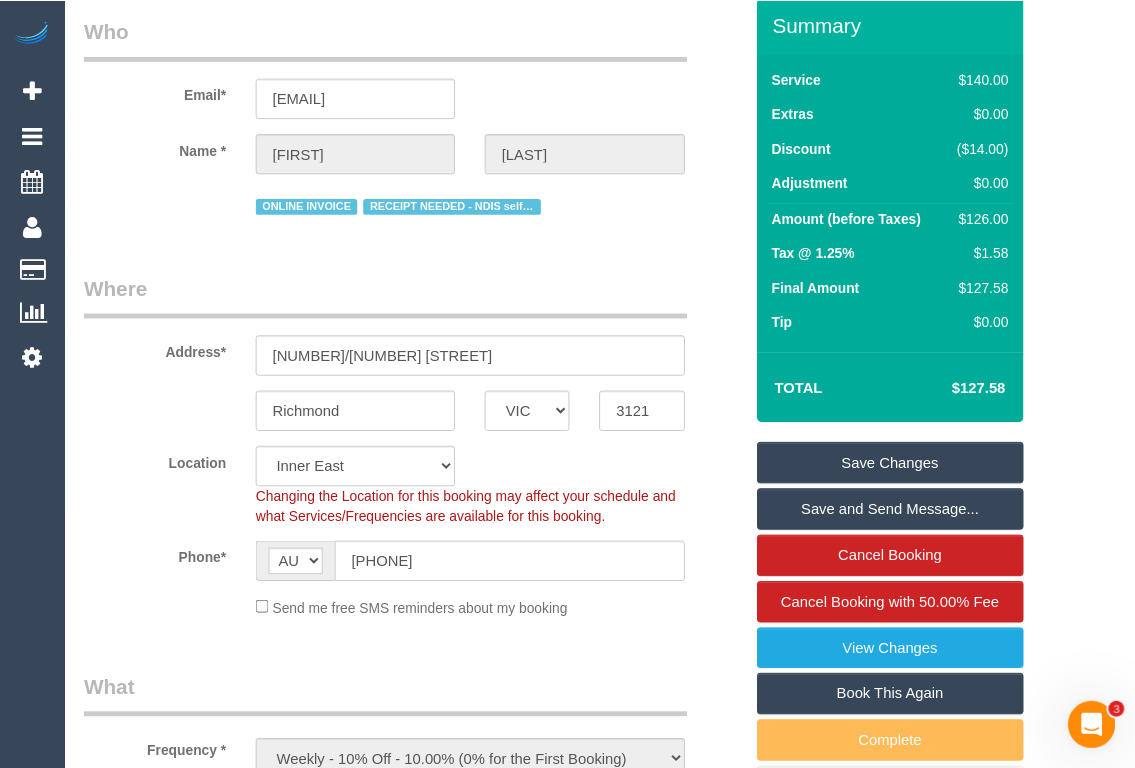 scroll, scrollTop: 0, scrollLeft: 0, axis: both 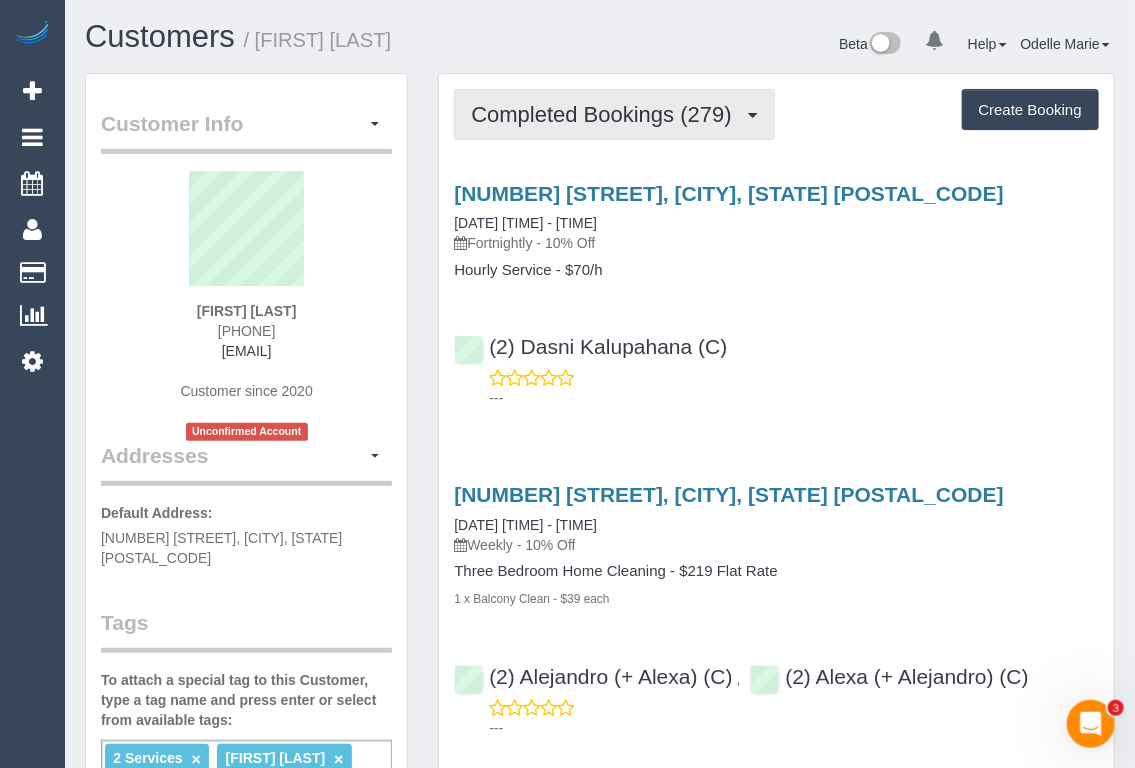 click on "Completed Bookings (279)" at bounding box center [606, 114] 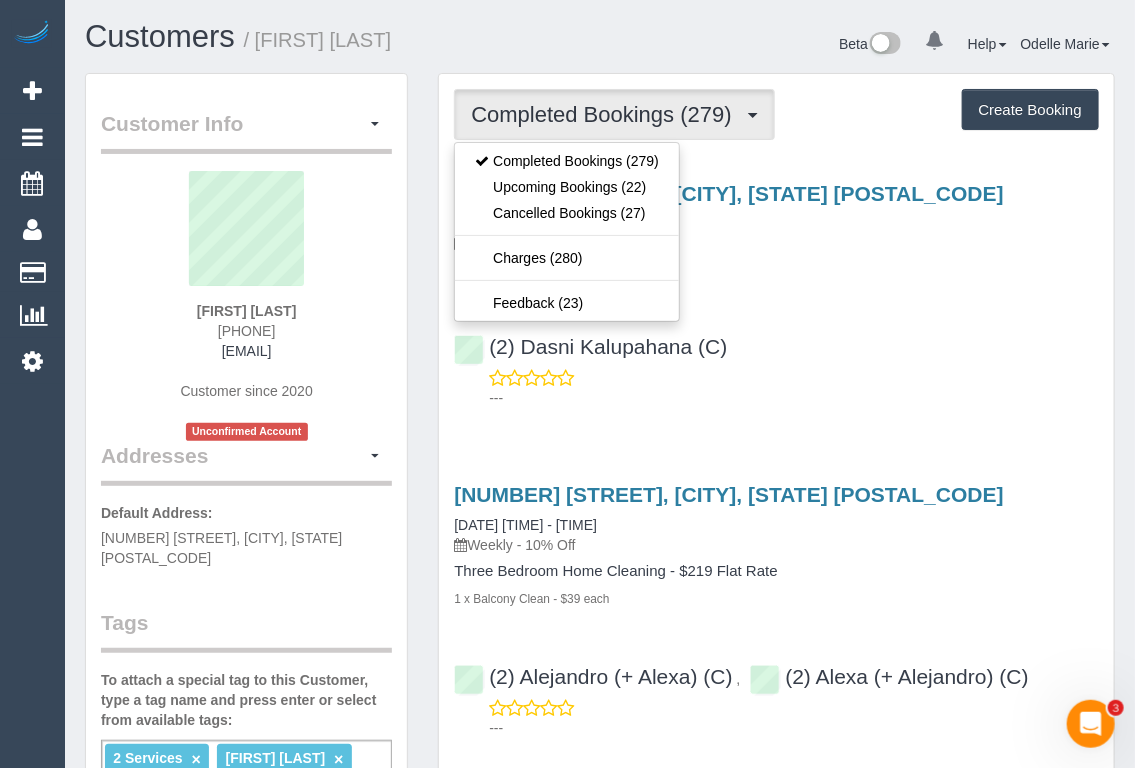 click on "( [NUMBER] ) [FIRST] [LAST] (C)
---" at bounding box center (776, 363) 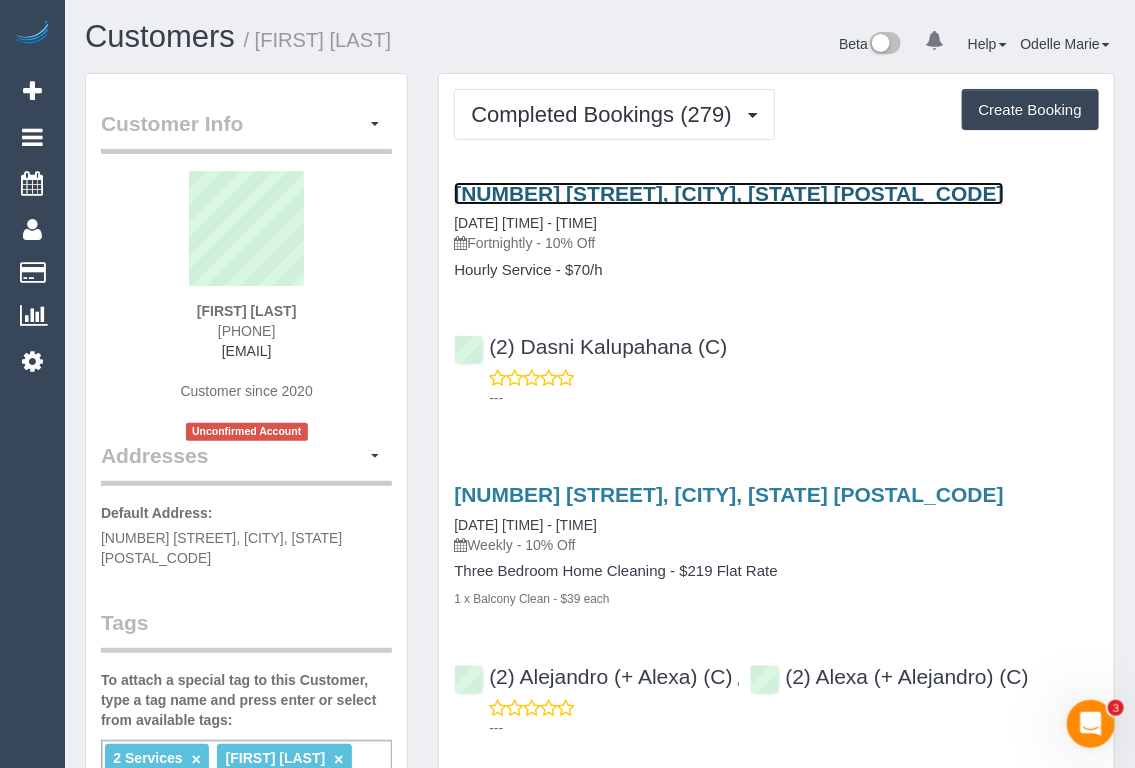 click on "2 Rathmines Street, Toorak, VIC 3142" at bounding box center (728, 193) 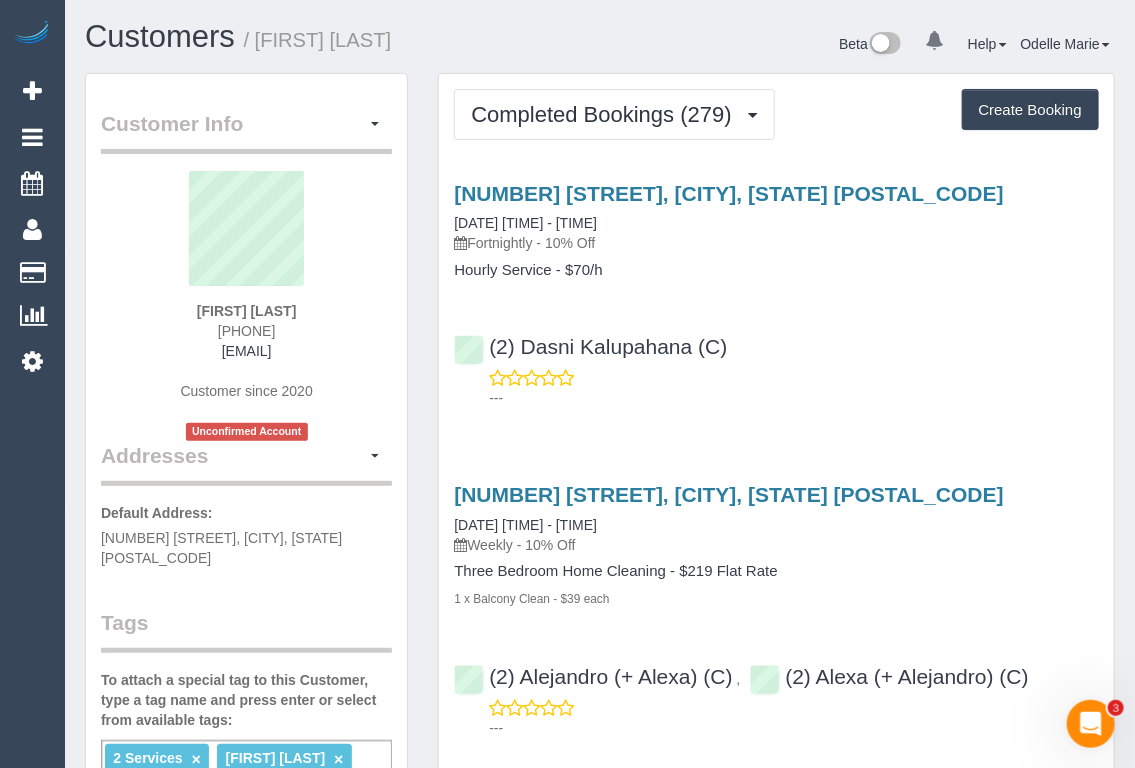 drag, startPoint x: 475, startPoint y: 239, endPoint x: 540, endPoint y: 243, distance: 65.12296 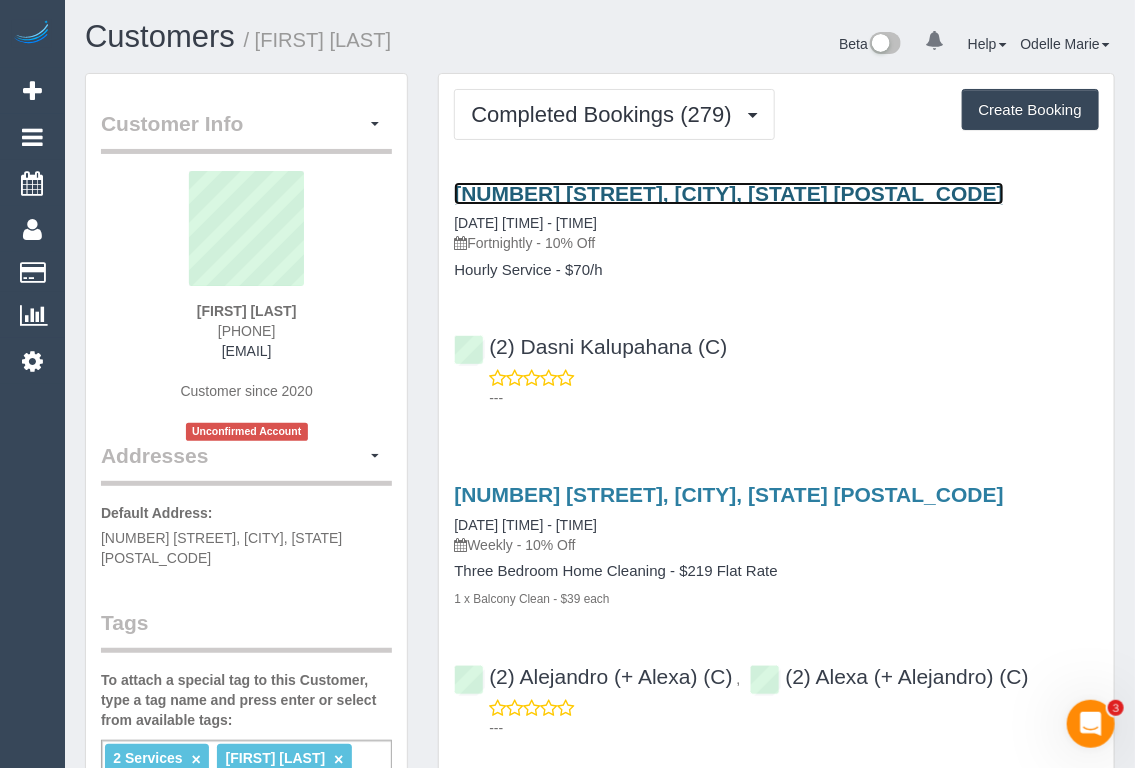 click on "2 Rathmines Street, Toorak, VIC 3142" at bounding box center (728, 193) 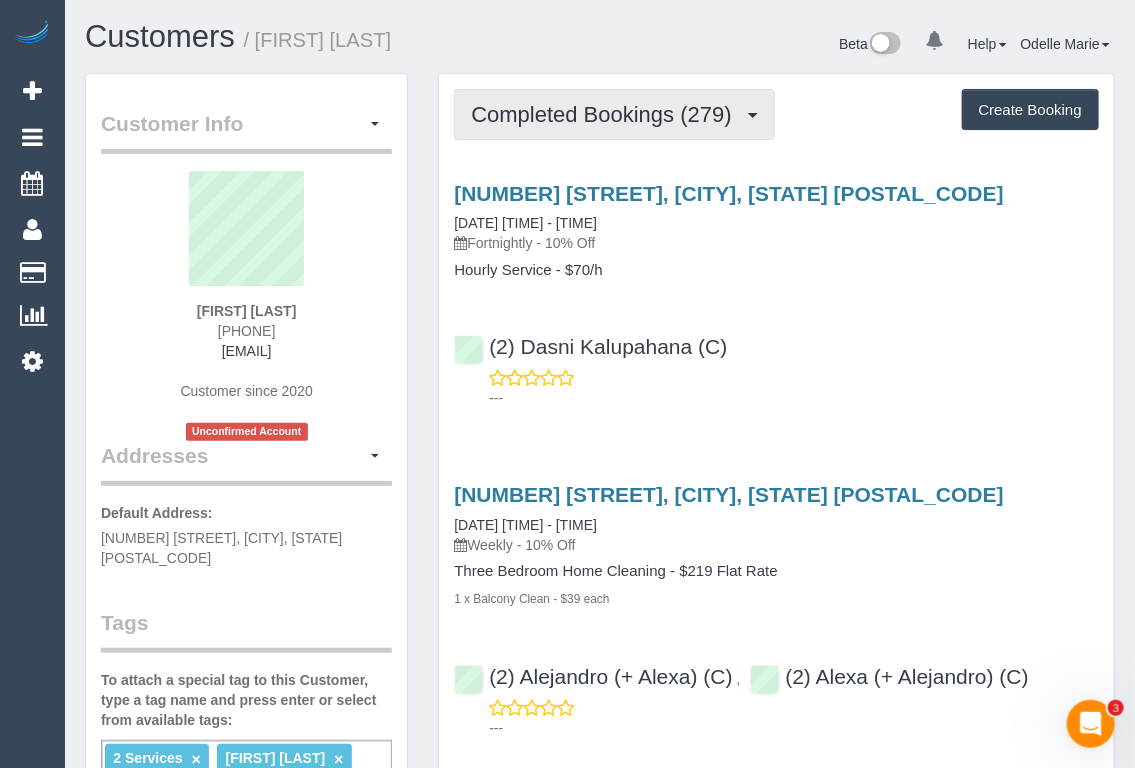 click on "Completed Bookings (279)" at bounding box center [614, 114] 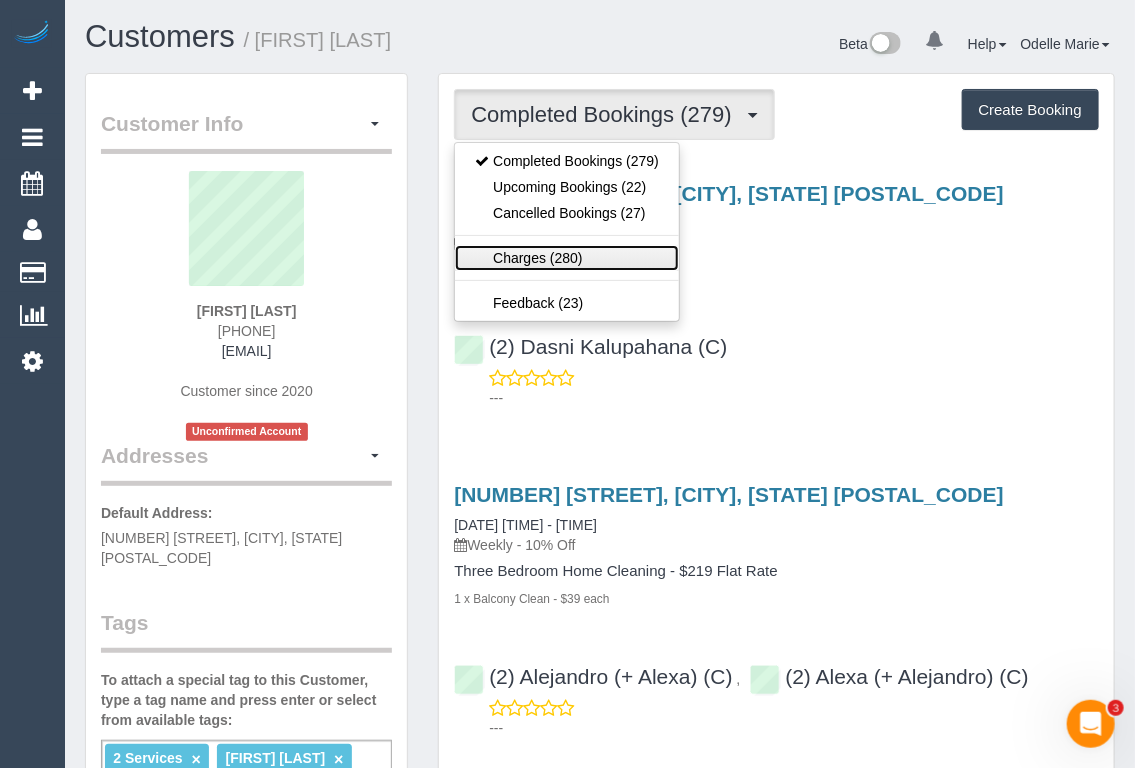 click on "Charges (280)" at bounding box center [567, 258] 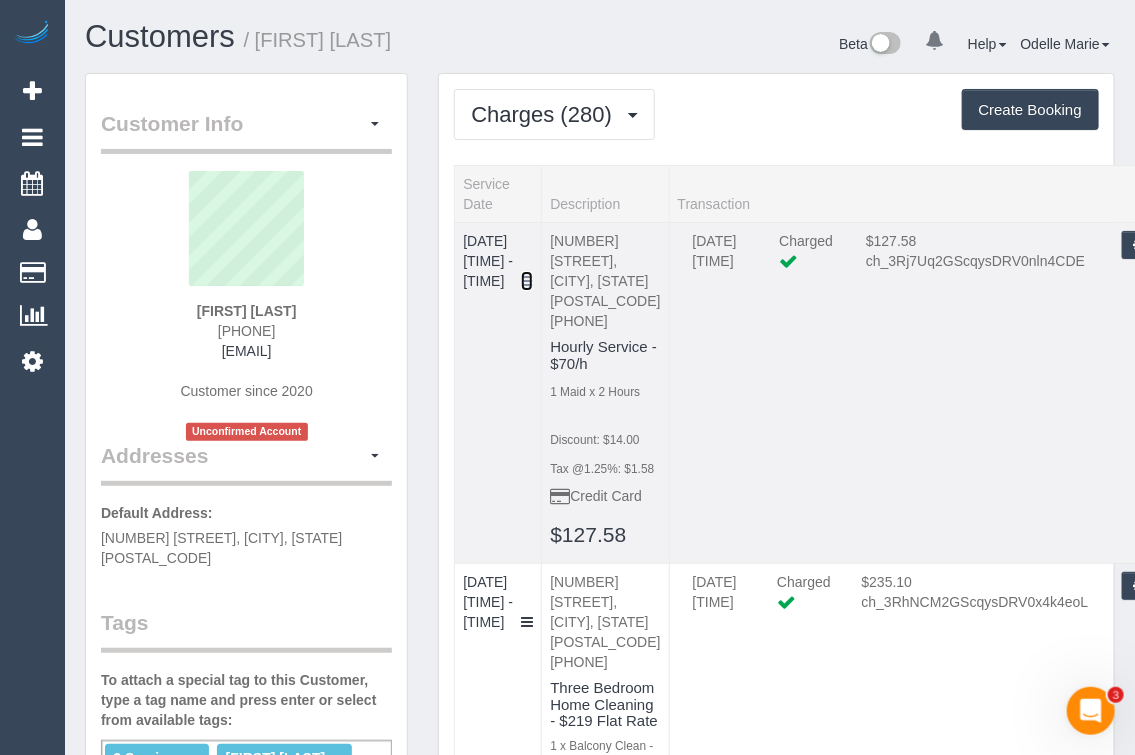 click at bounding box center (527, 281) 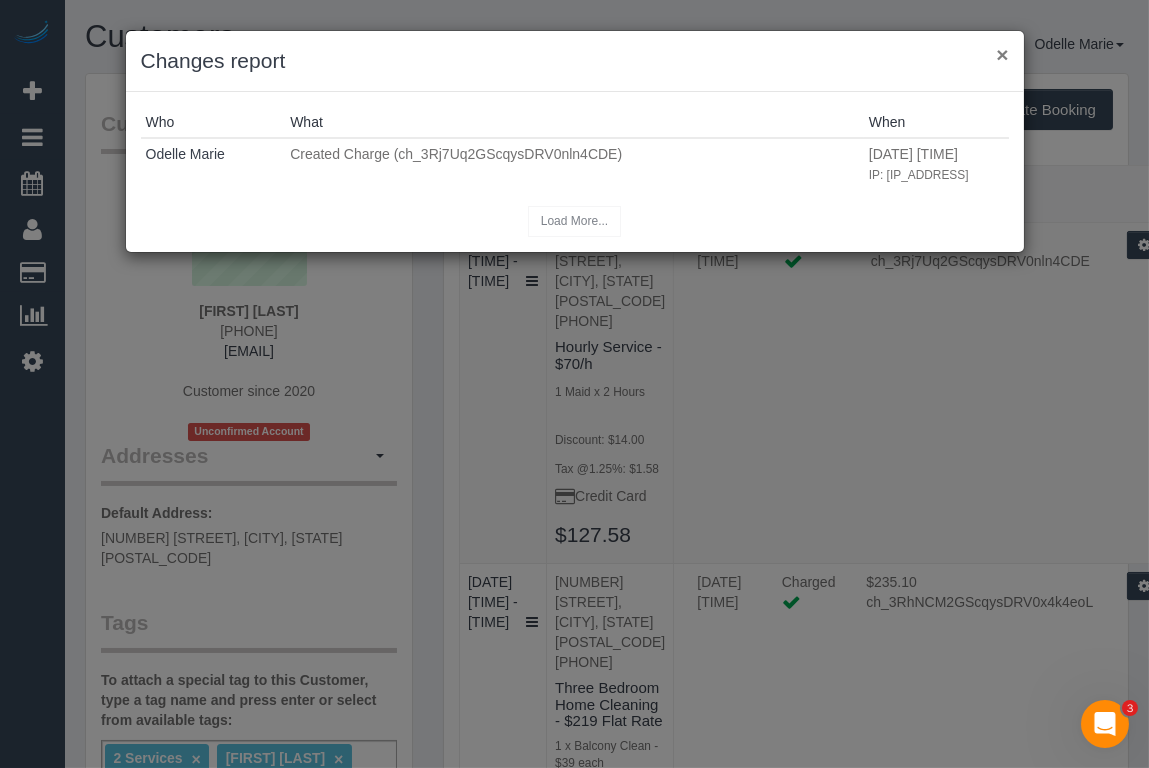 click on "×" at bounding box center [1002, 54] 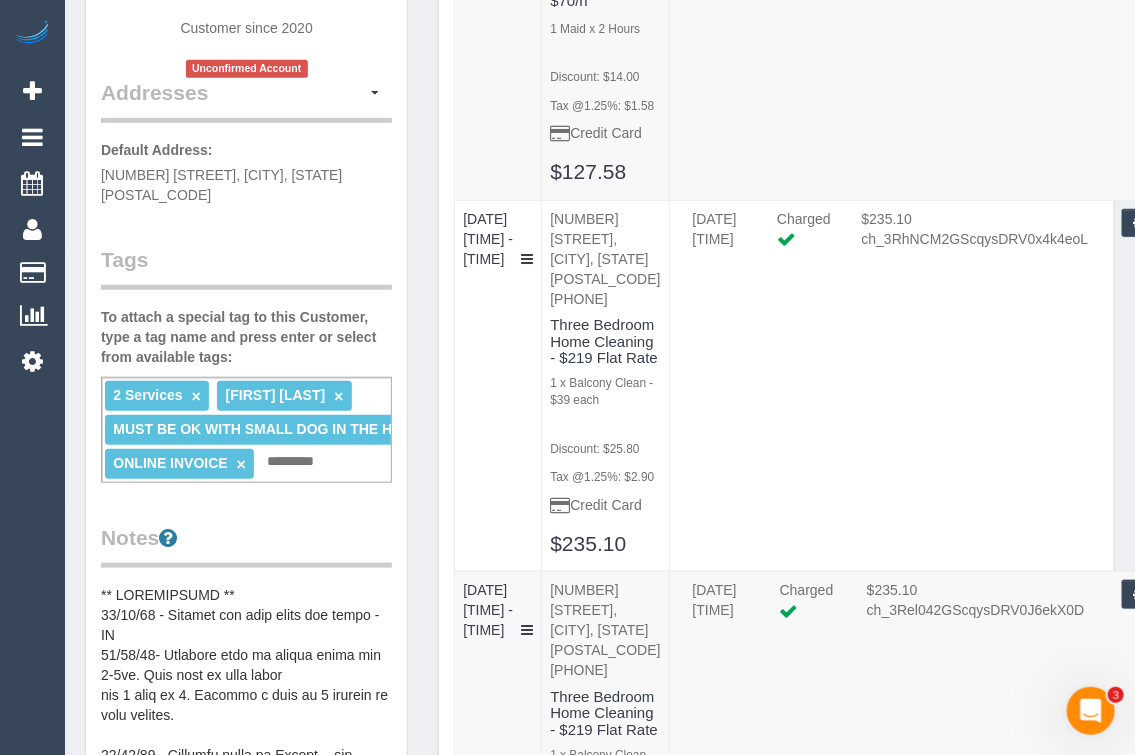 scroll, scrollTop: 0, scrollLeft: 0, axis: both 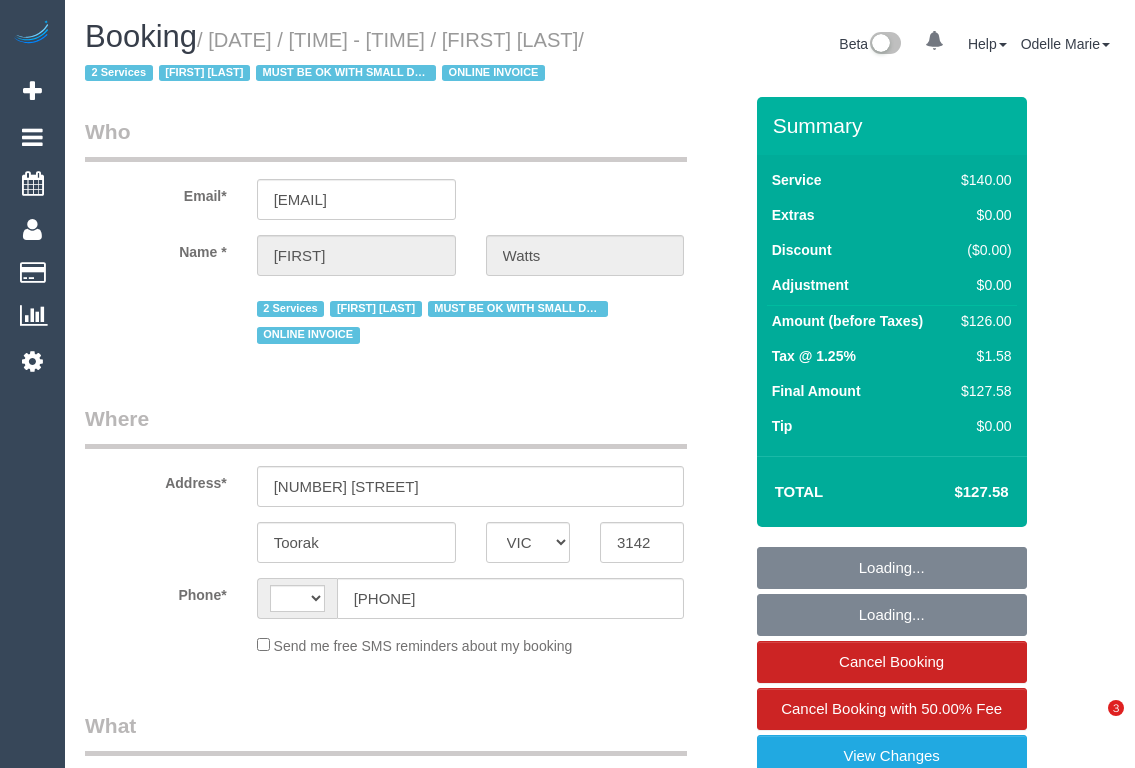 select on "VIC" 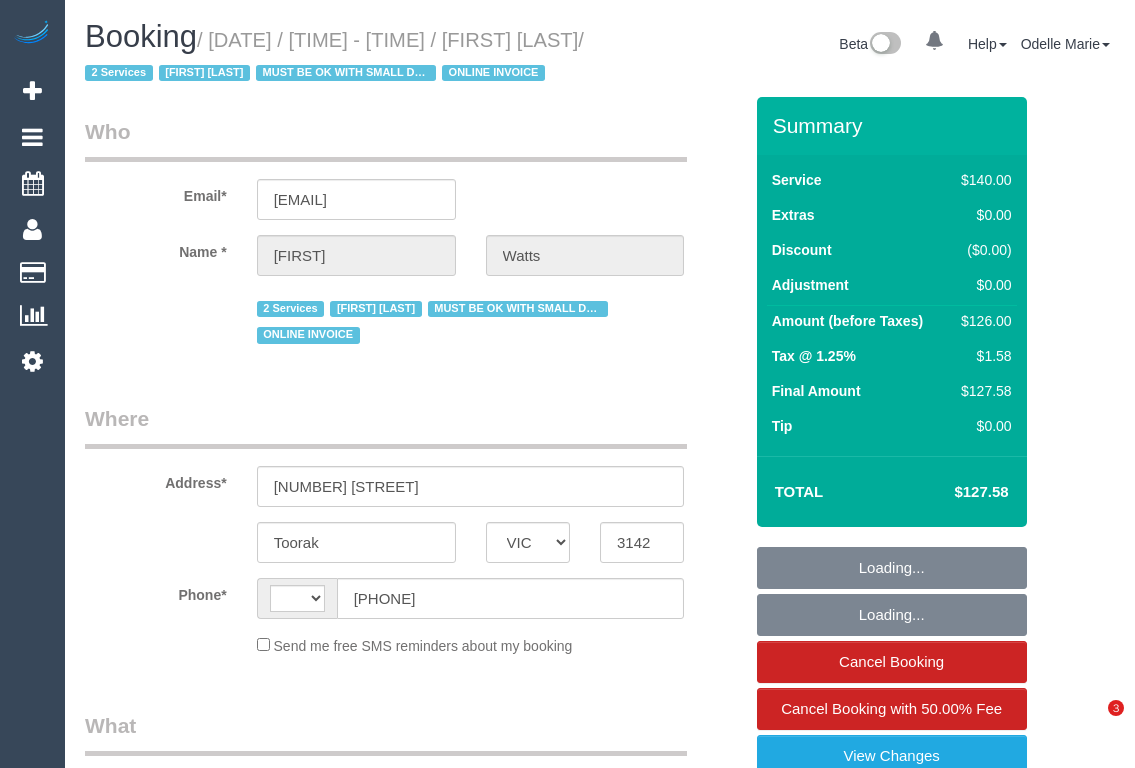 scroll, scrollTop: 0, scrollLeft: 0, axis: both 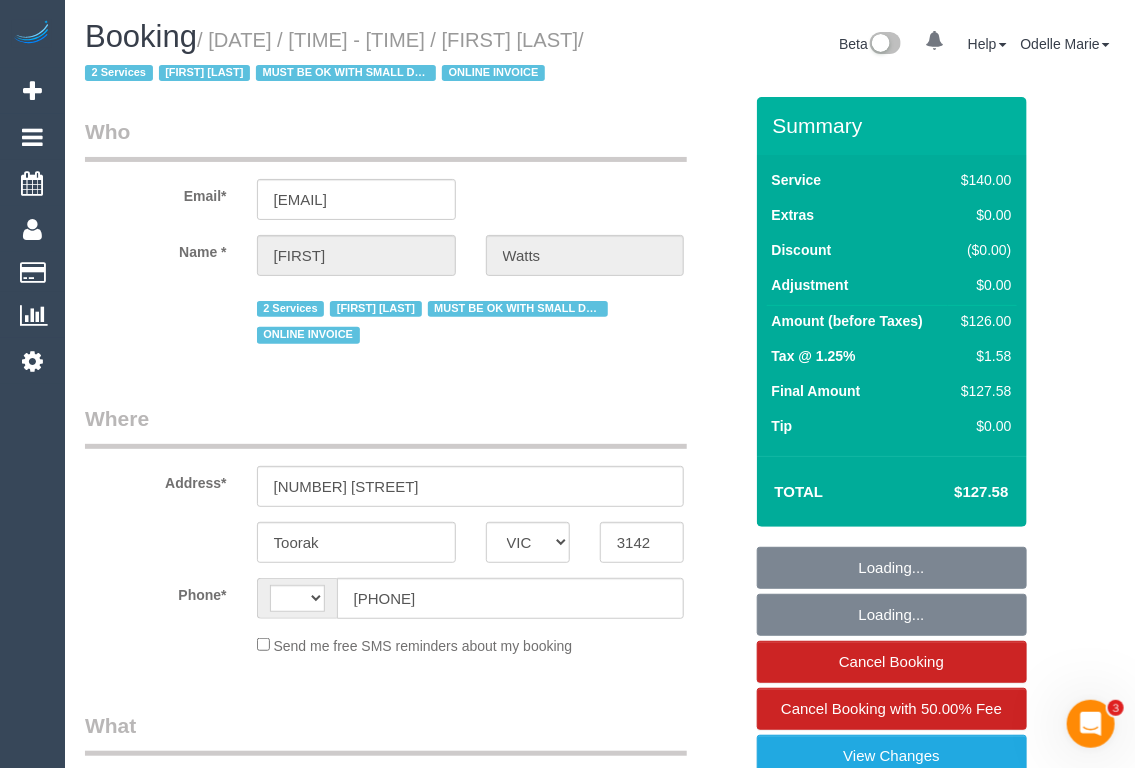 select on "object:335" 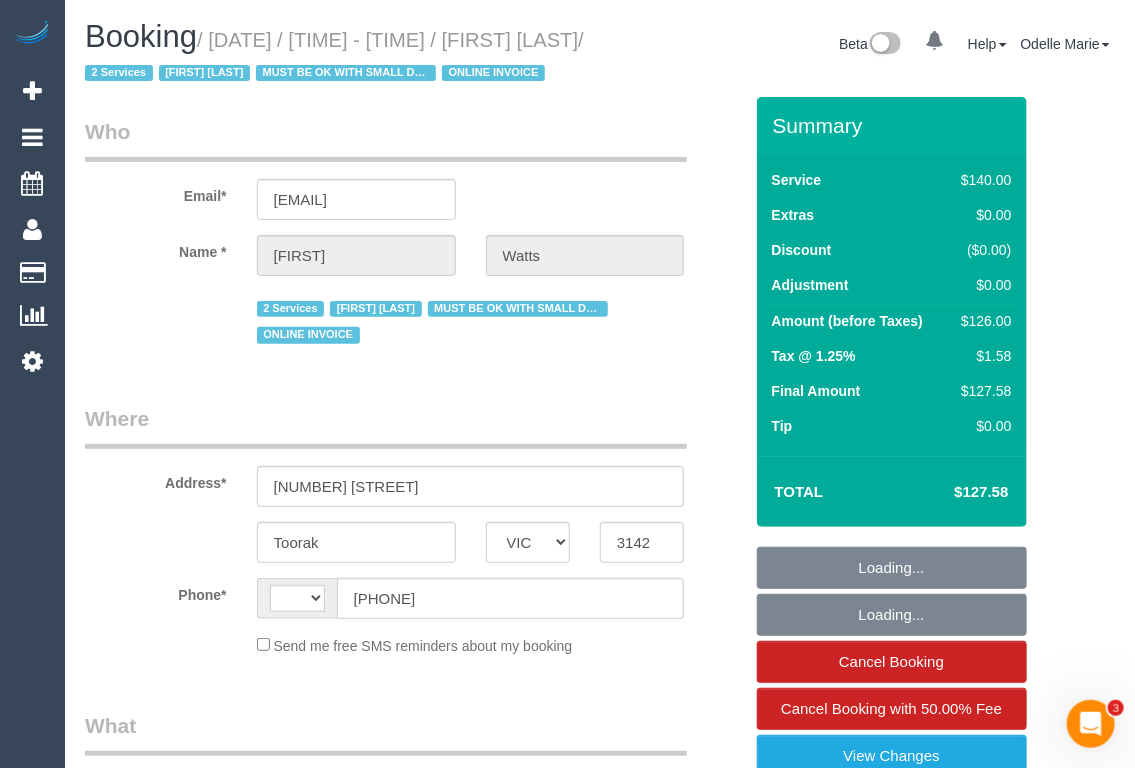 select on "string:AU" 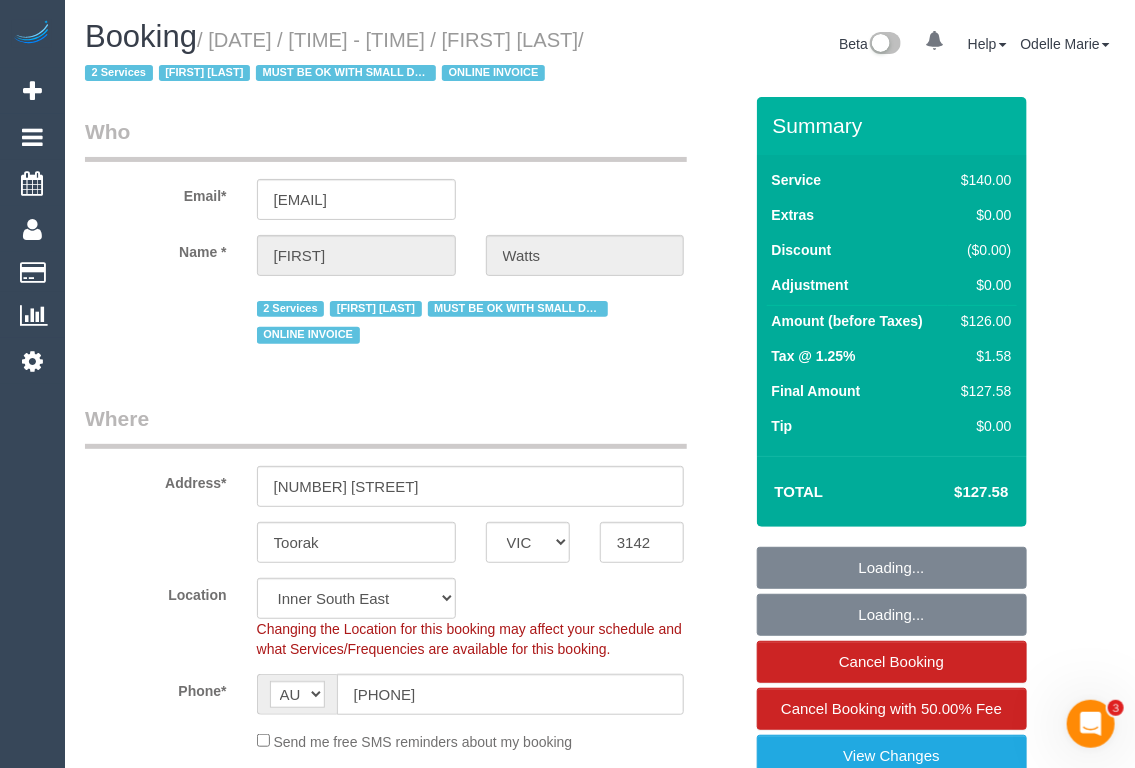 select on "object:903" 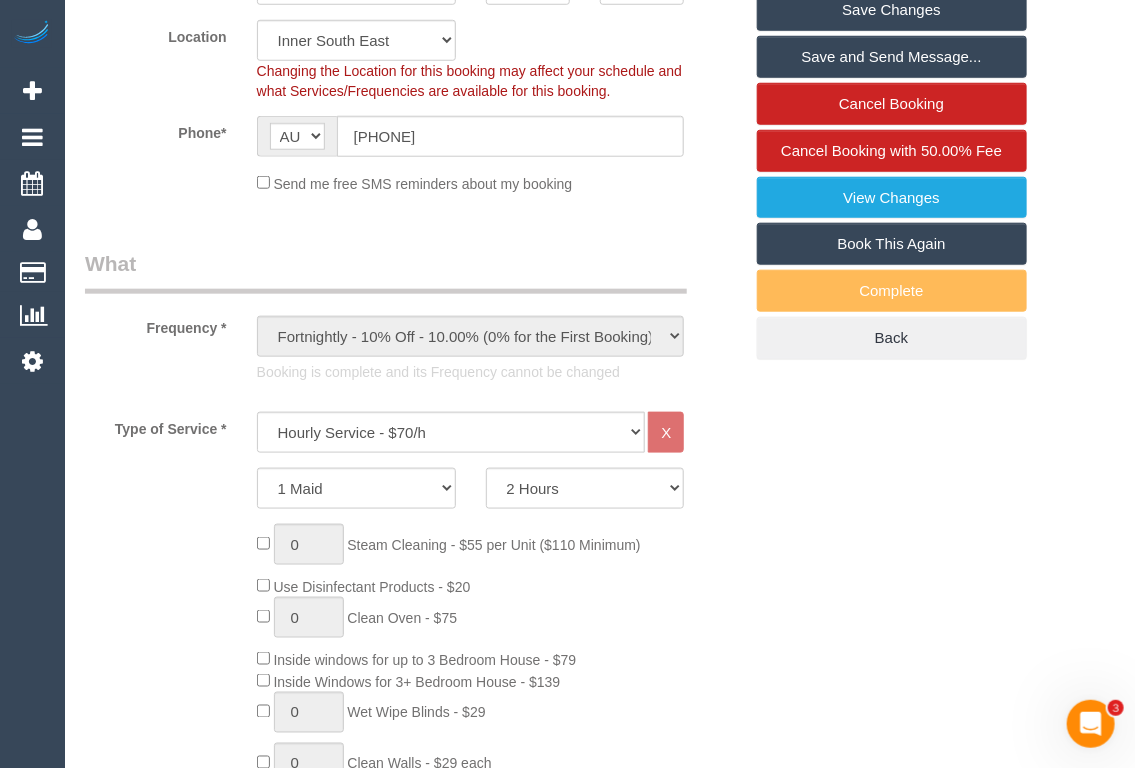 scroll, scrollTop: 636, scrollLeft: 0, axis: vertical 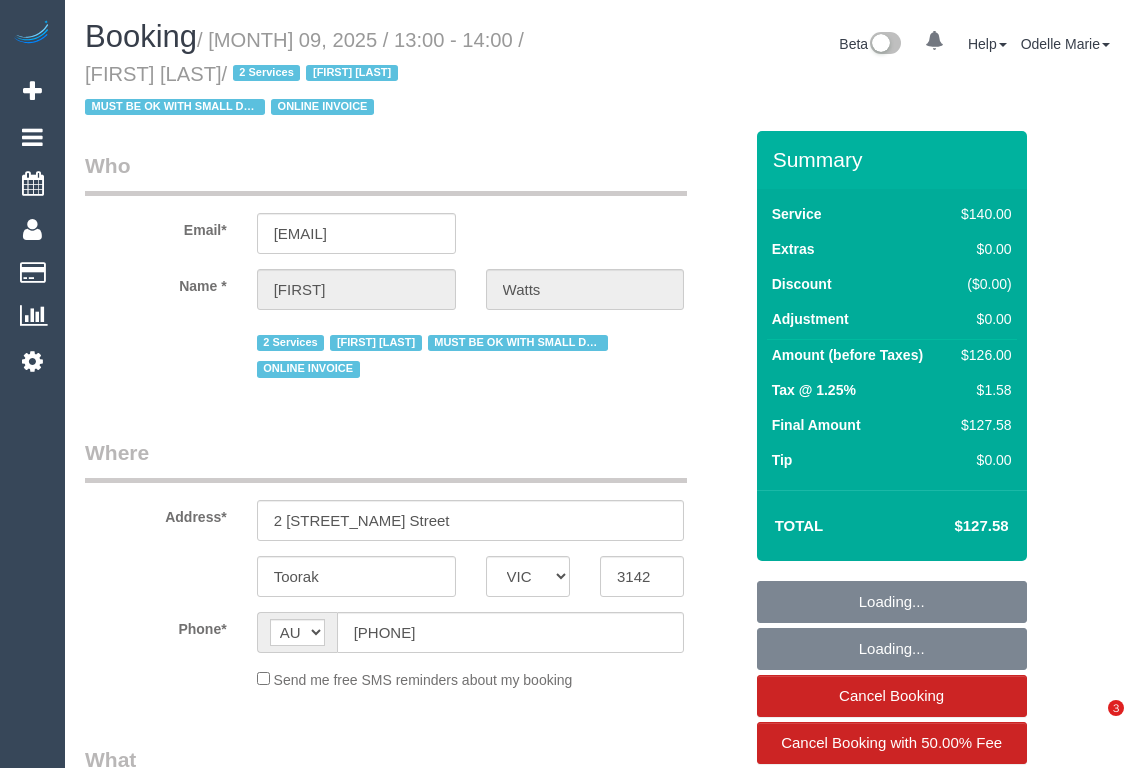 select on "VIC" 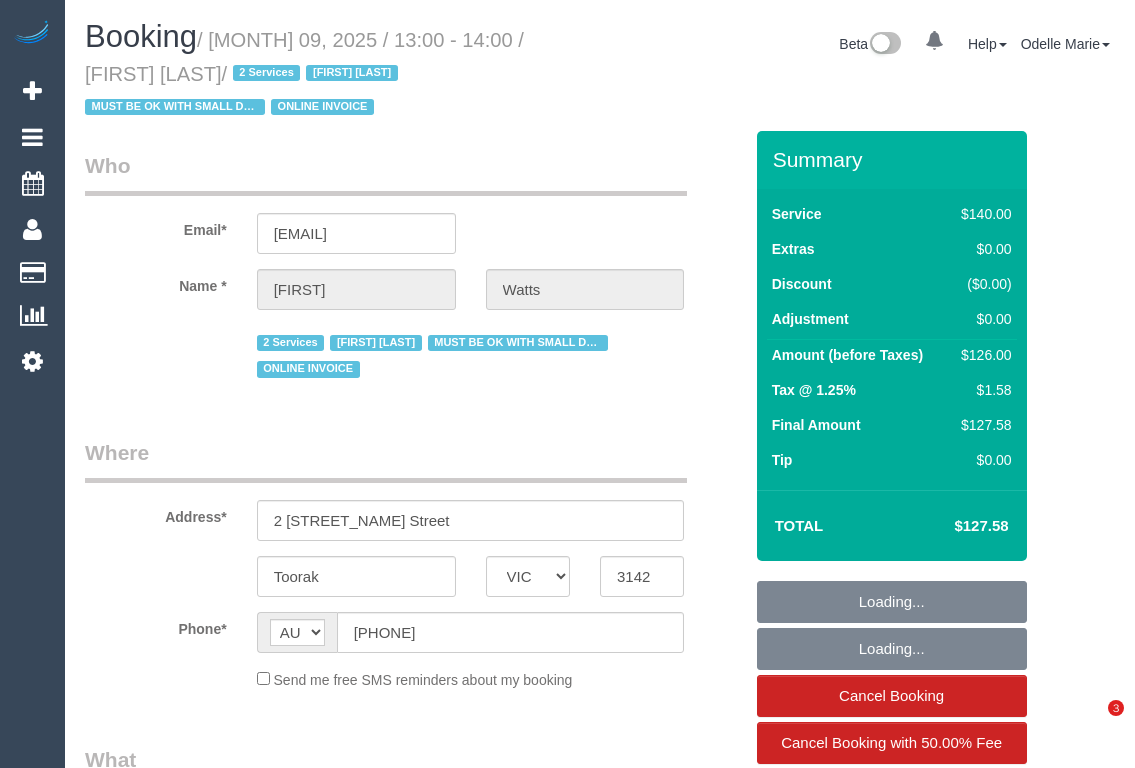 scroll, scrollTop: 0, scrollLeft: 0, axis: both 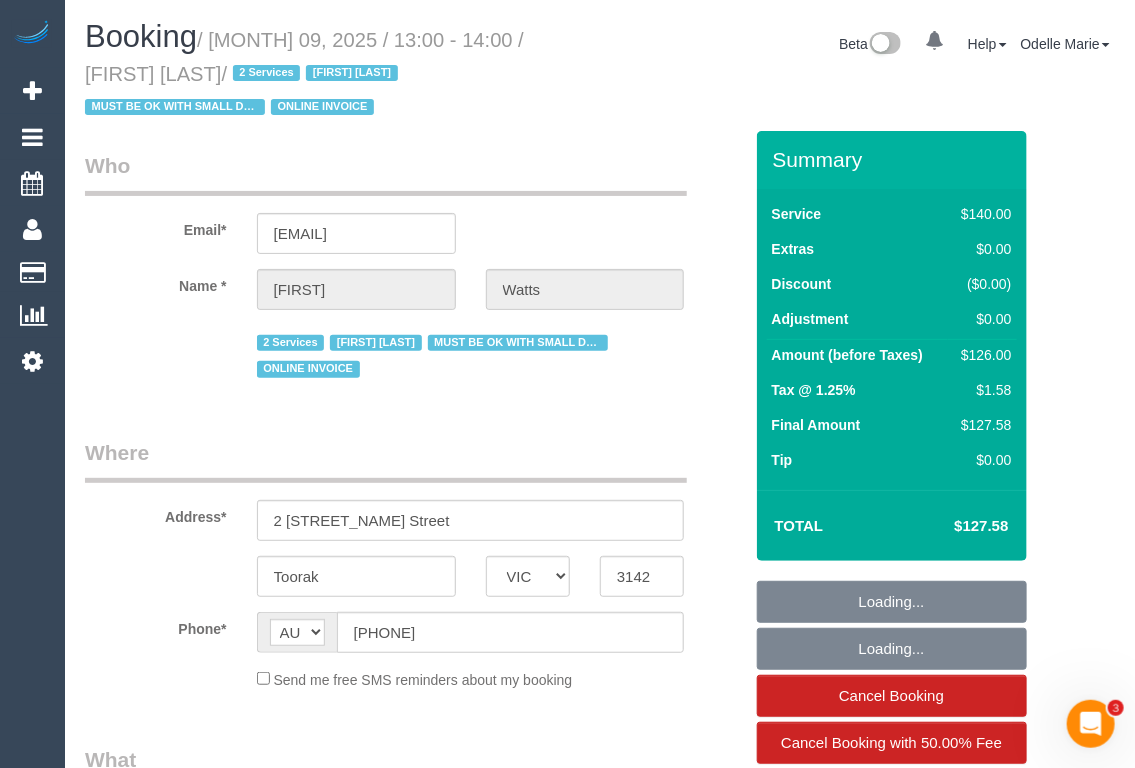 select on "string:stripe-pm_1GlBW02GScqysDRVAEPax4fb" 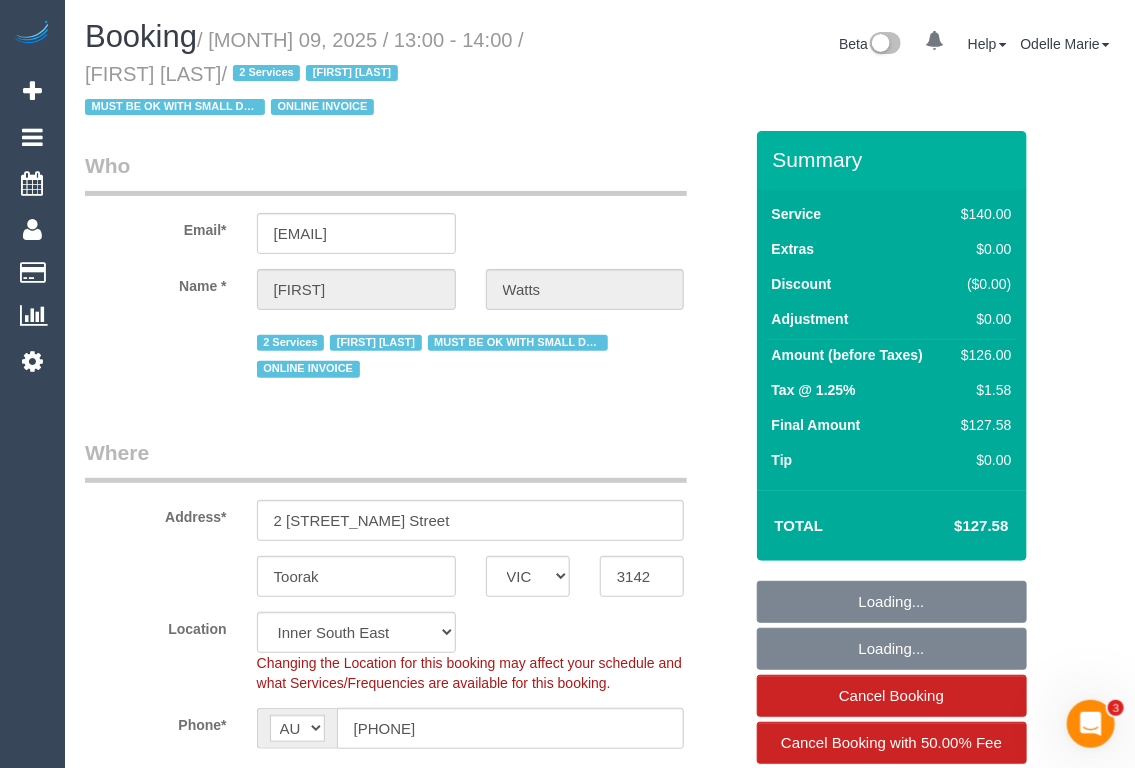select on "object:899" 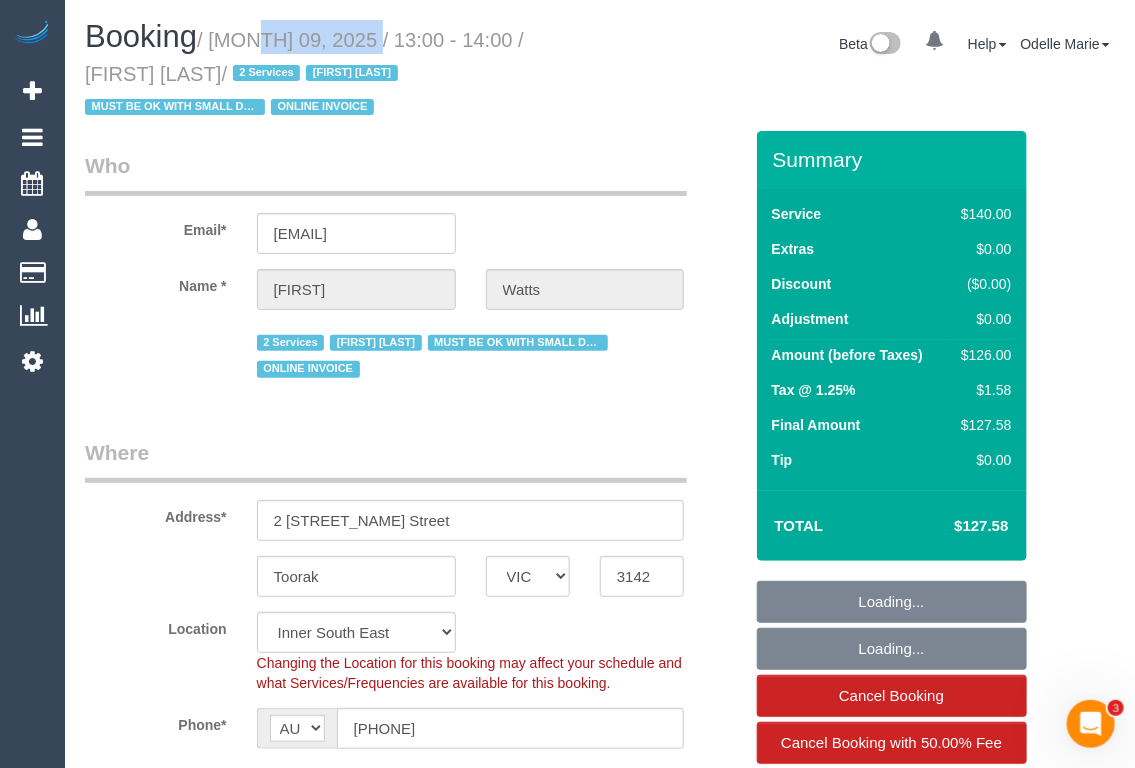 drag, startPoint x: 219, startPoint y: 40, endPoint x: 338, endPoint y: 39, distance: 119.0042 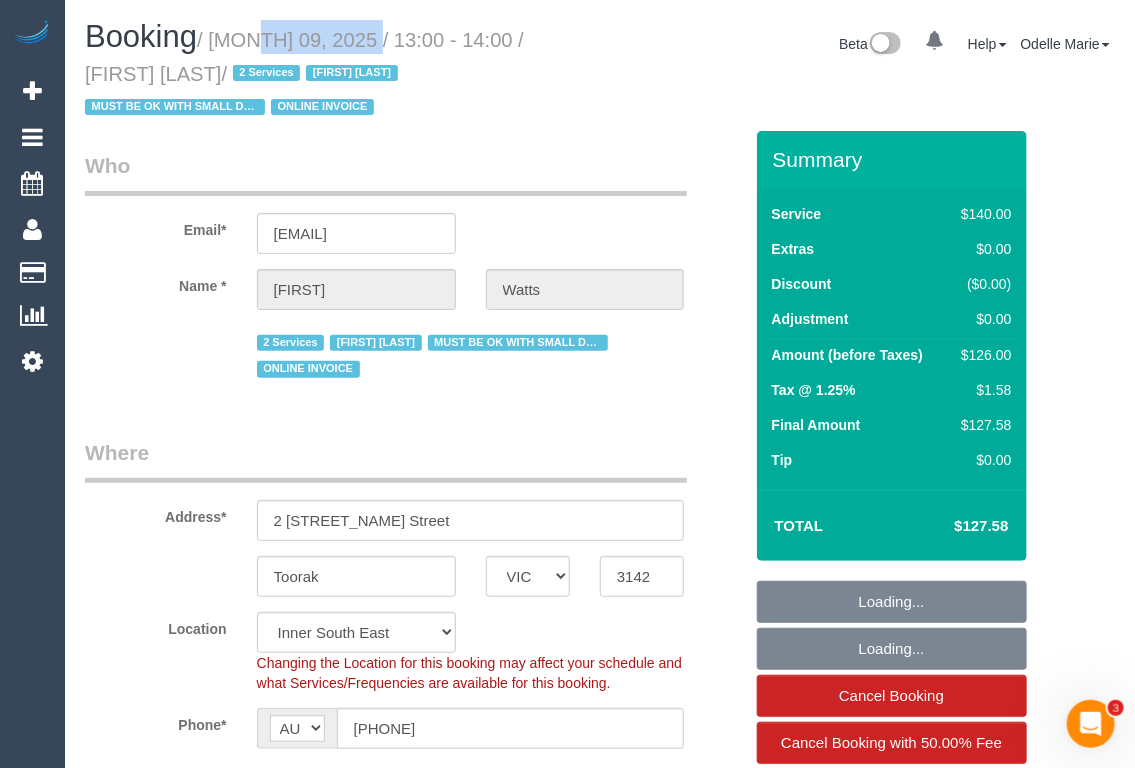 click on "/ July 09, 2025 / 13:00 - 14:00 / Ian Watts
/
2 Services
Ian Watts
MUST BE OK WITH SMALL DOG IN THE HOUSE
ONLINE INVOICE" at bounding box center [304, 74] 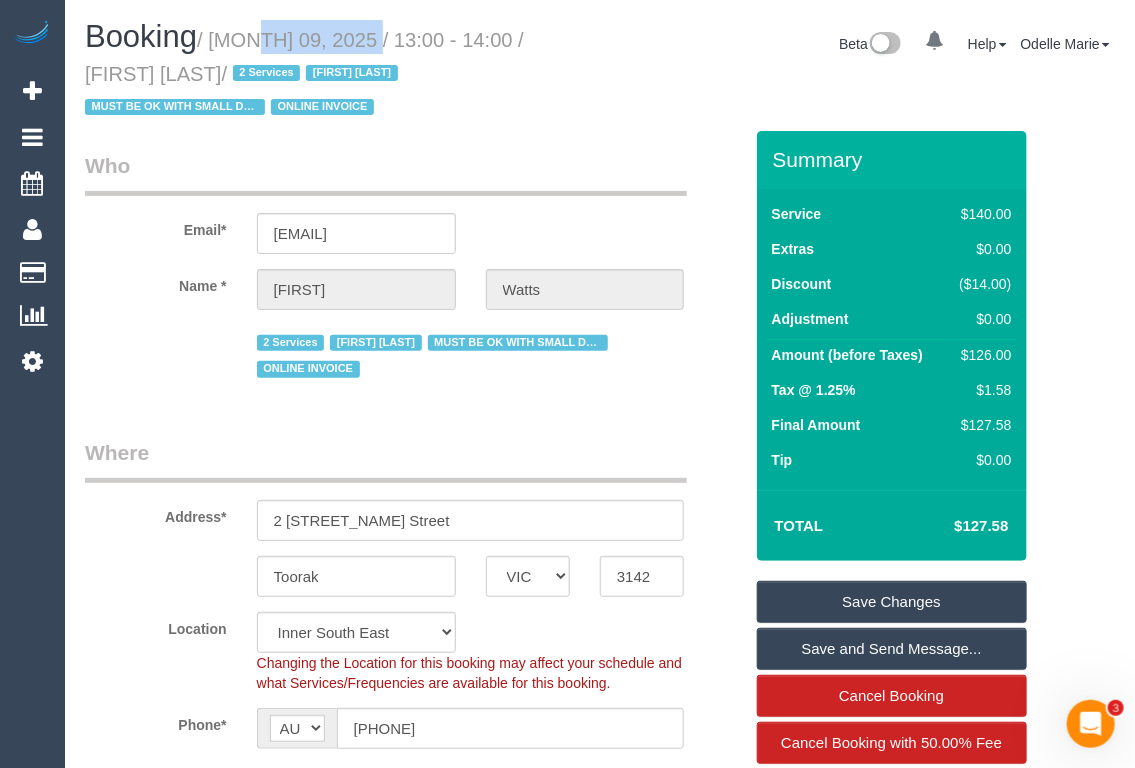 copy on "July 09, 2025" 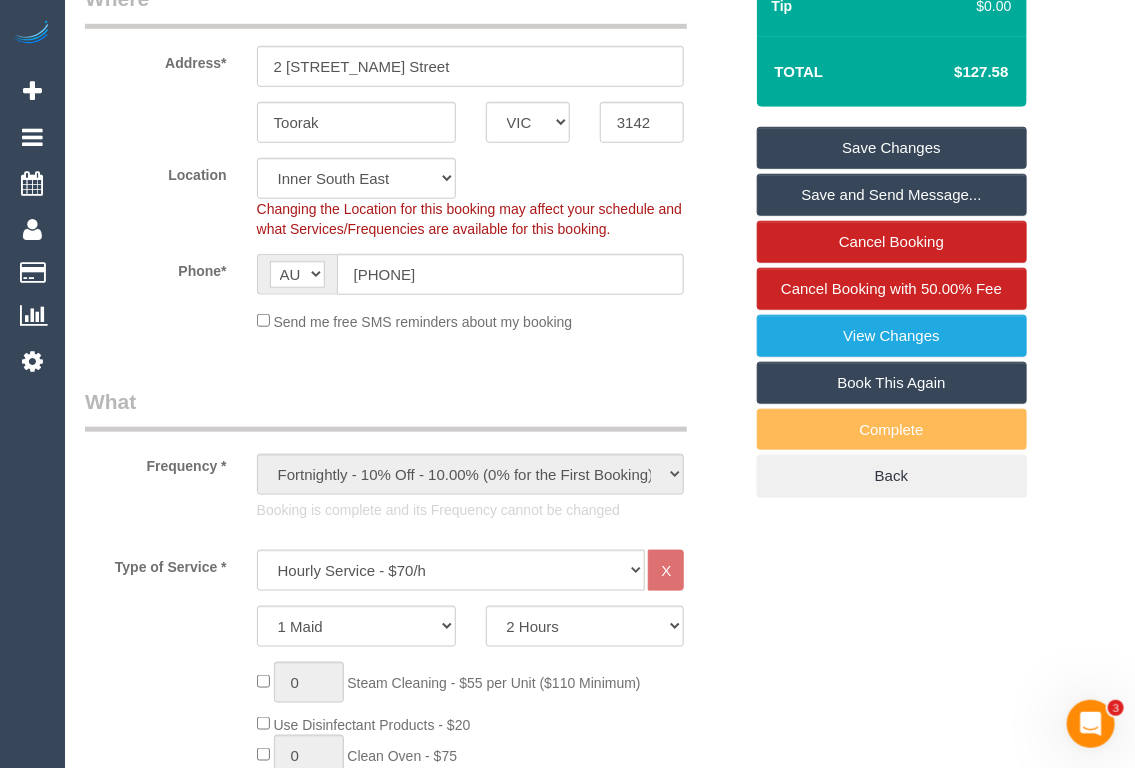 scroll, scrollTop: 181, scrollLeft: 0, axis: vertical 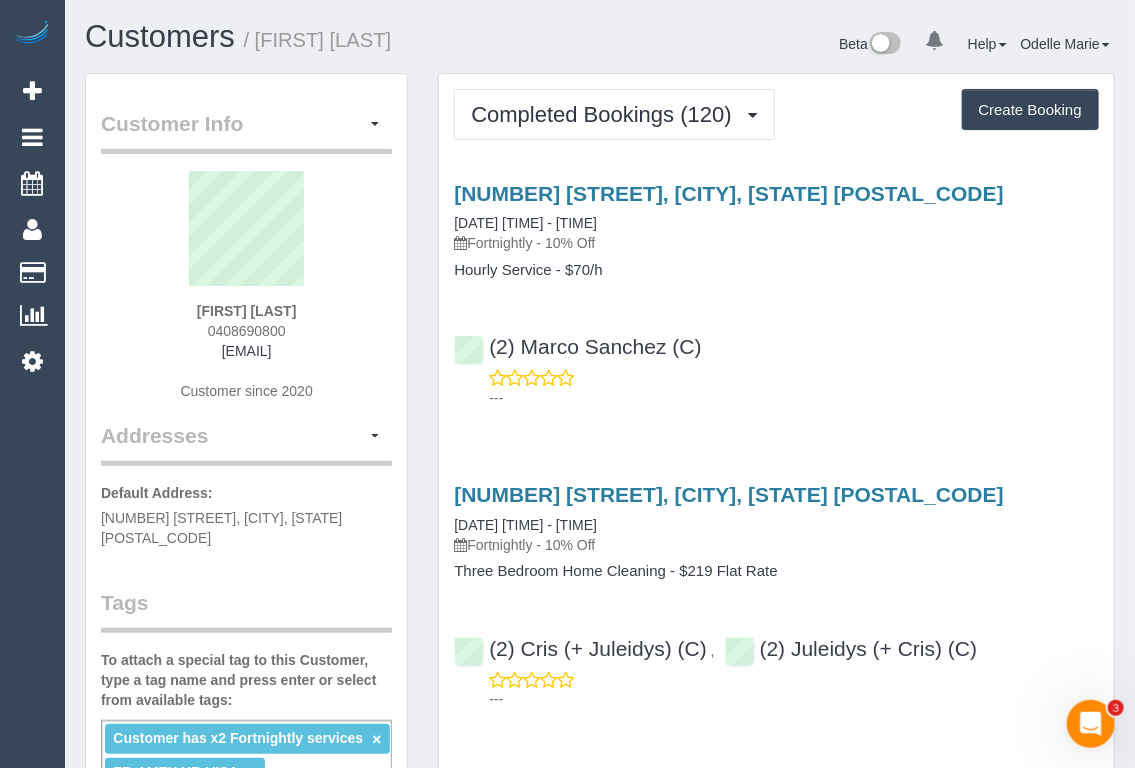 click on "---" at bounding box center (776, 388) 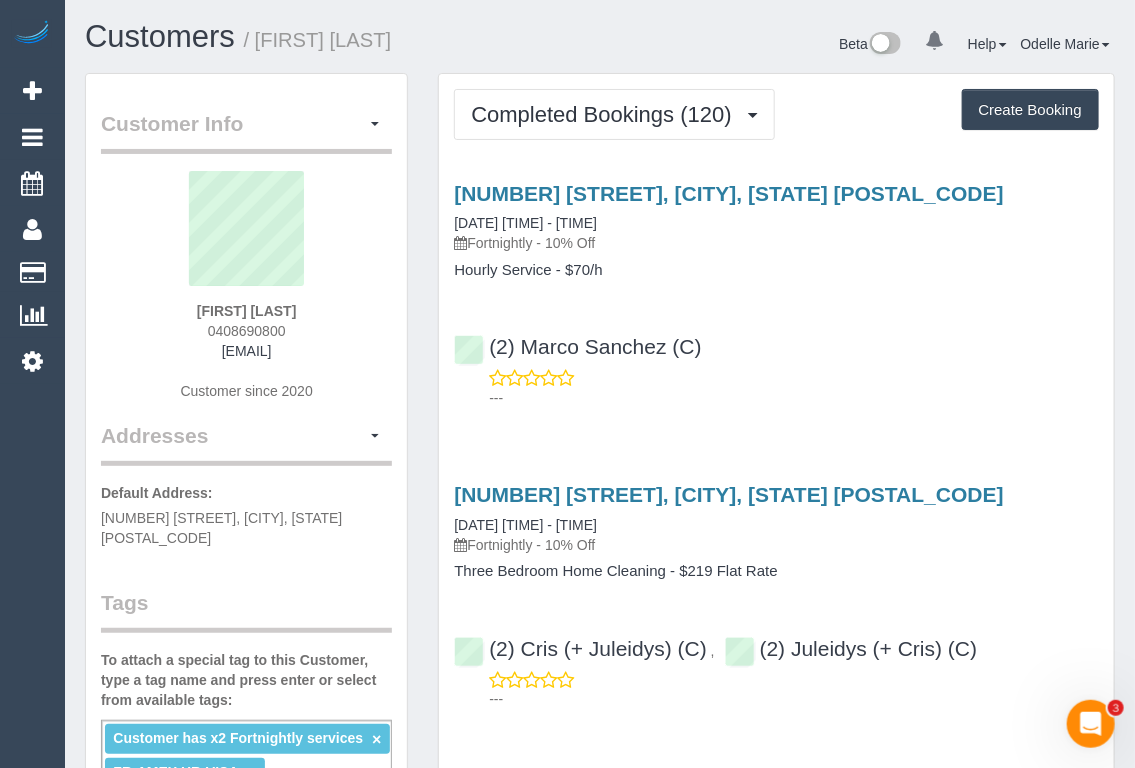 drag, startPoint x: 171, startPoint y: 301, endPoint x: 328, endPoint y: 301, distance: 157 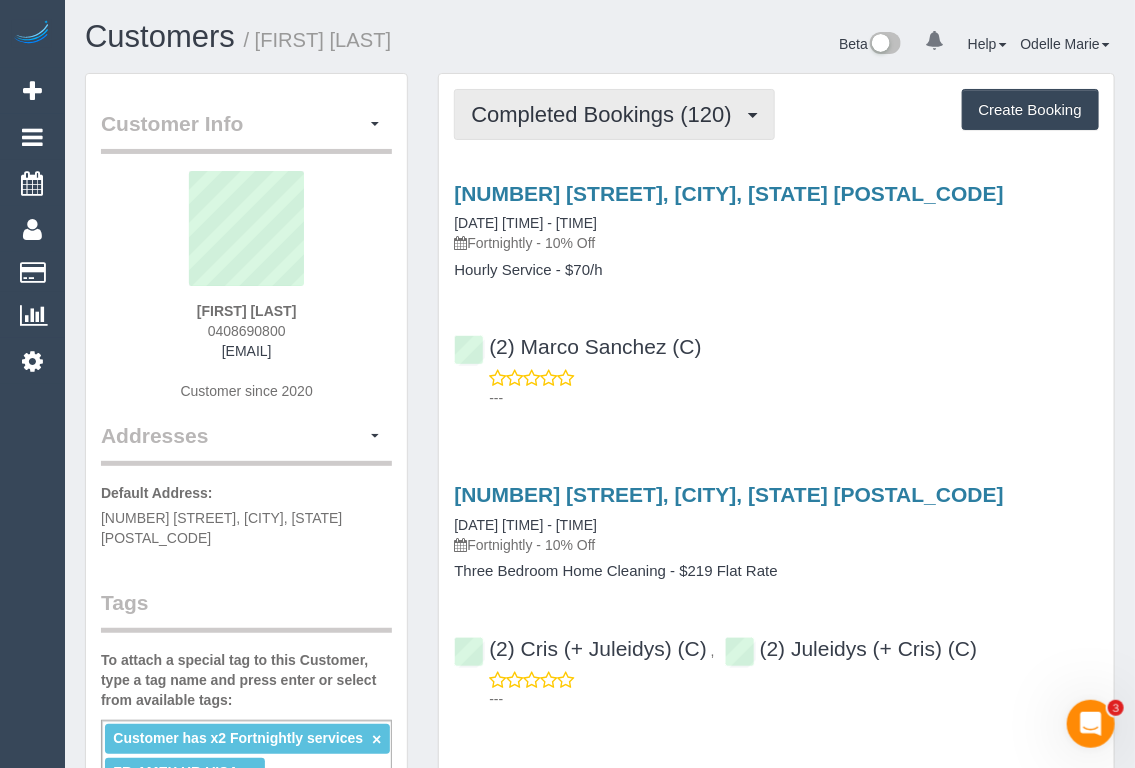 copy on "[FIRST] [LAST]" 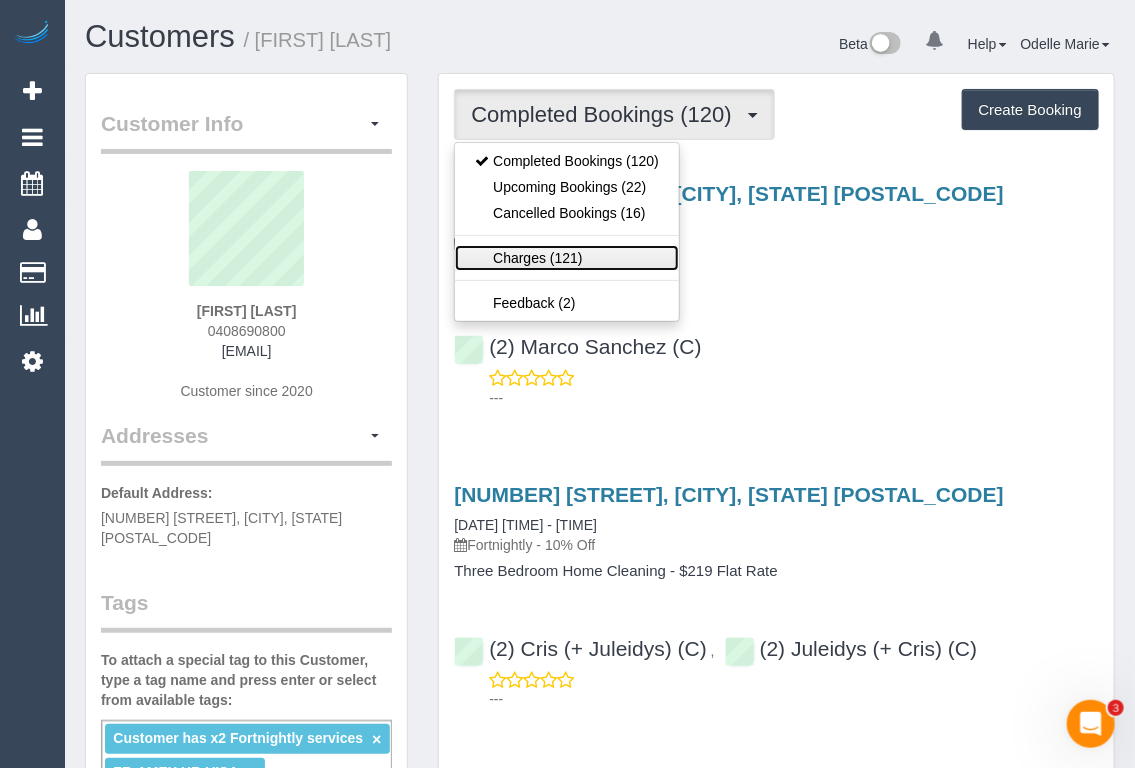 click on "Charges (121)" at bounding box center (567, 258) 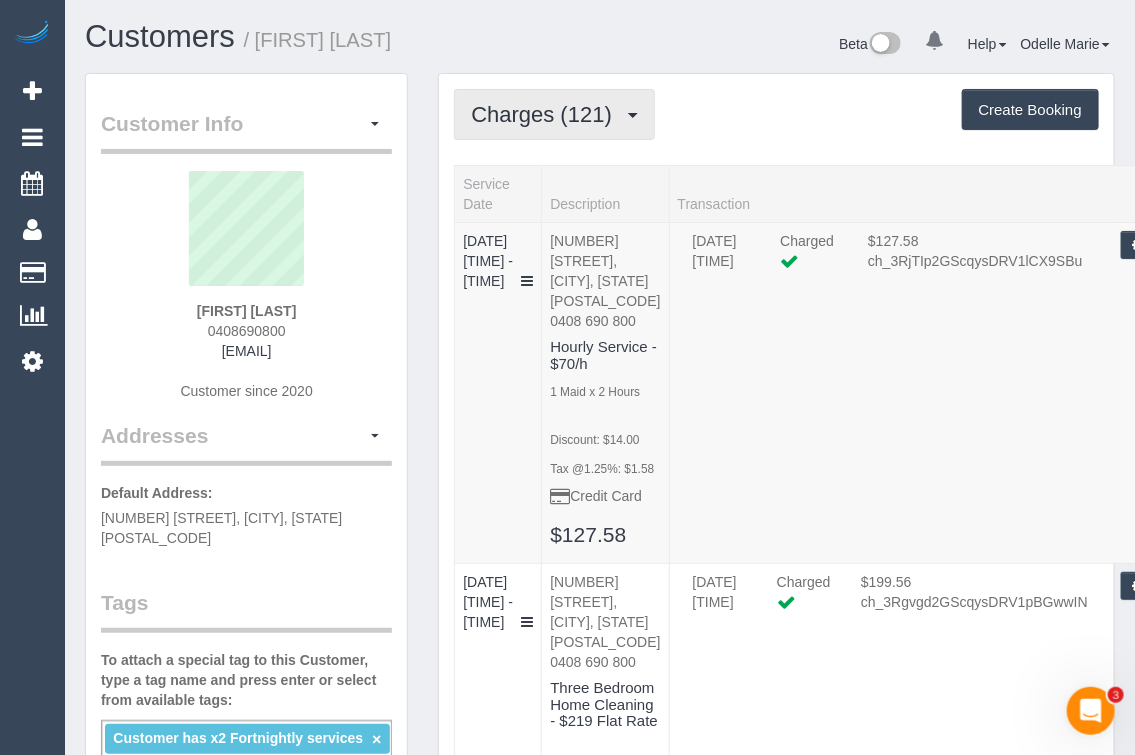 click on "Charges (121)" at bounding box center (554, 114) 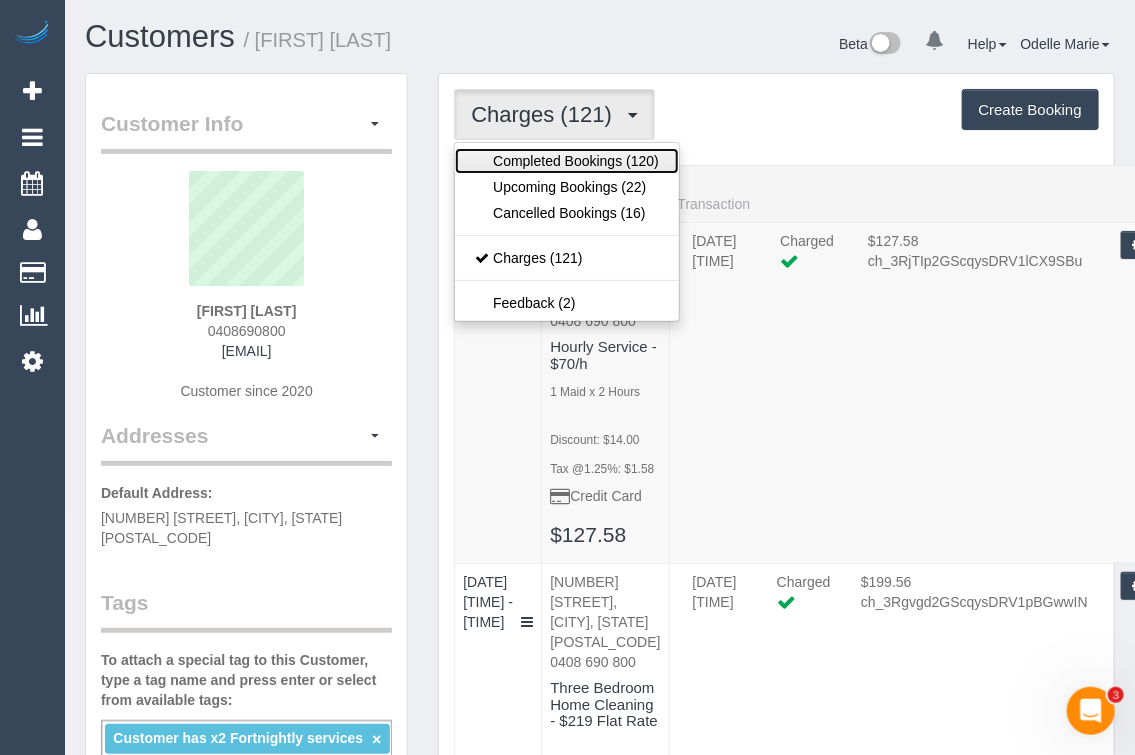 click on "Completed Bookings (120)" at bounding box center (567, 161) 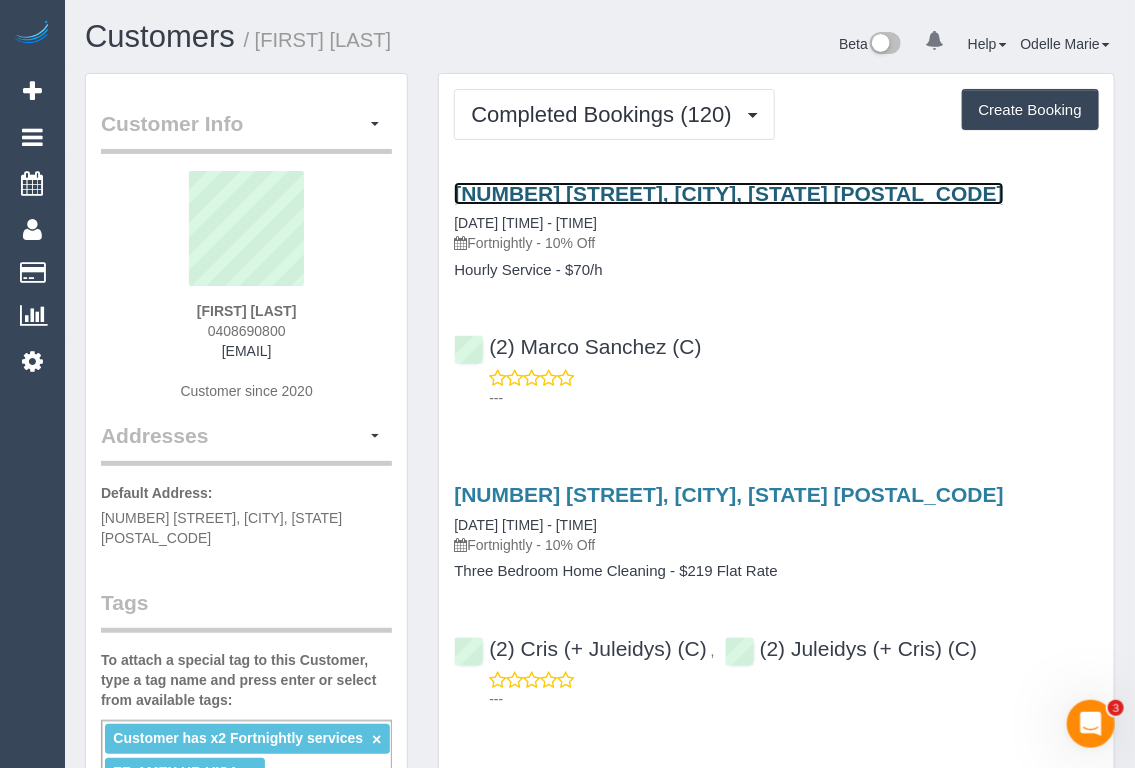 click on "17 The Cove, Port Melbourne, VIC 3207" at bounding box center [728, 193] 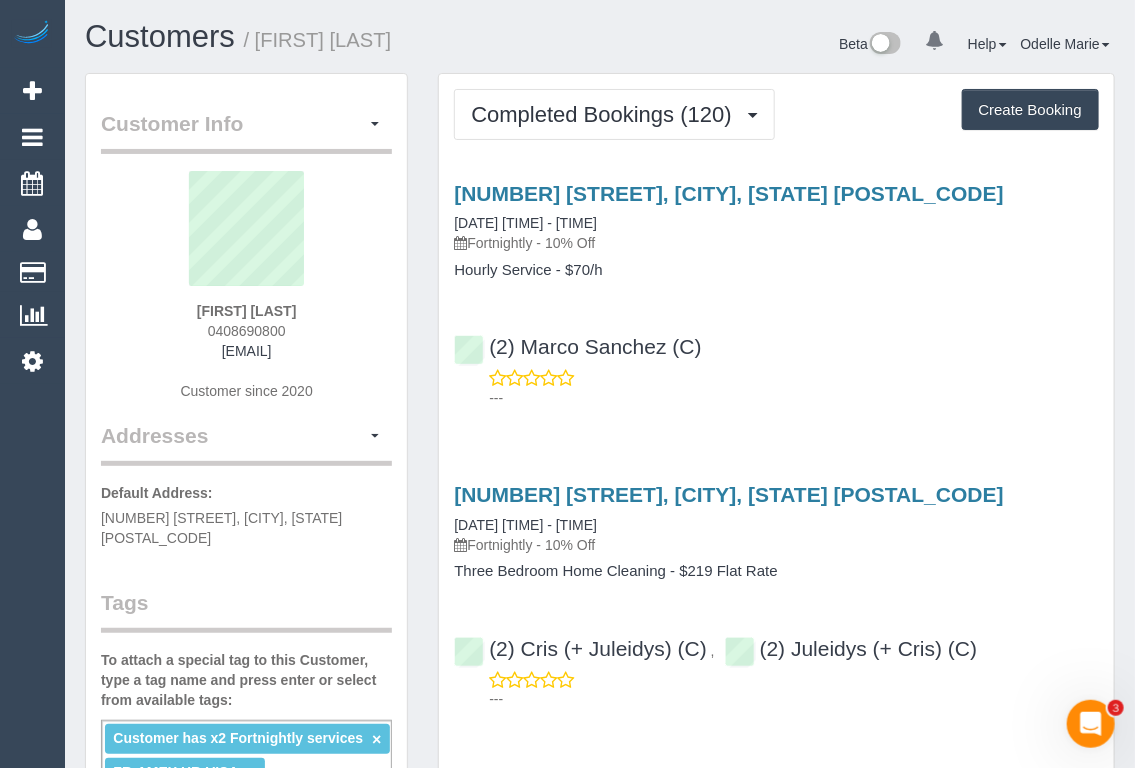 drag, startPoint x: 473, startPoint y: 242, endPoint x: 539, endPoint y: 246, distance: 66.1211 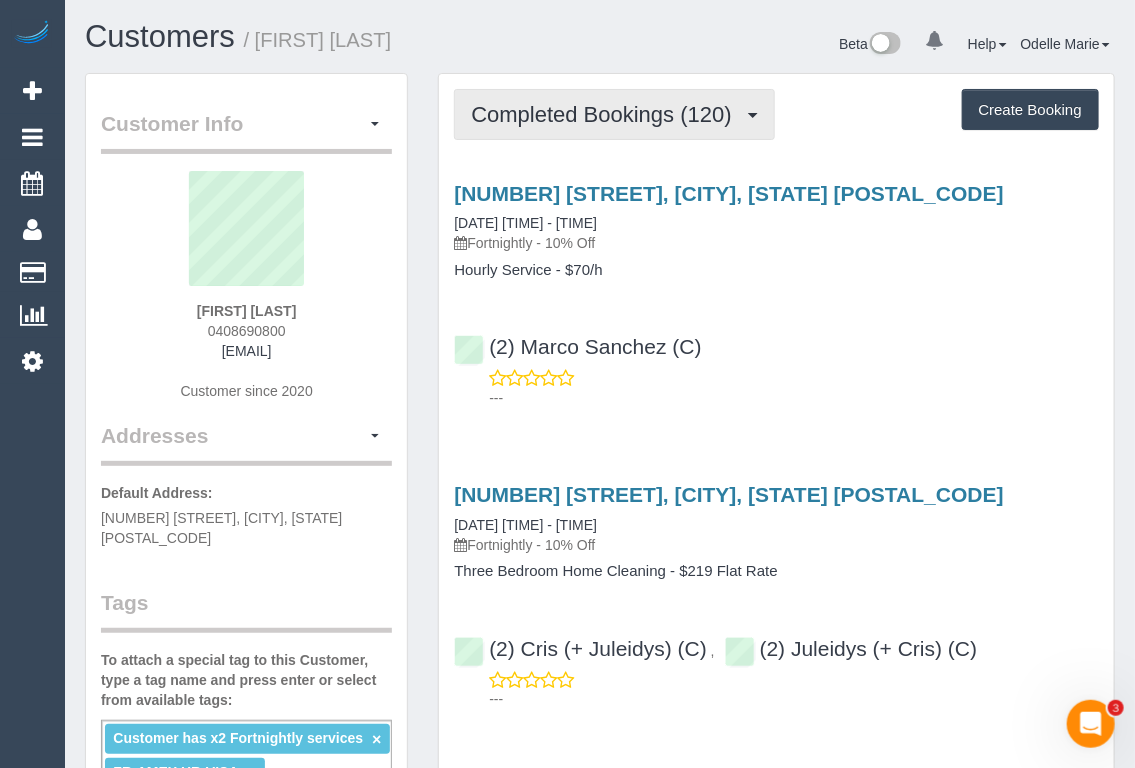 click on "Completed Bookings (120)" at bounding box center [606, 114] 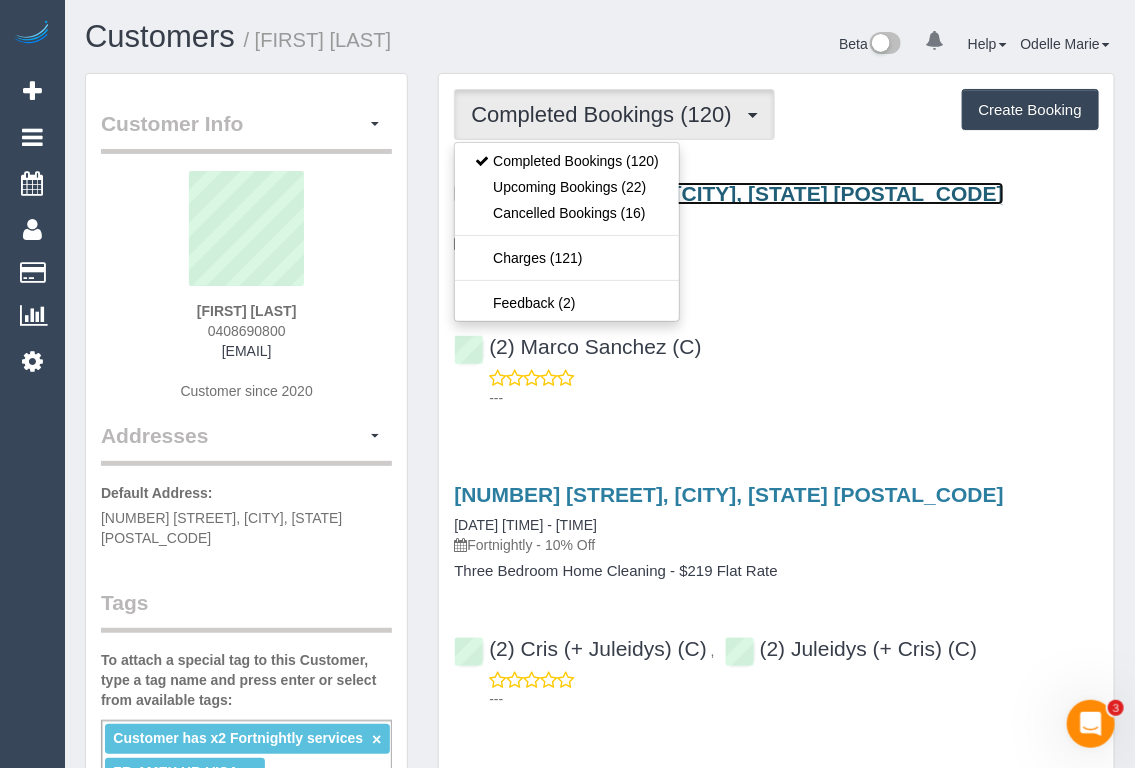 click on "17 The Cove, Port Melbourne, VIC 3207" at bounding box center (728, 193) 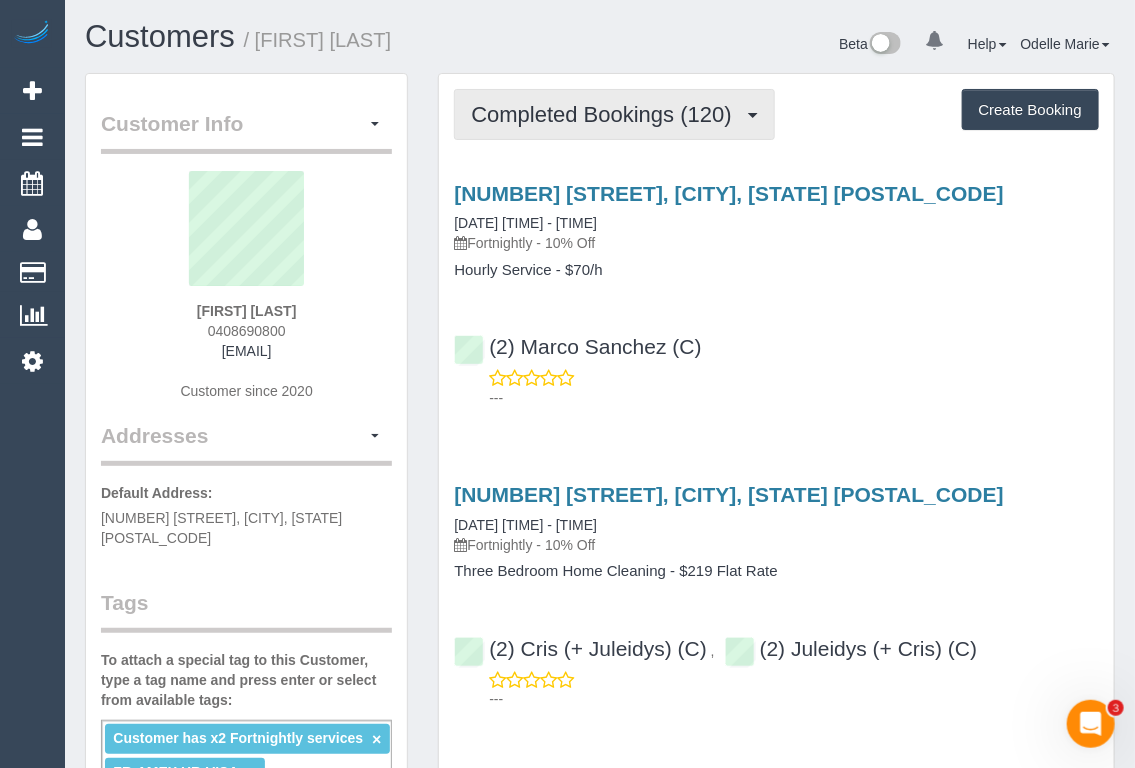 click on "Completed Bookings (120)" at bounding box center [606, 114] 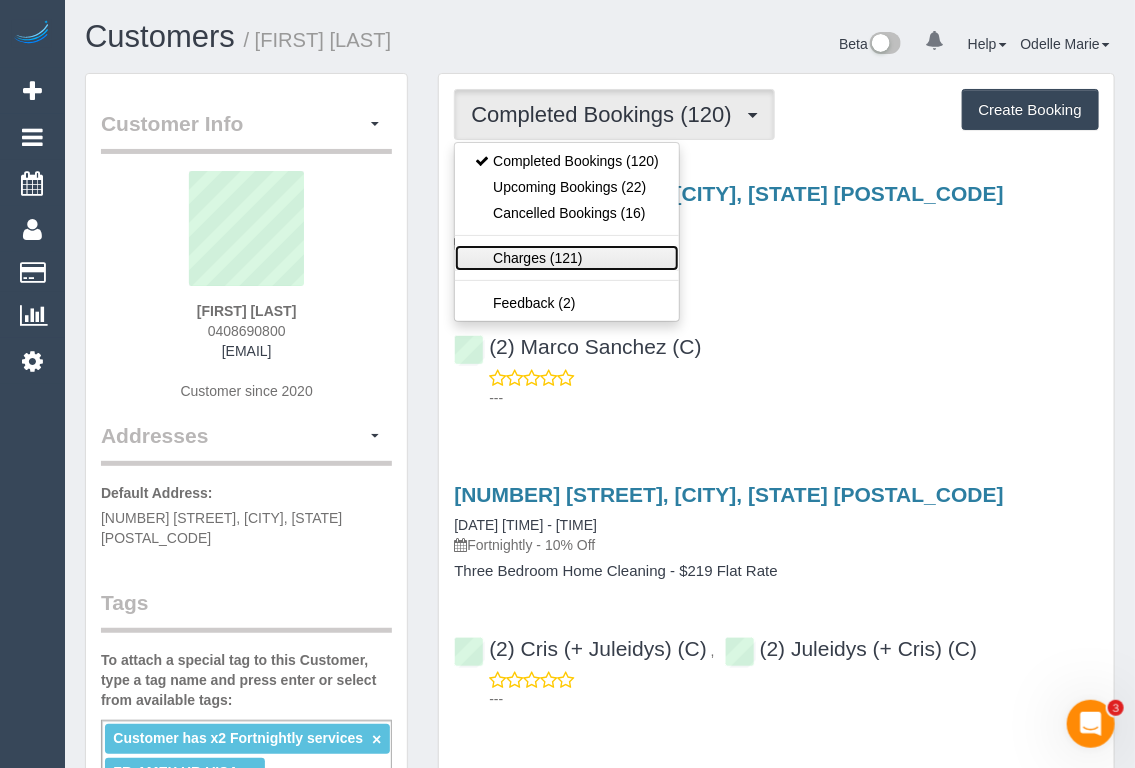 click on "Charges (121)" at bounding box center [567, 258] 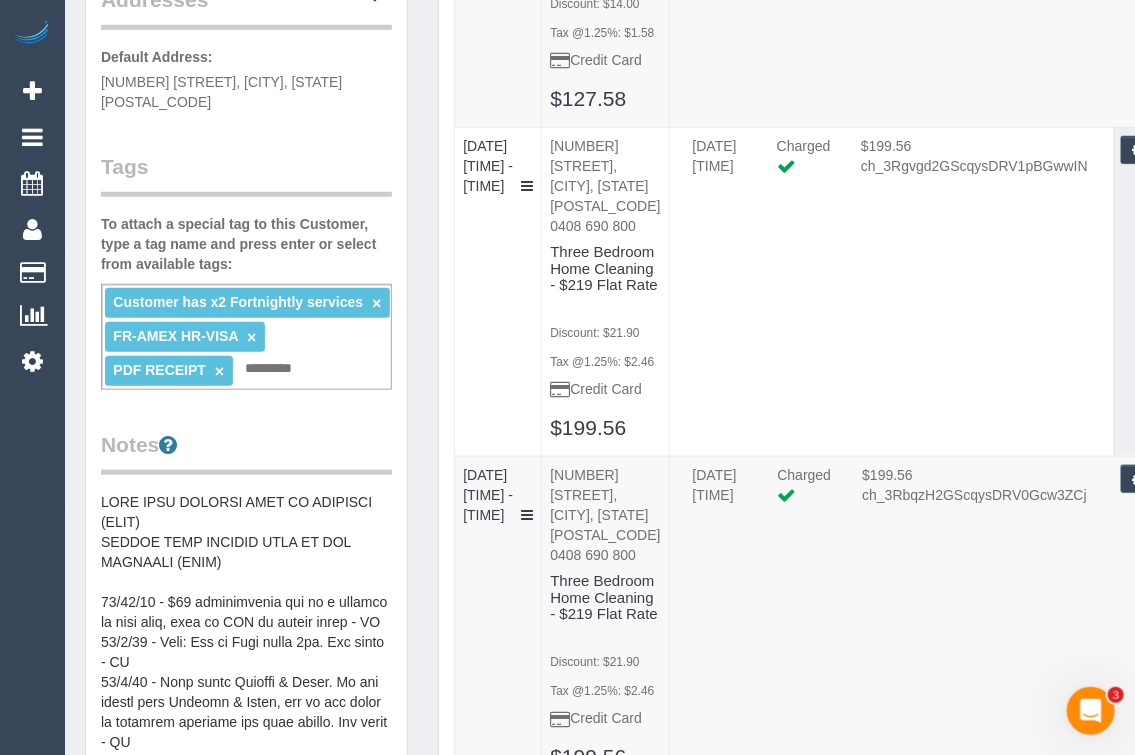 scroll, scrollTop: 454, scrollLeft: 0, axis: vertical 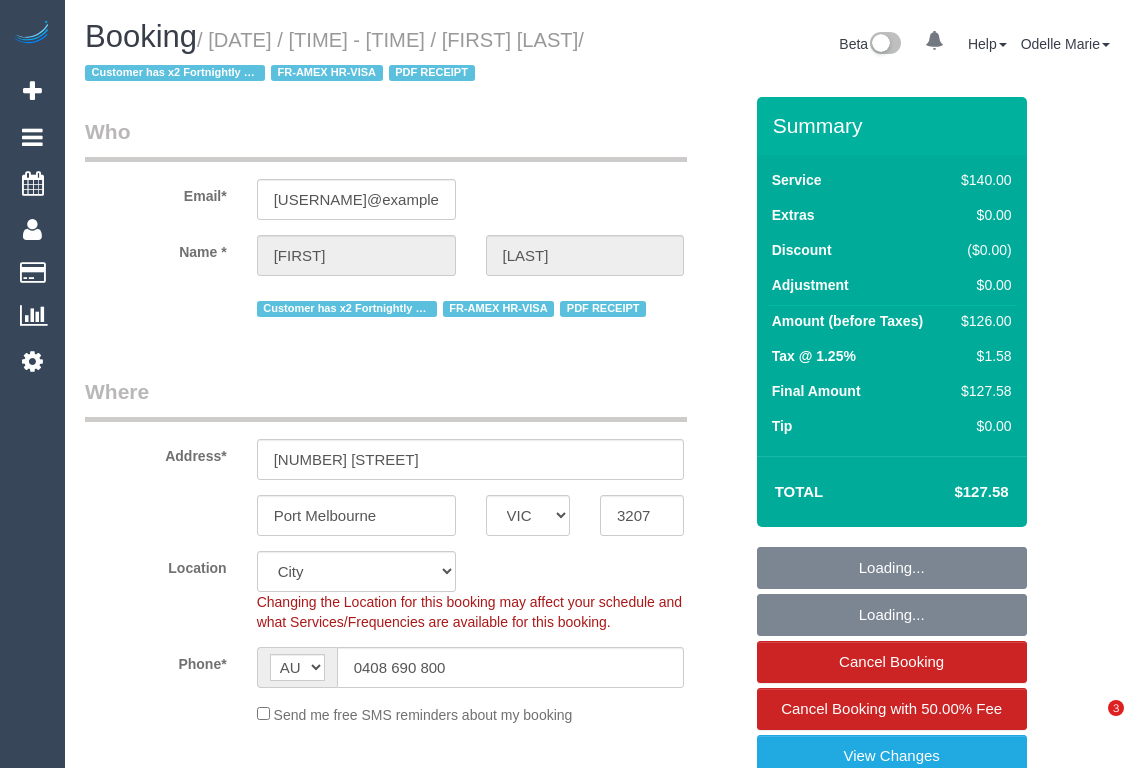 select on "VIC" 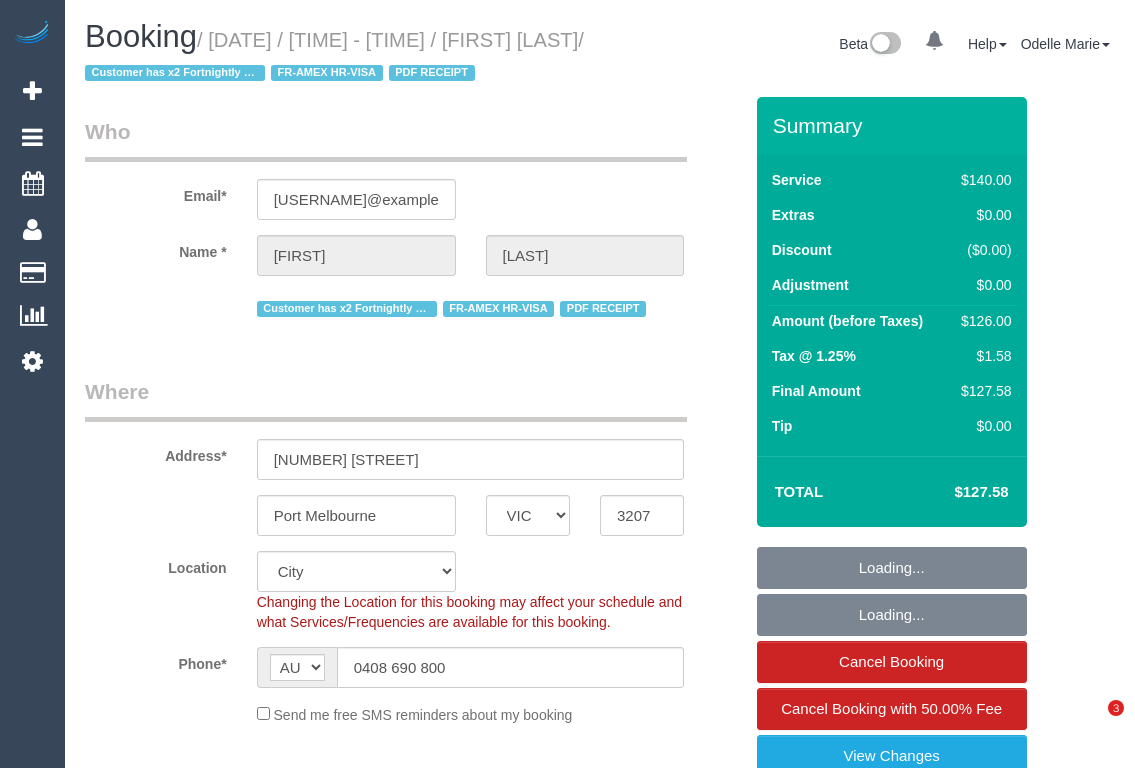 scroll, scrollTop: 0, scrollLeft: 0, axis: both 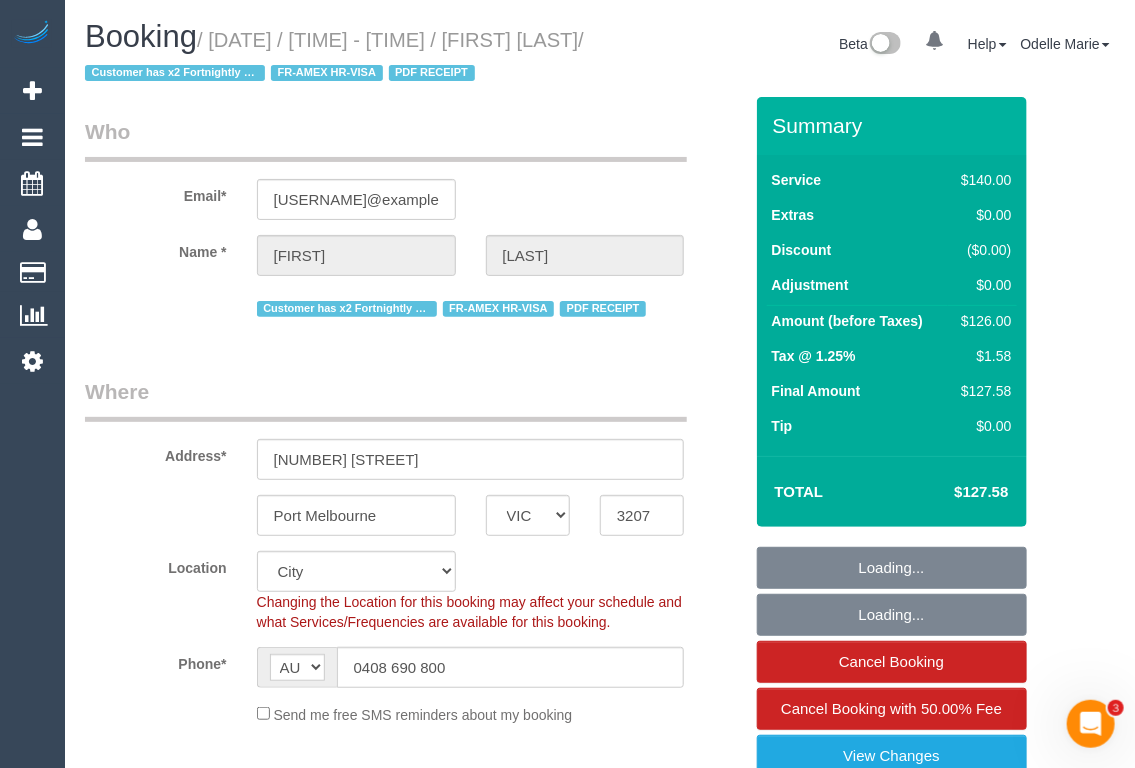 select on "object:561" 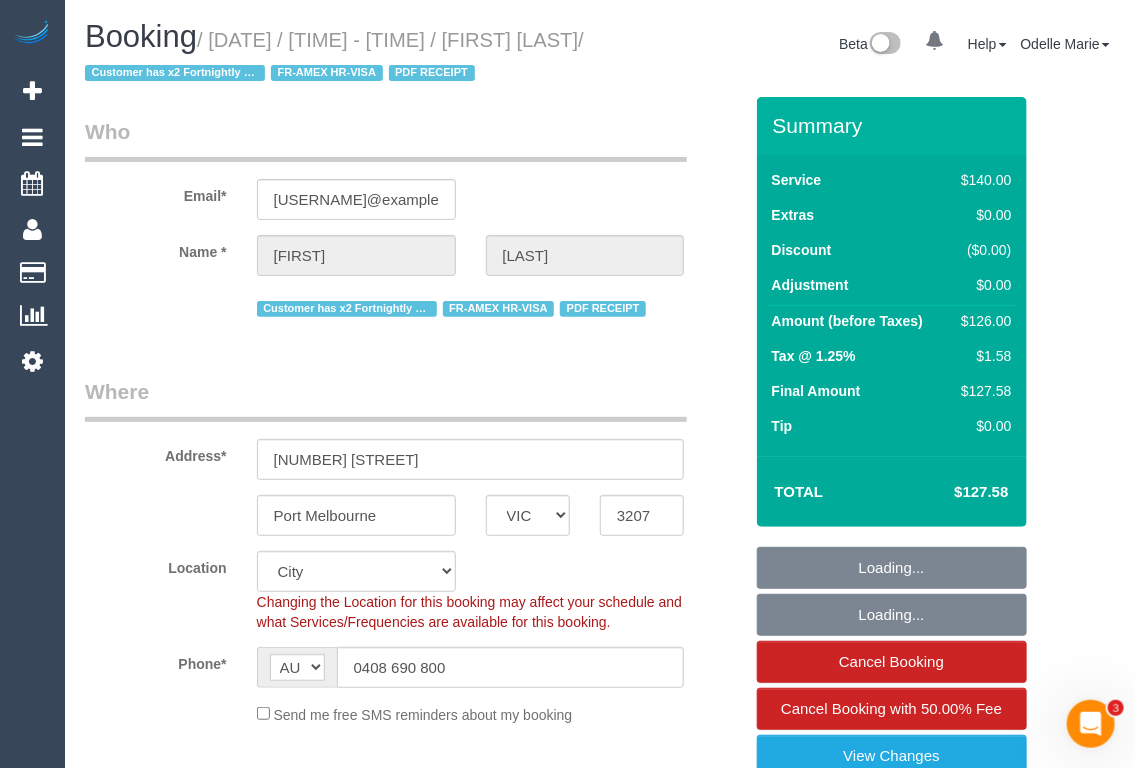 select on "string:stripe-pm_1R1yWm2GScqysDRVBqNpYDVY" 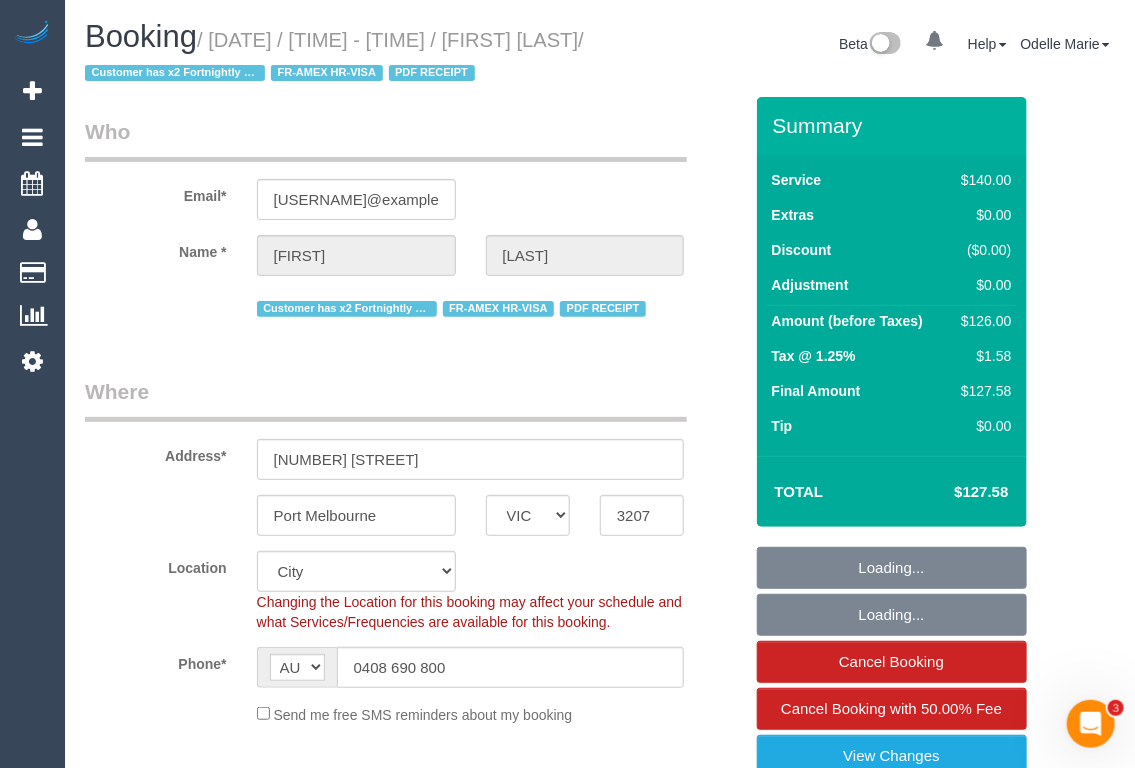 select on "number:14" 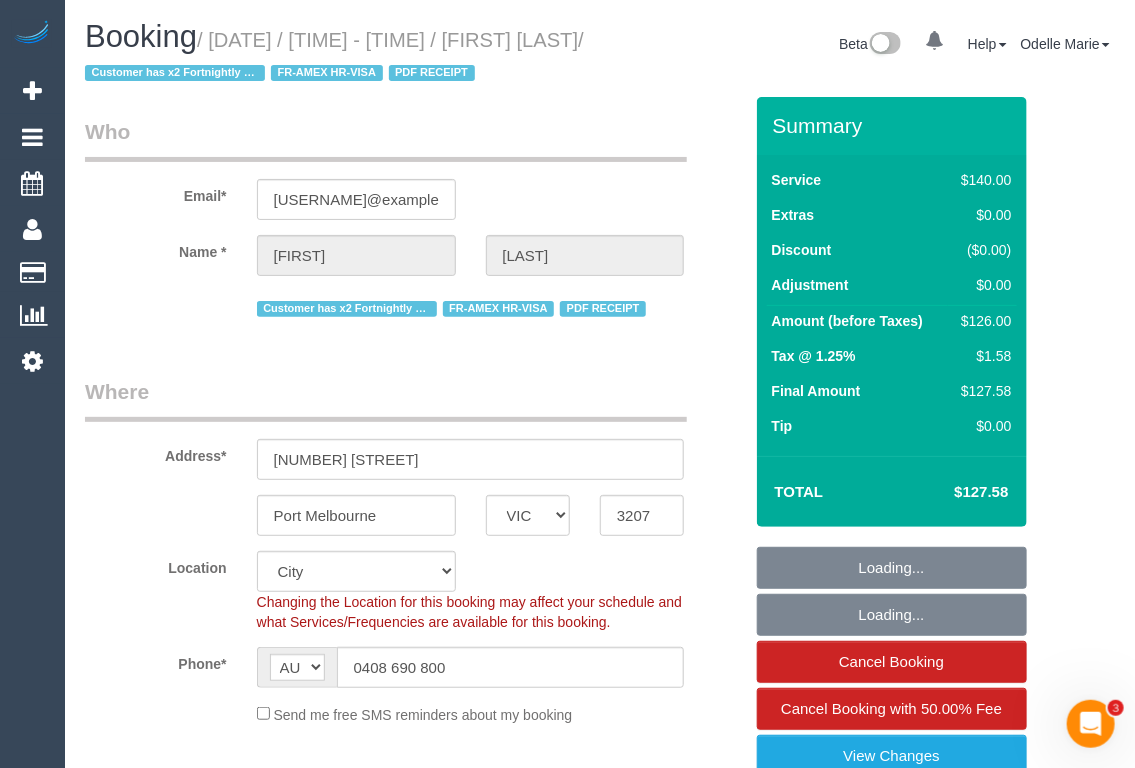 select on "number:11" 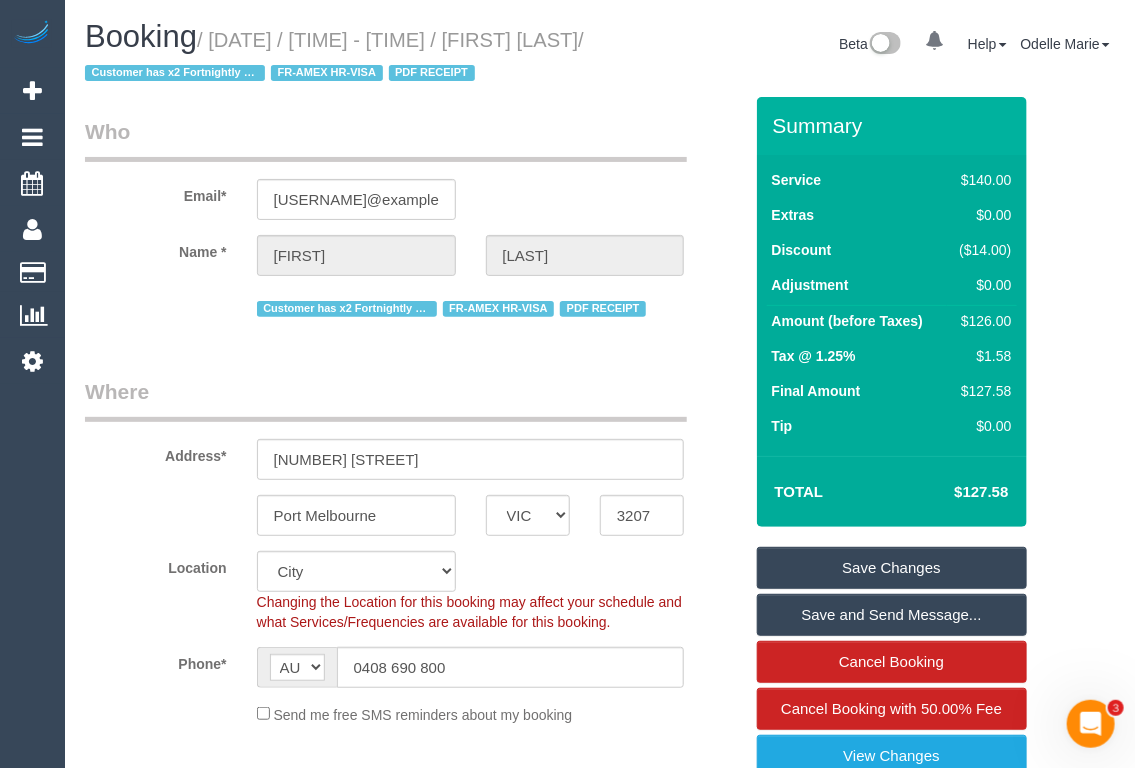 drag, startPoint x: 491, startPoint y: 43, endPoint x: 157, endPoint y: 82, distance: 336.26923 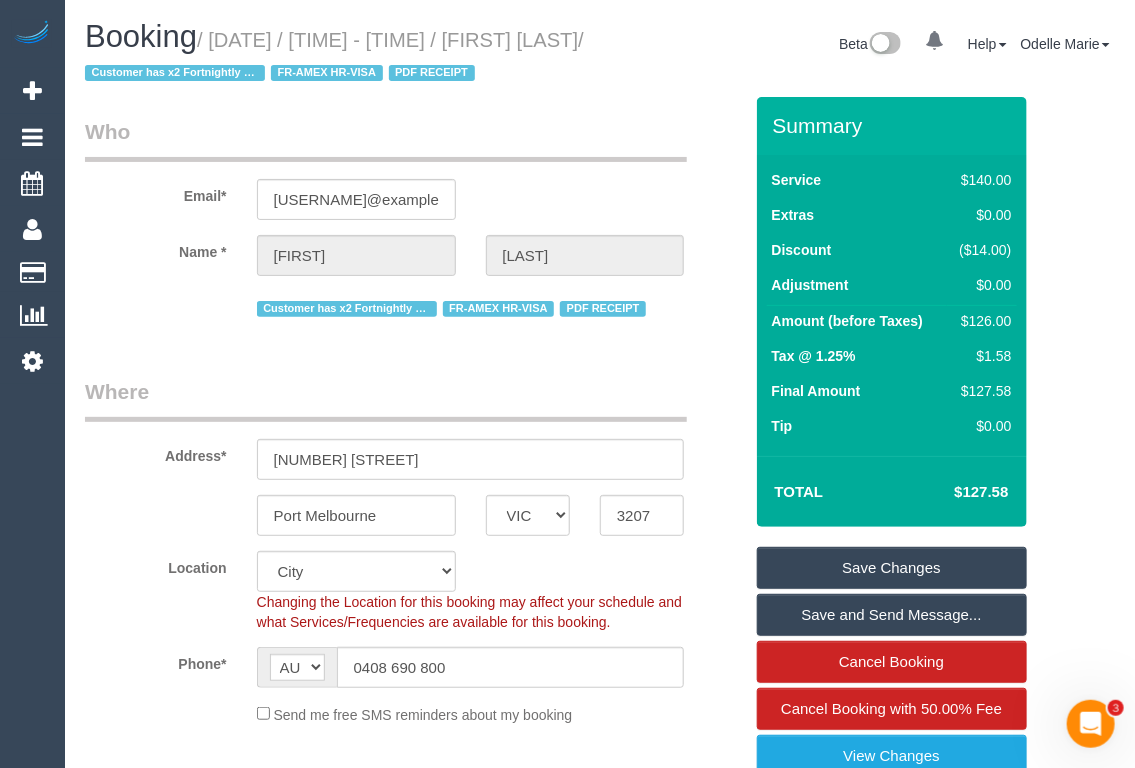 copy on "[FIRST] [LAST]" 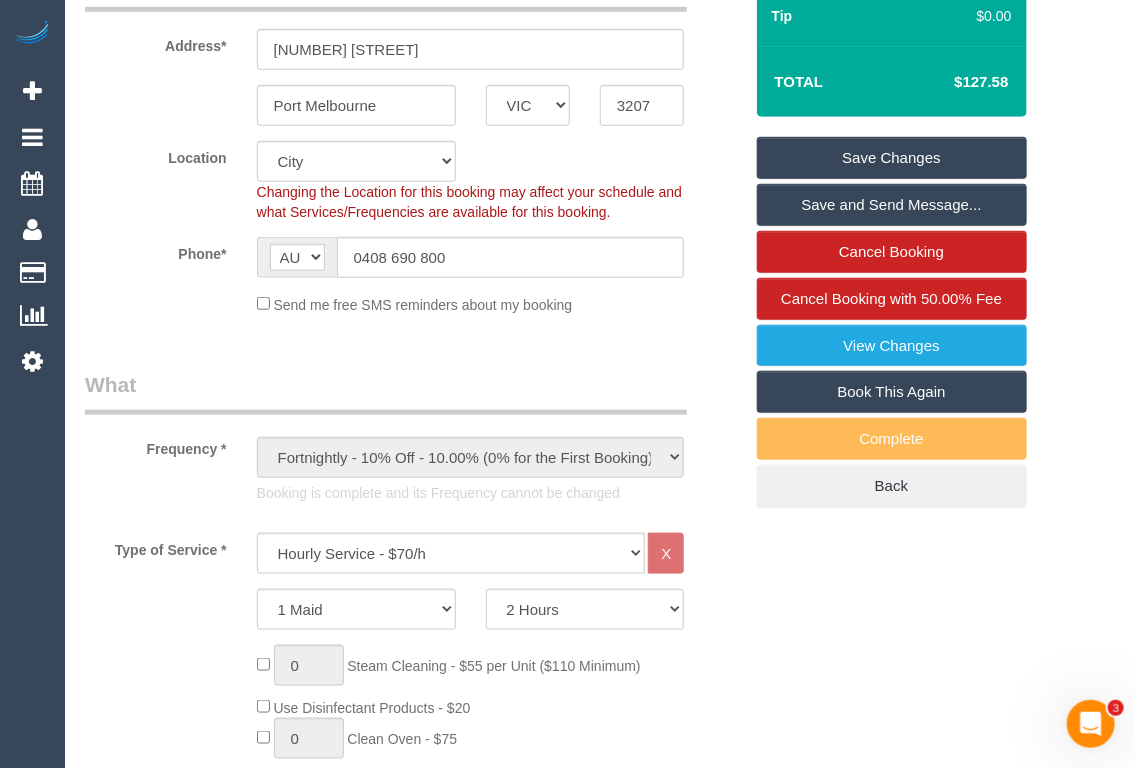 scroll, scrollTop: 272, scrollLeft: 0, axis: vertical 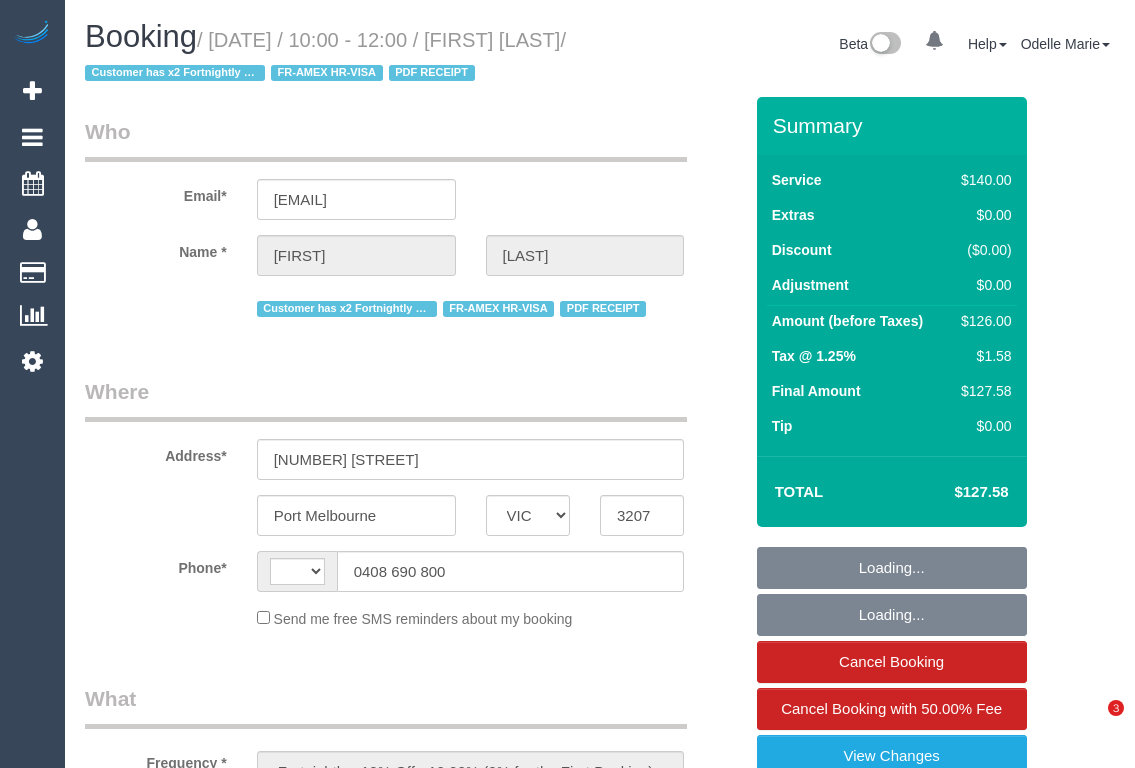 select on "VIC" 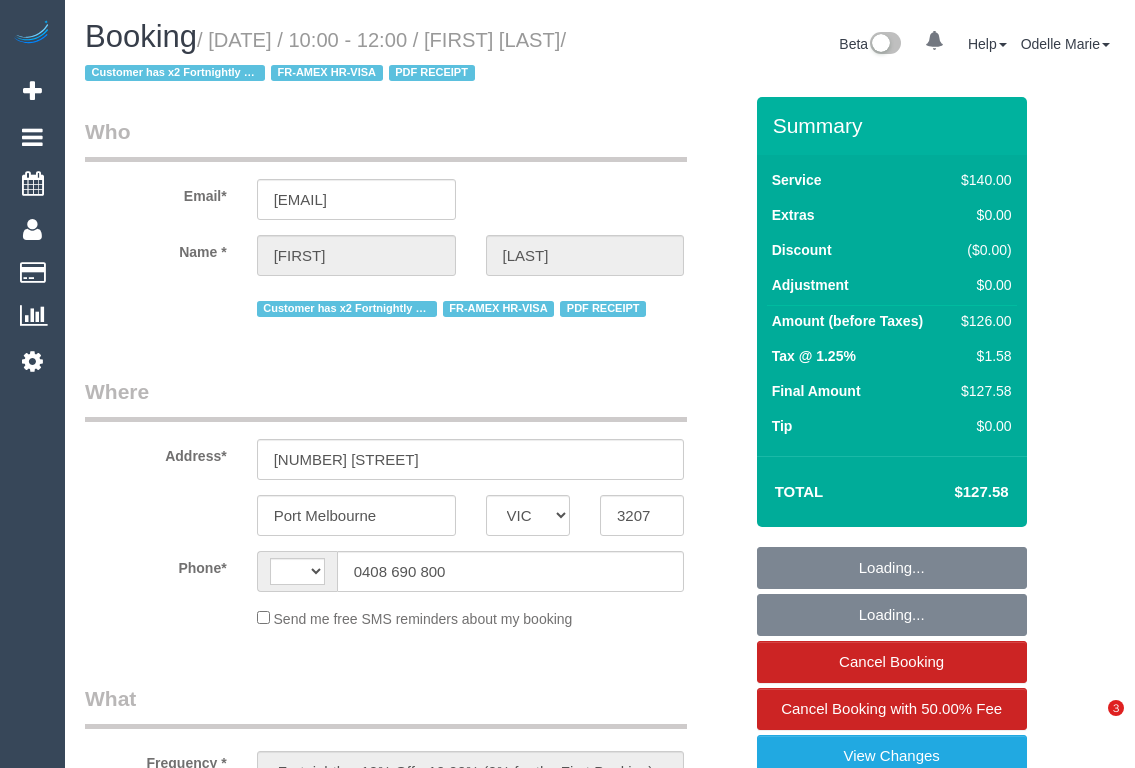 scroll, scrollTop: 0, scrollLeft: 0, axis: both 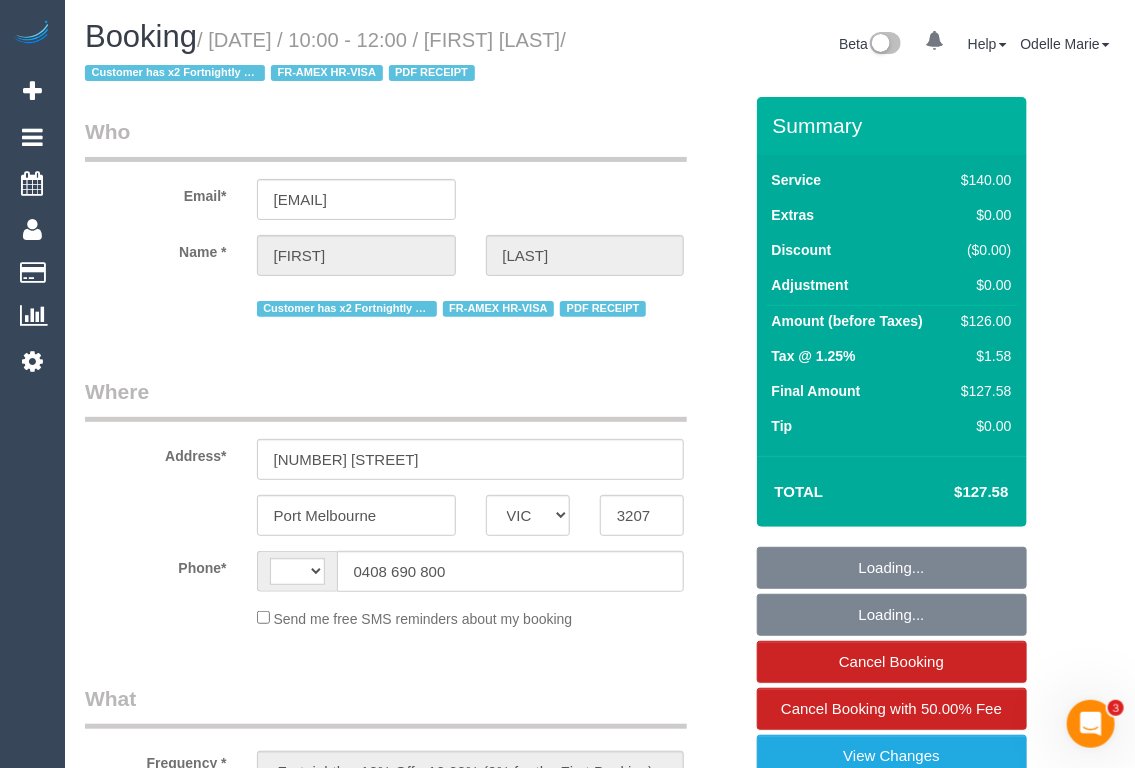 select on "string:stripe-pm_1R1yWm2GScqysDRVBqNpYDVY" 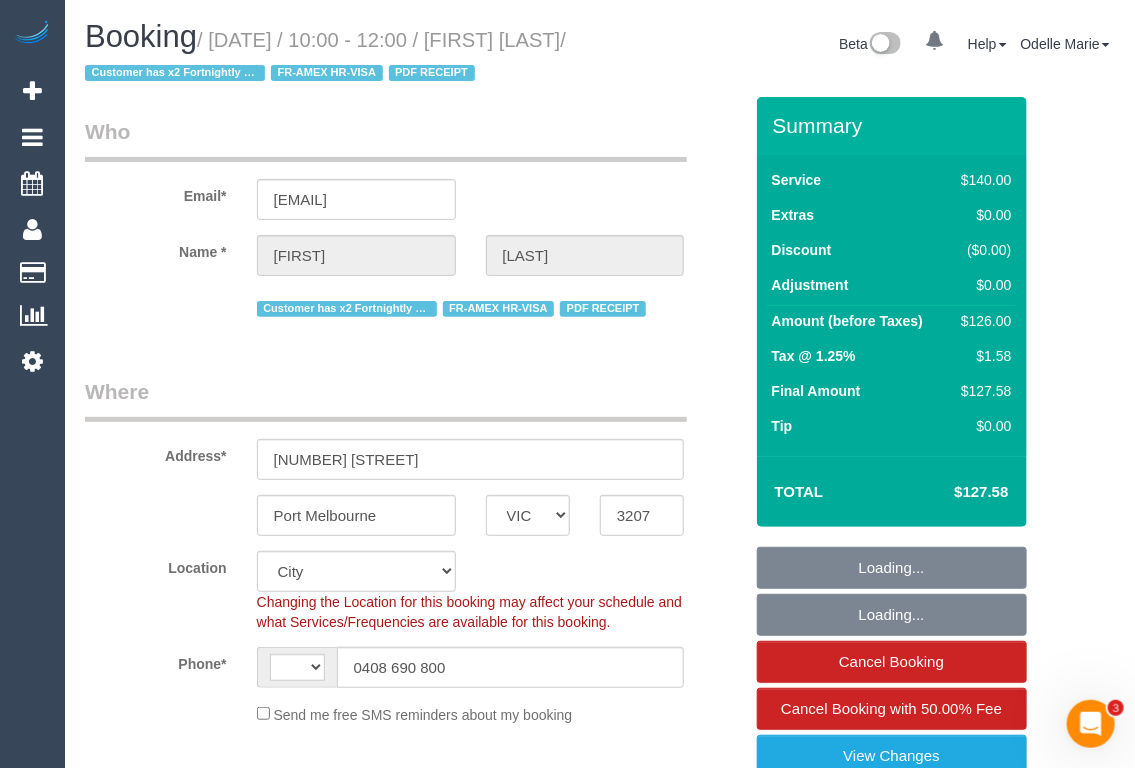 select on "object:707" 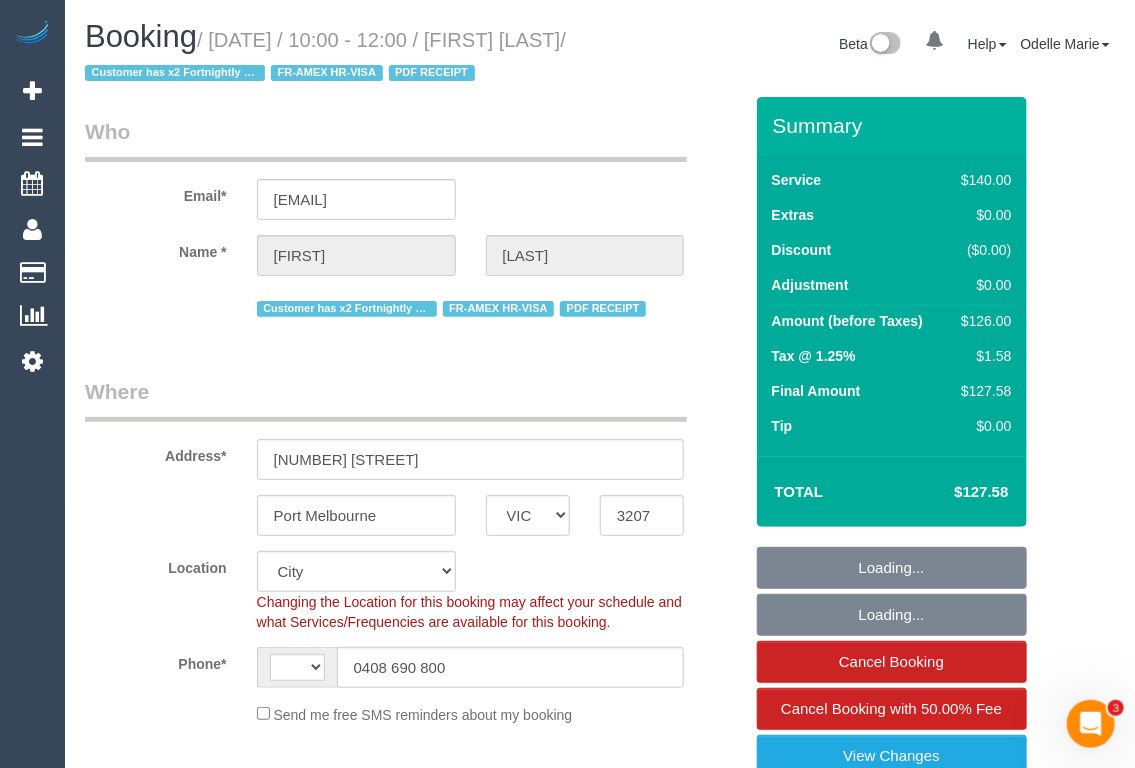 select on "string:AU" 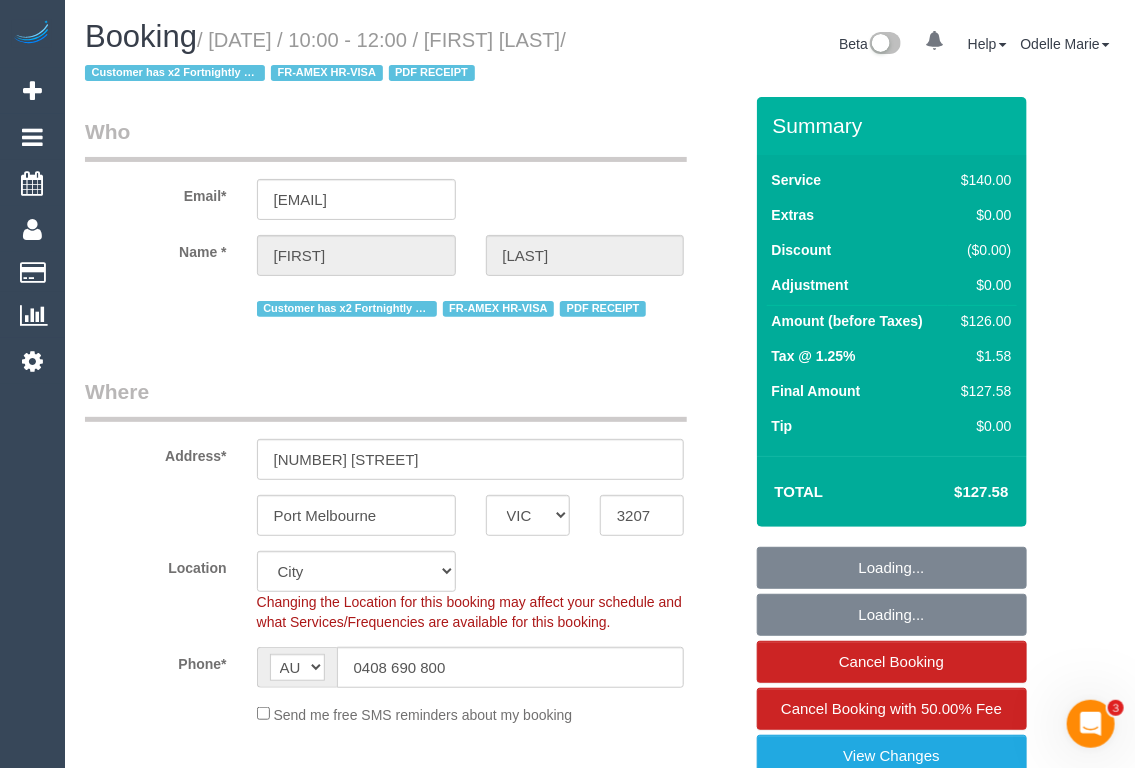 select on "spot1" 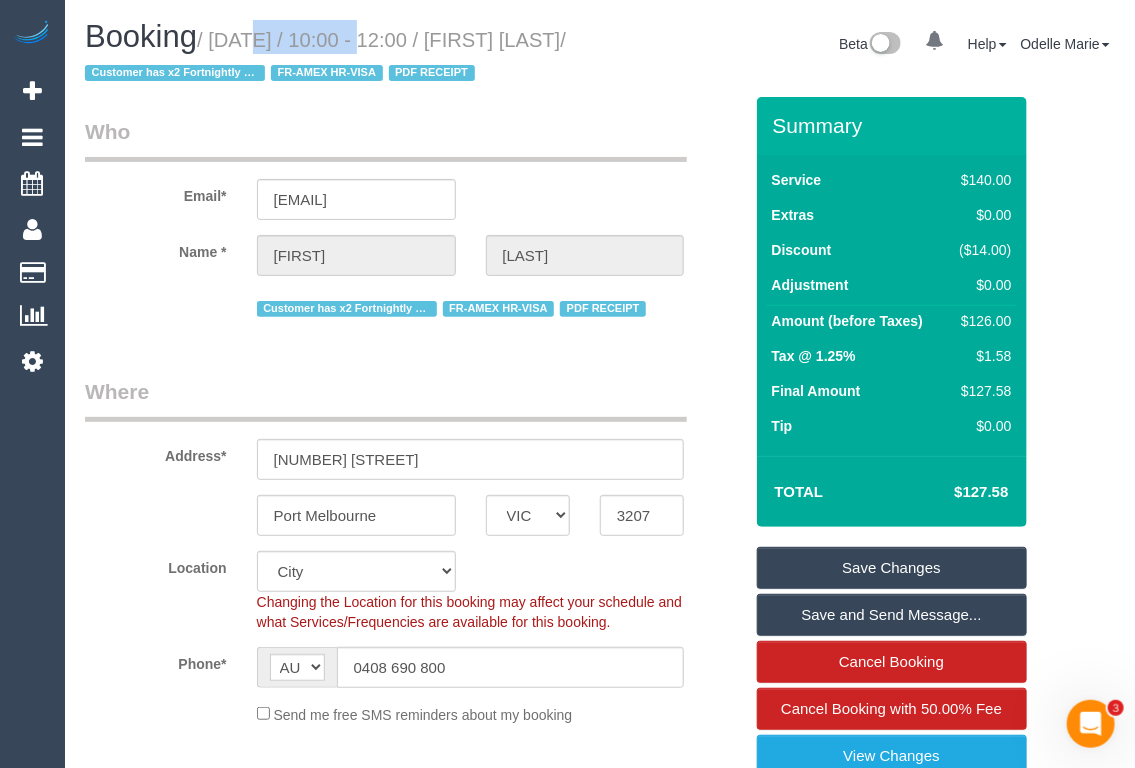 drag, startPoint x: 219, startPoint y: 35, endPoint x: 334, endPoint y: 40, distance: 115.10864 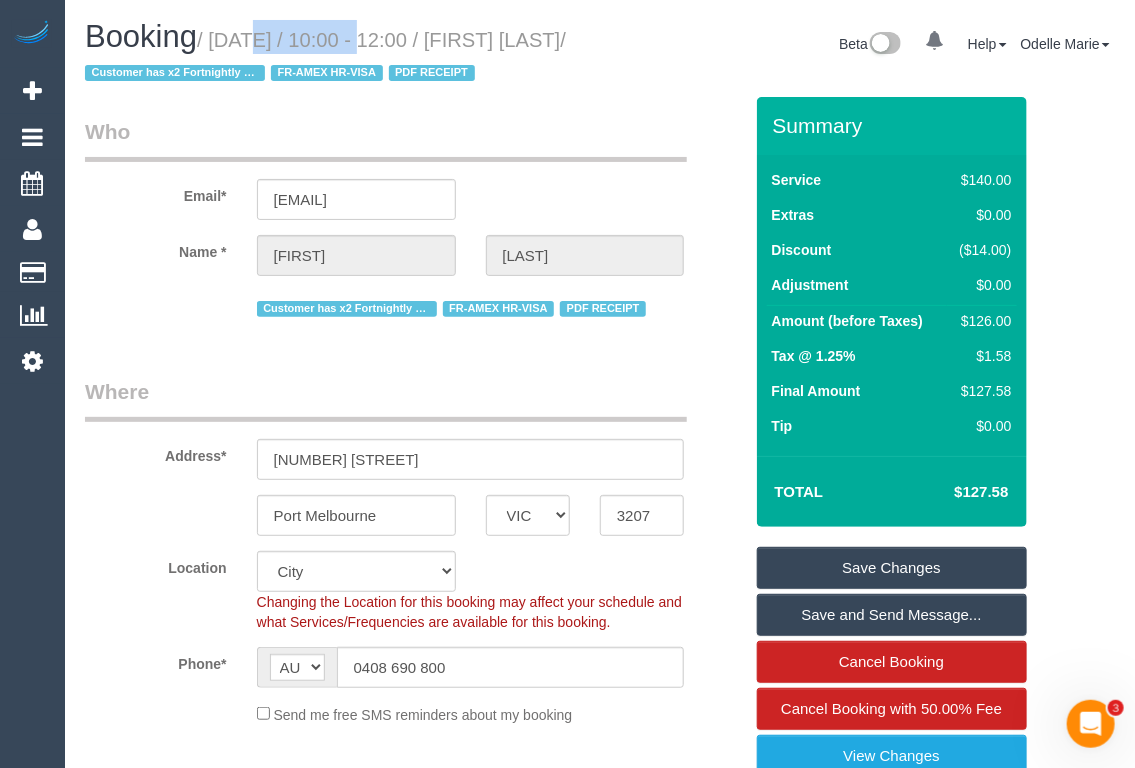 click on "/ [DATE] / [TIME] - [TIME] / [FIRST] [LAST]
/
Customer has x2 Fortnightly services
FR-AMEX HR-VISA
PDF RECEIPT" at bounding box center (325, 57) 